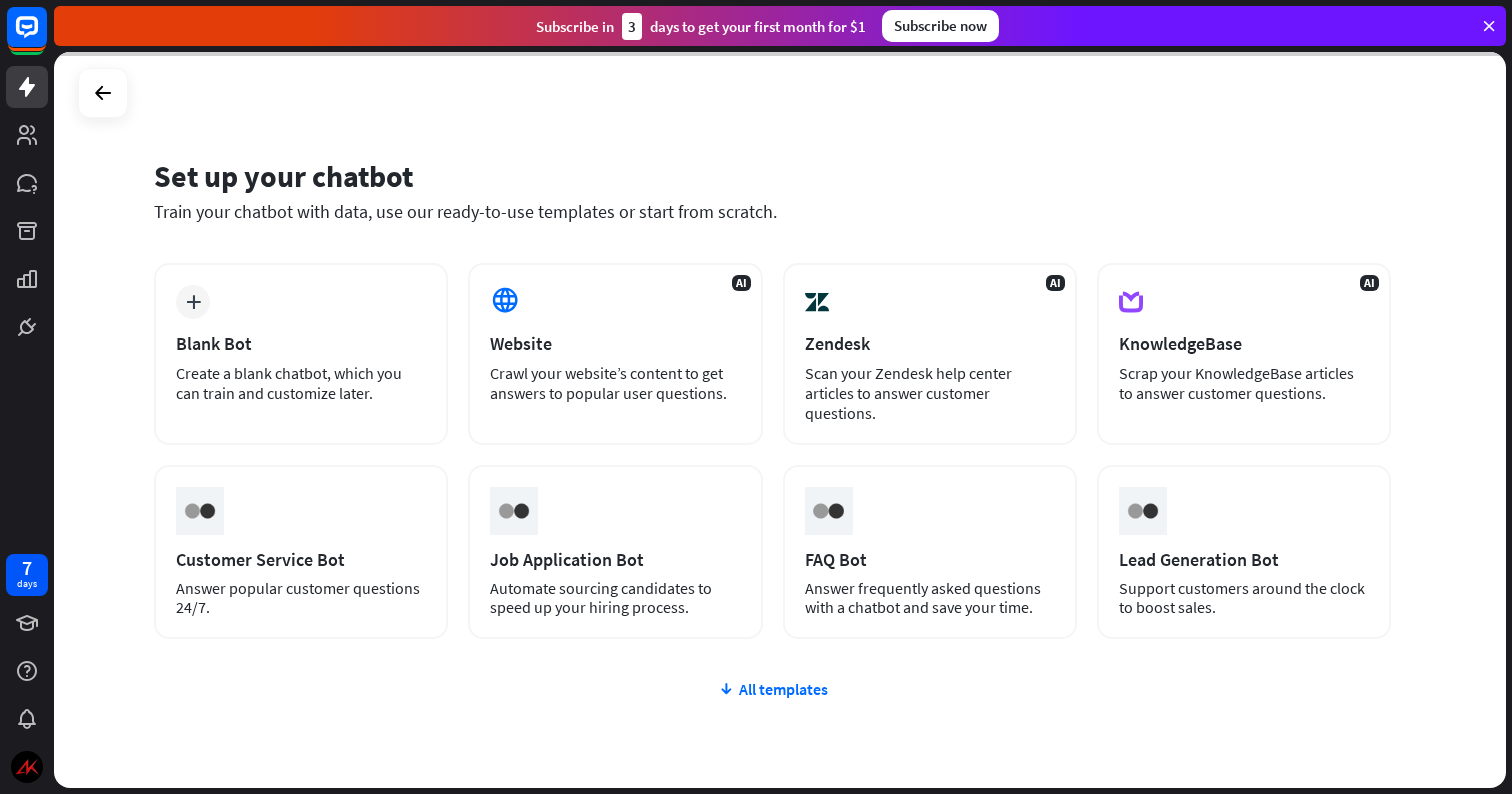 scroll, scrollTop: 0, scrollLeft: 0, axis: both 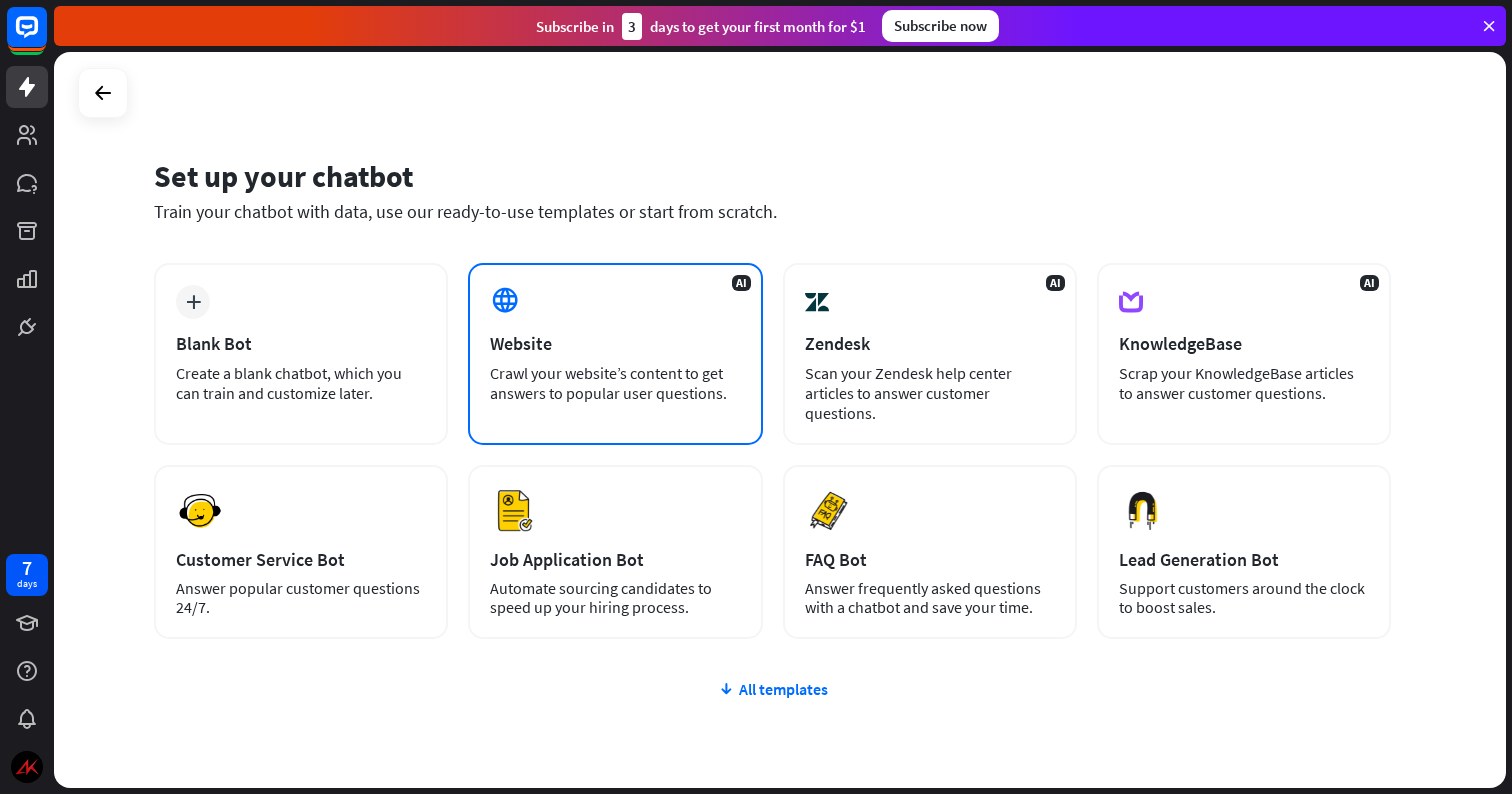 click on "Crawl your website’s content to get answers to
popular user questions." at bounding box center [615, 383] 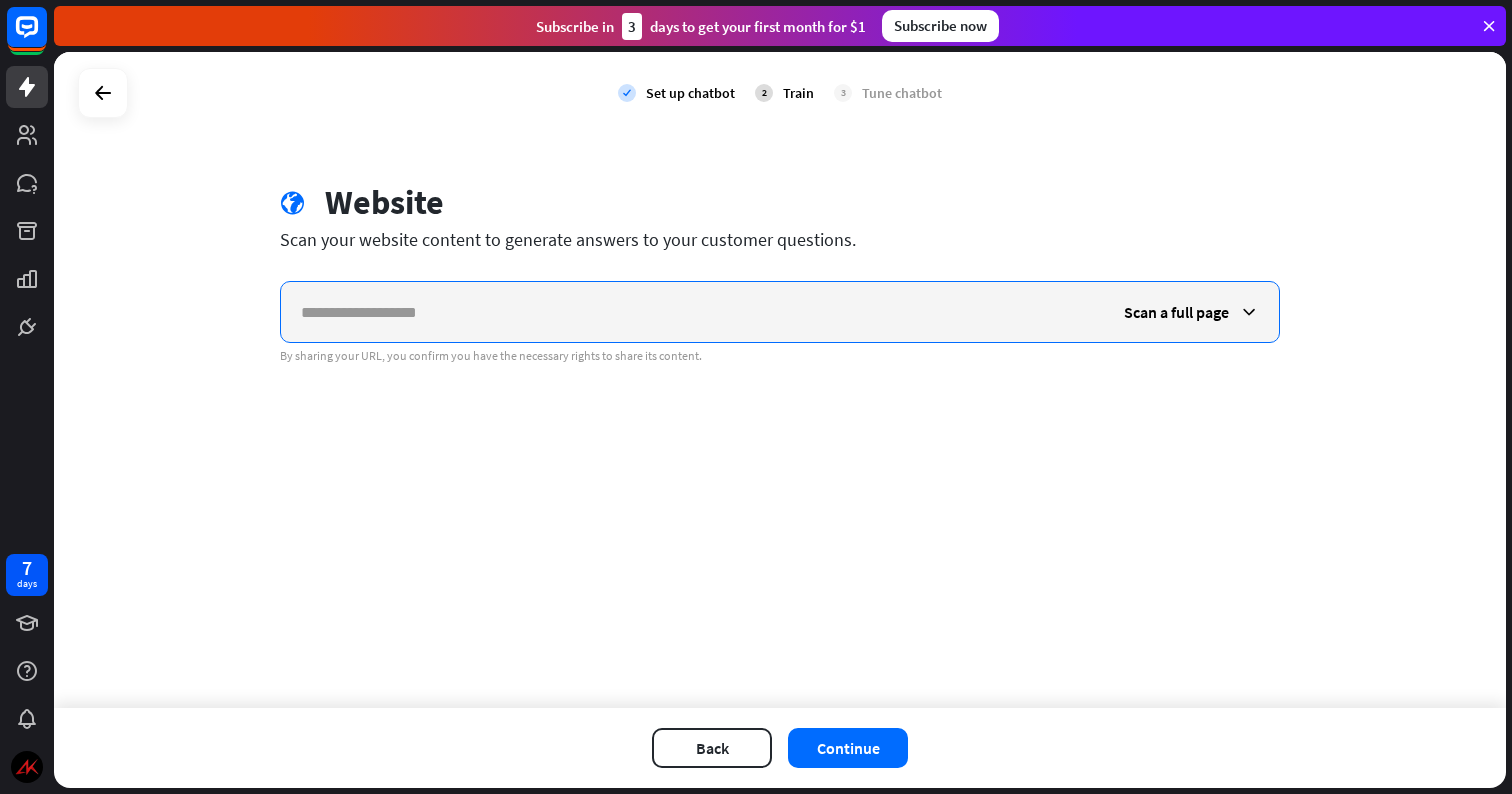 paste on "**********" 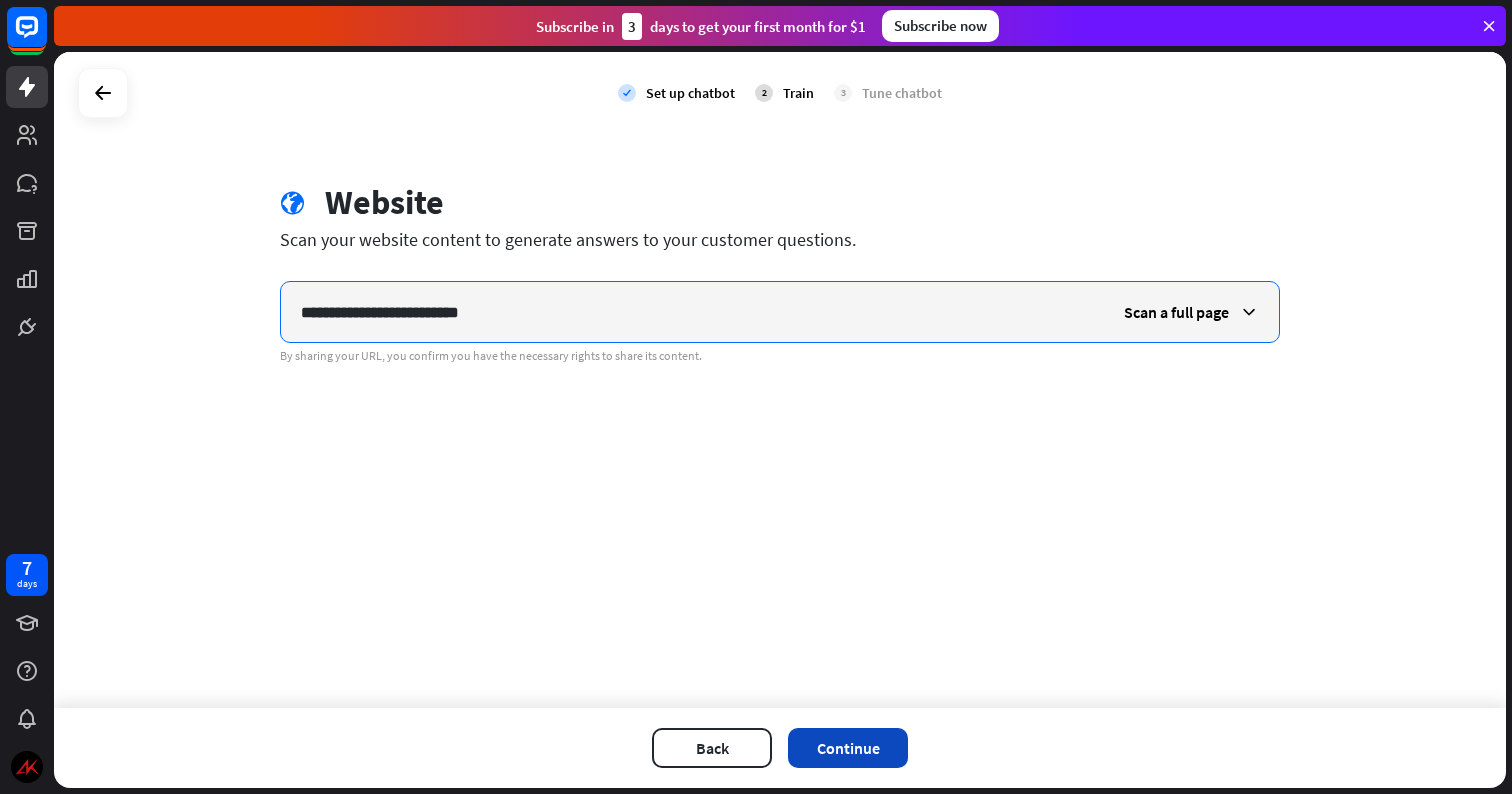 type on "**********" 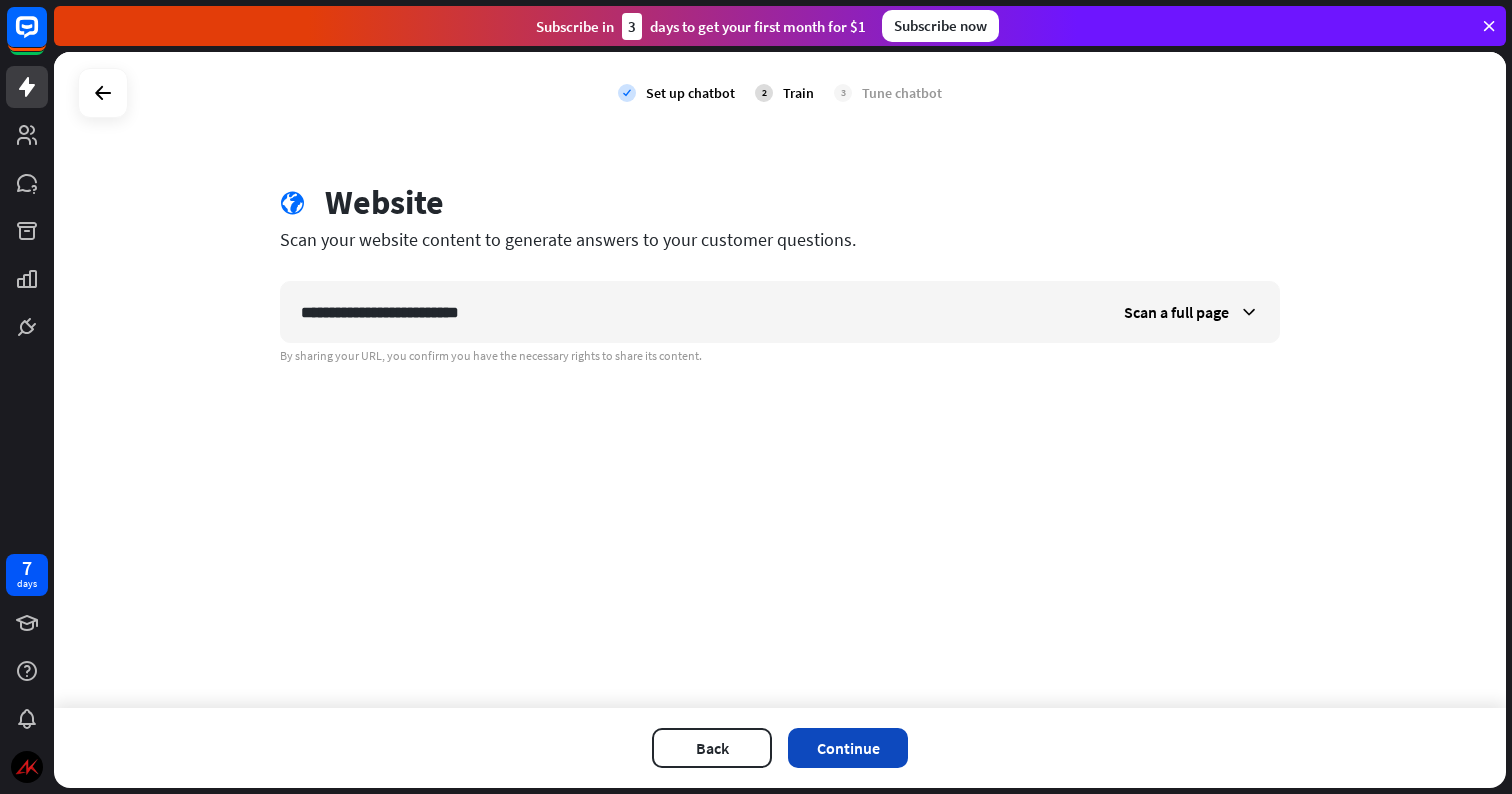 click on "Continue" at bounding box center (848, 748) 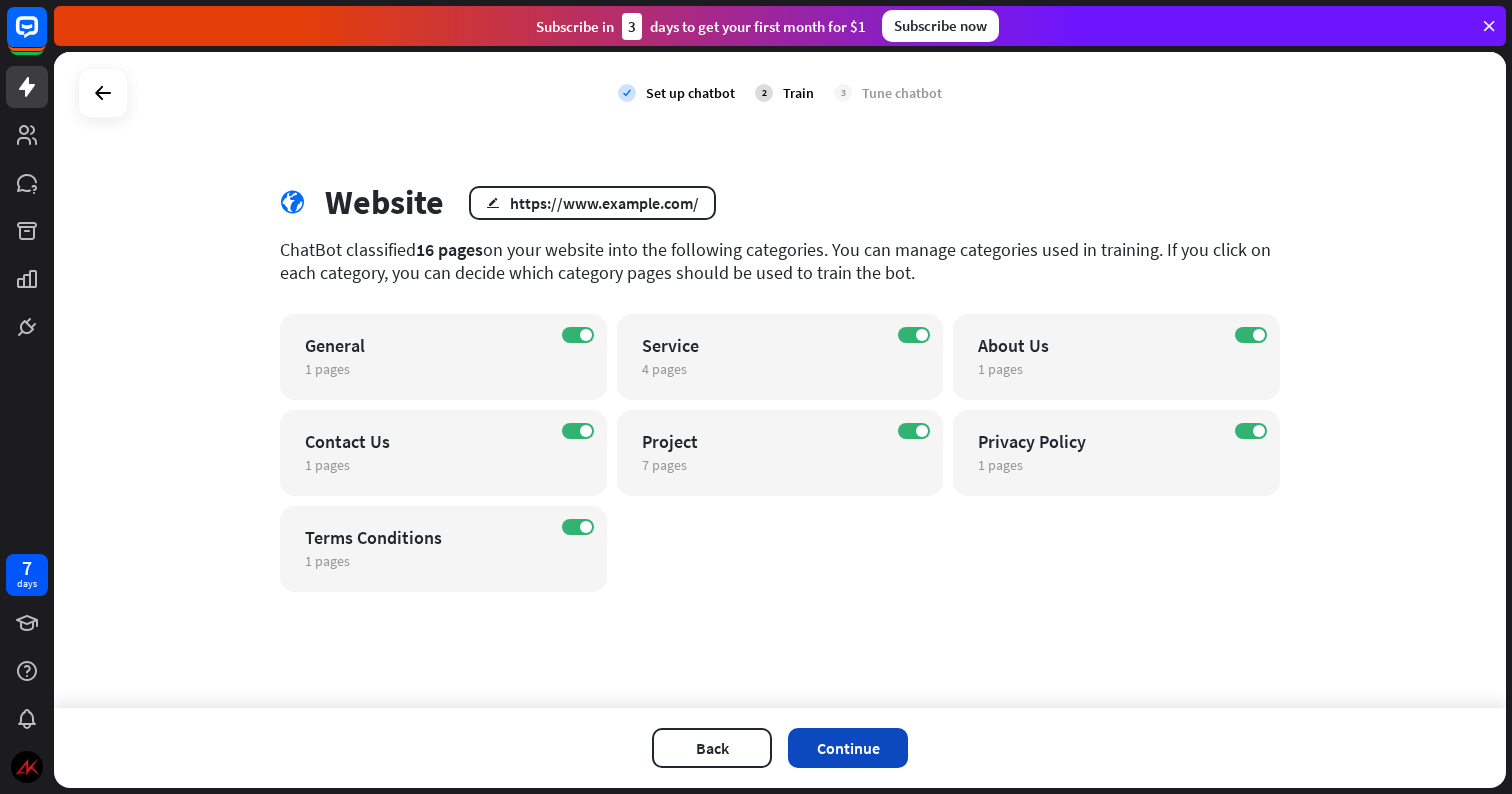 click on "Continue" at bounding box center (848, 748) 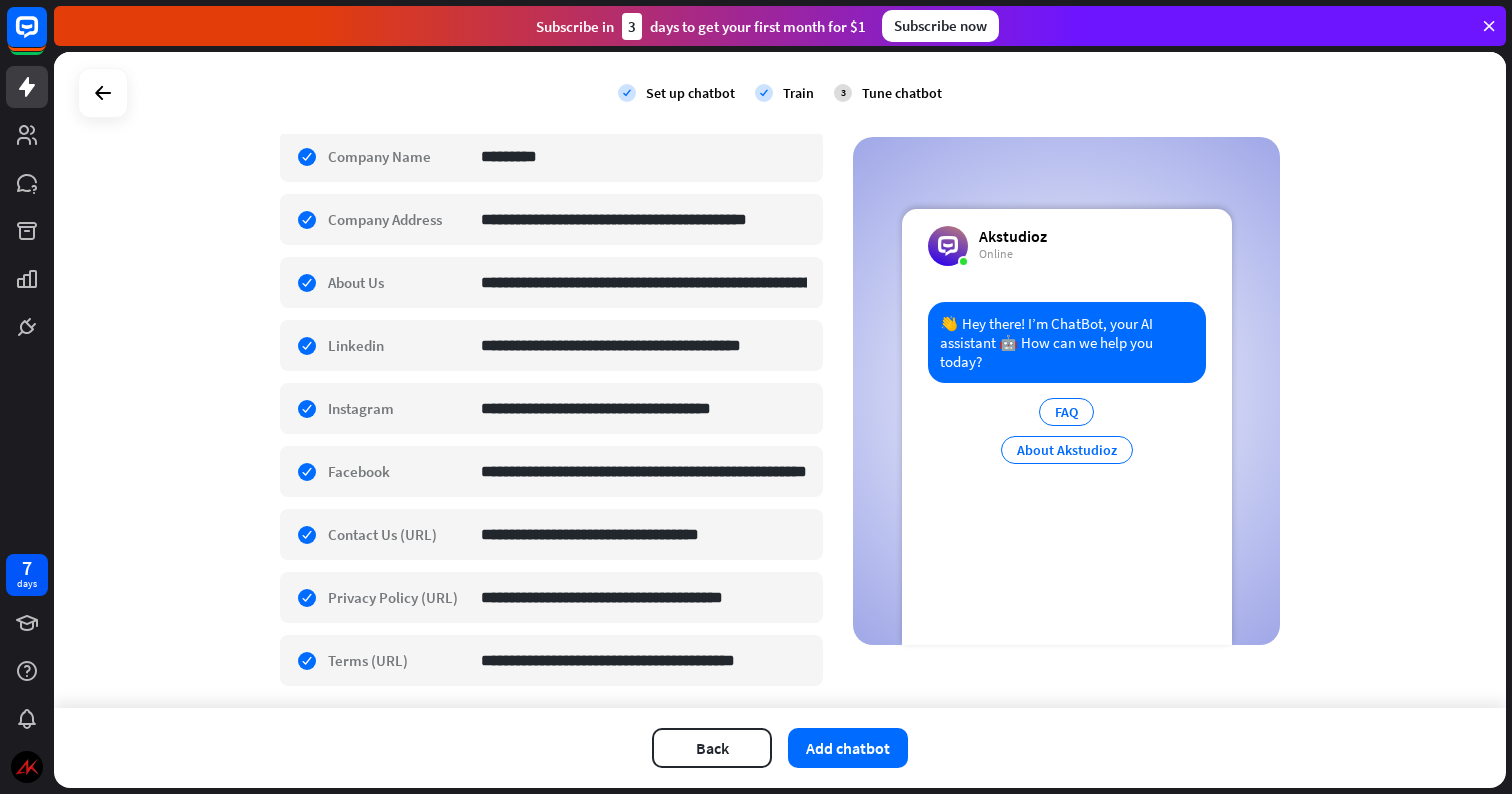 scroll, scrollTop: 435, scrollLeft: 0, axis: vertical 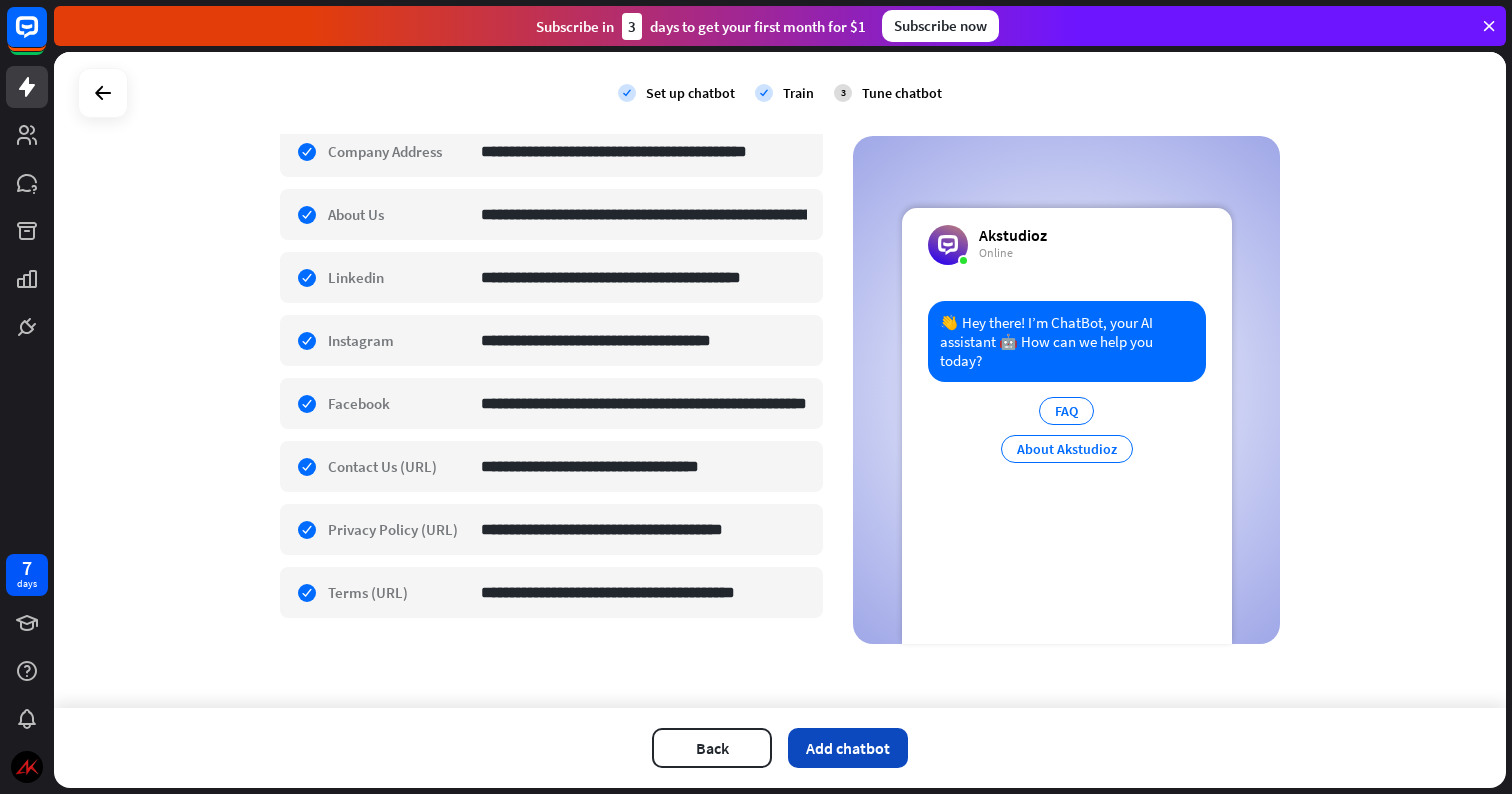 click on "Add chatbot" at bounding box center (848, 748) 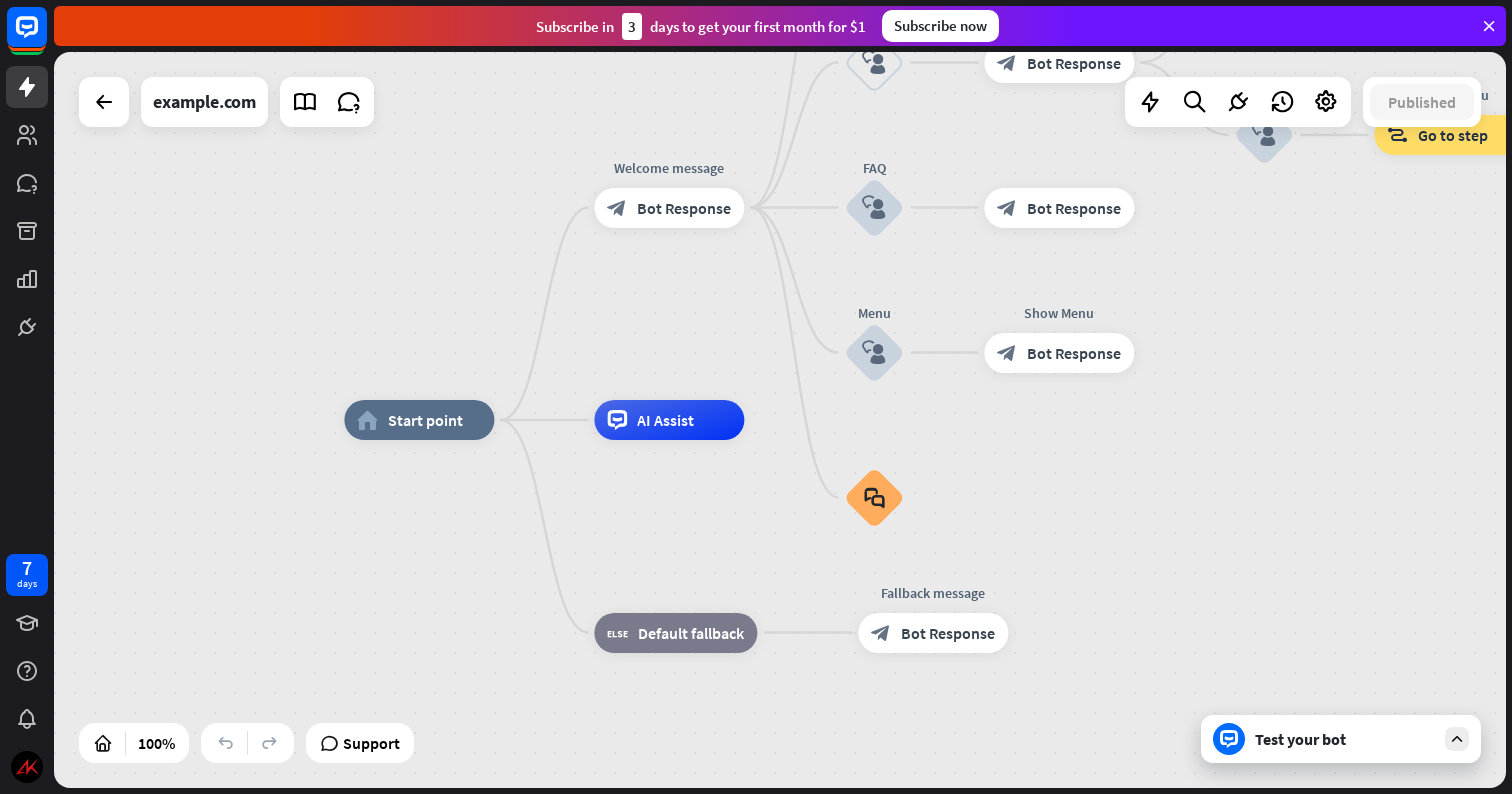click on "Test your bot" at bounding box center [1341, 739] 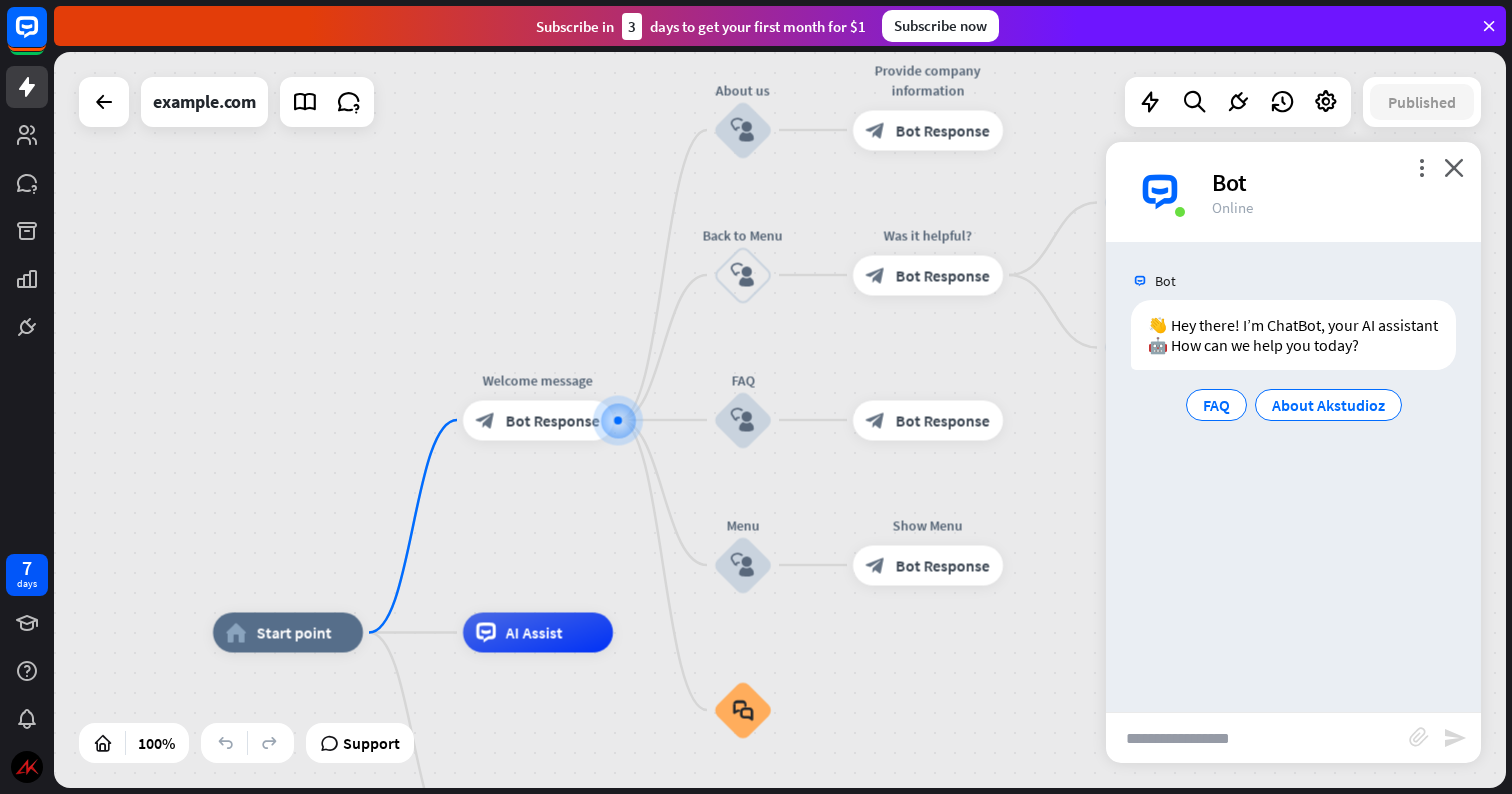 click on "more_vert
close
Bot
Online" at bounding box center [1293, 192] 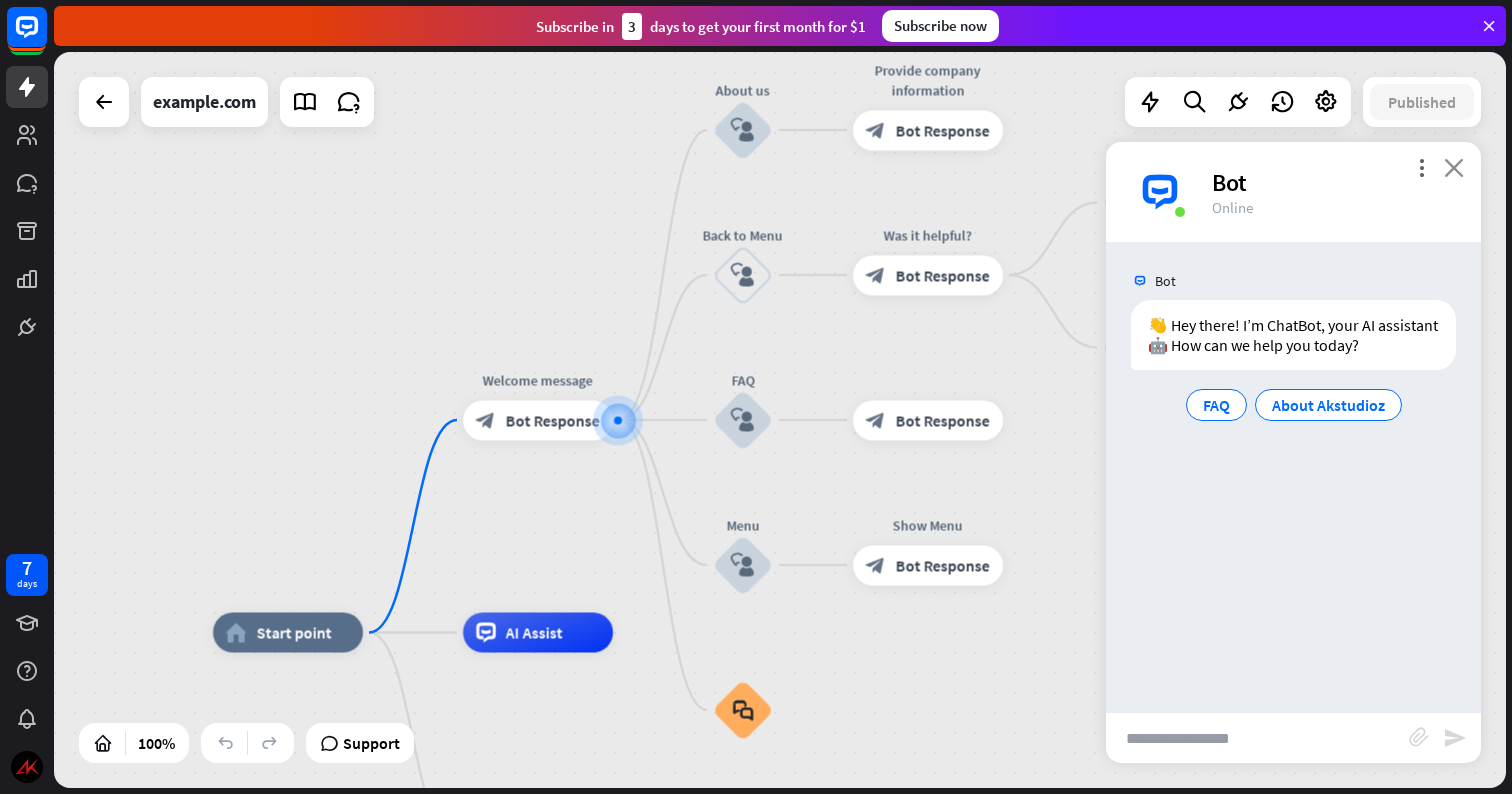 click on "close" at bounding box center [1454, 167] 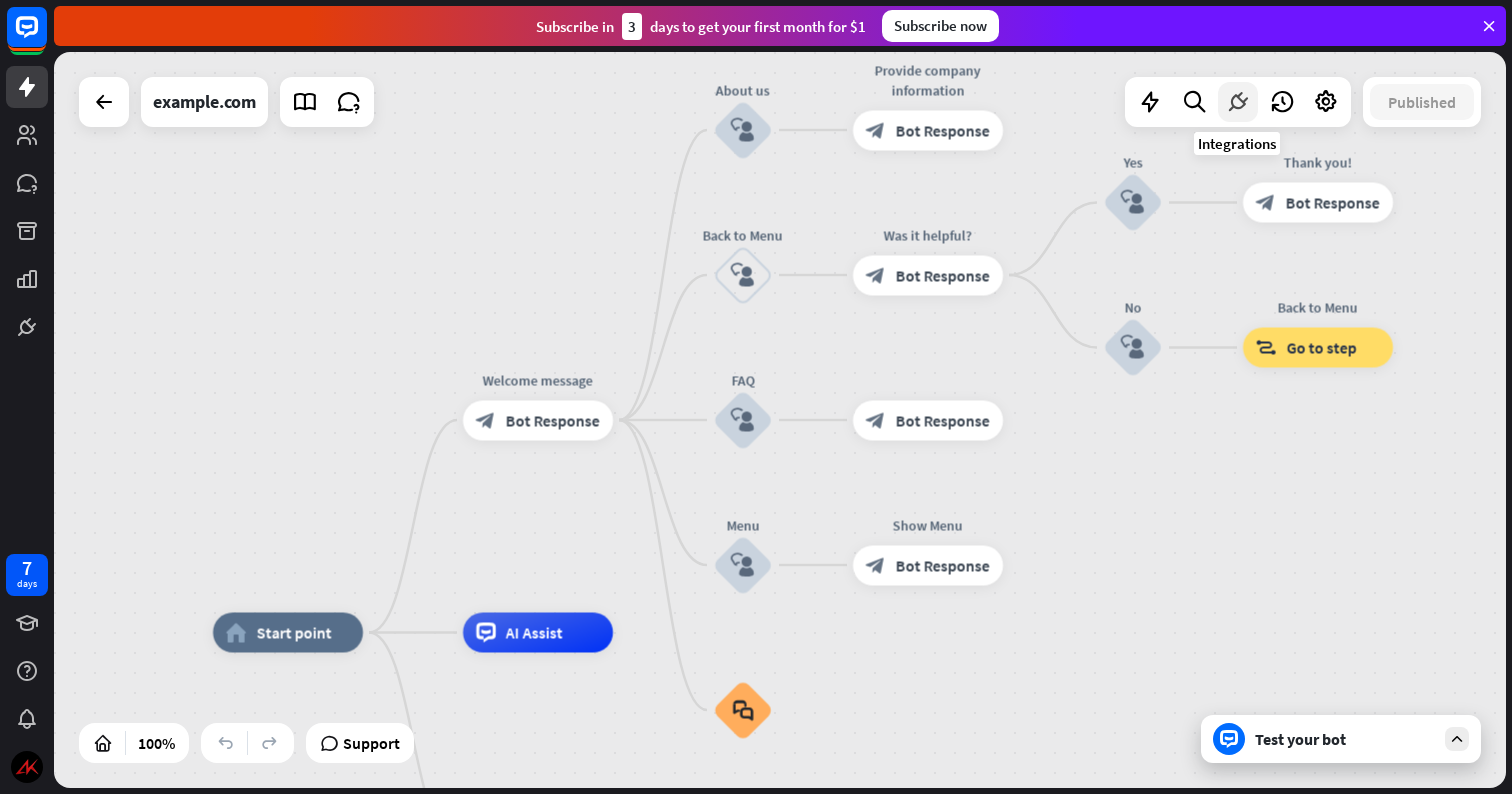 click at bounding box center (1238, 102) 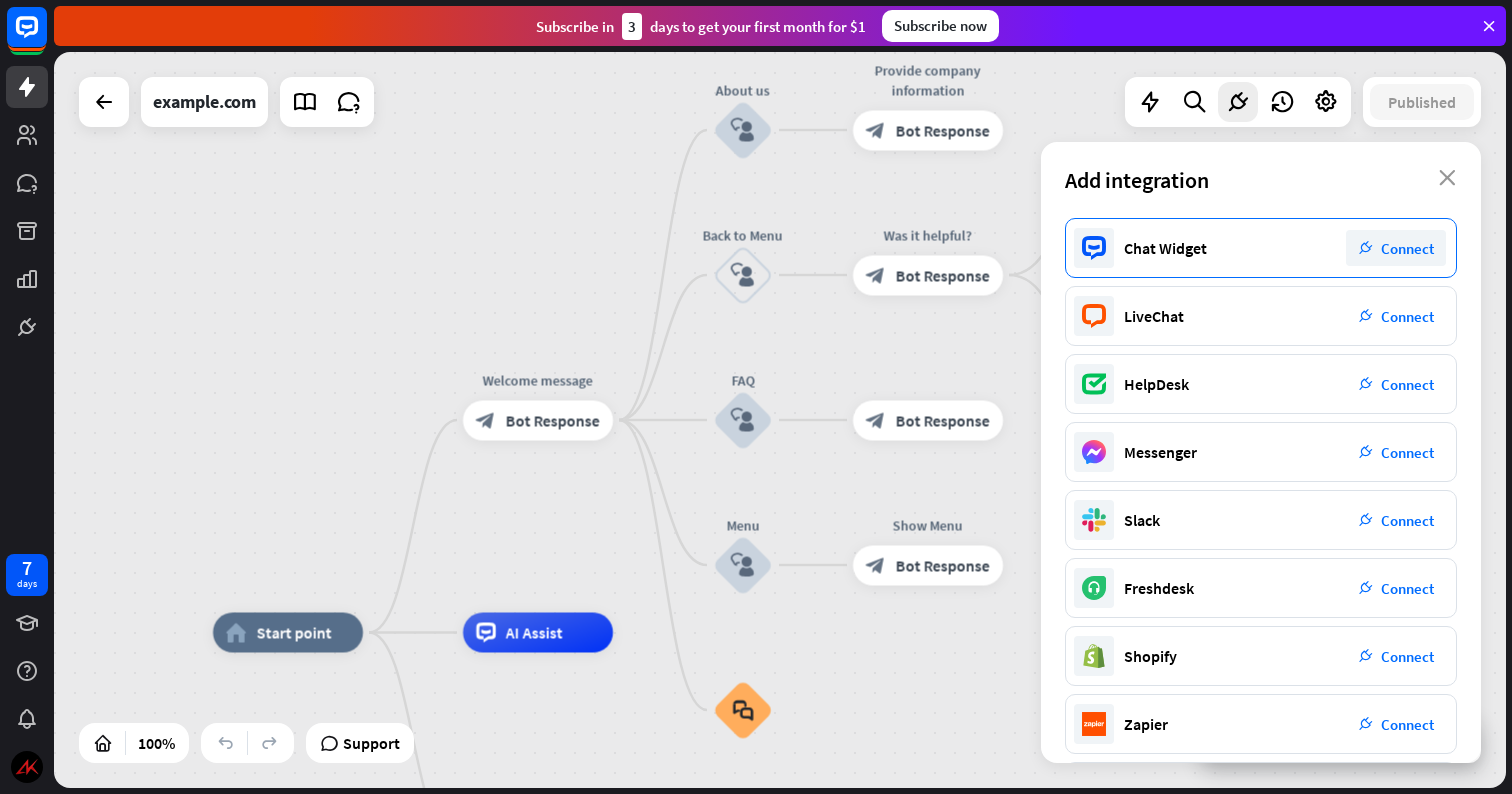 click on "Connect" at bounding box center (1407, 248) 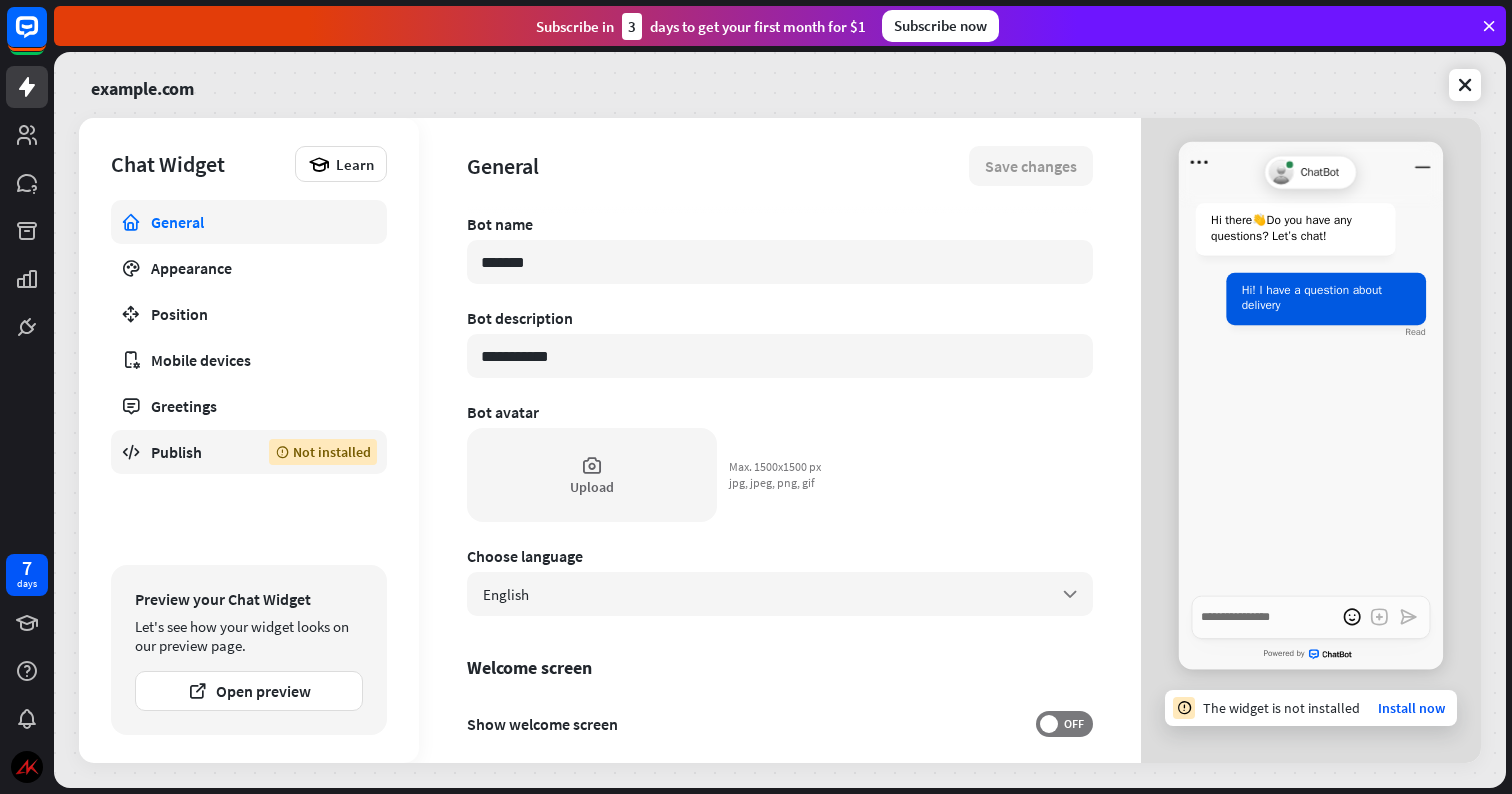 click on "Not installed" at bounding box center [323, 452] 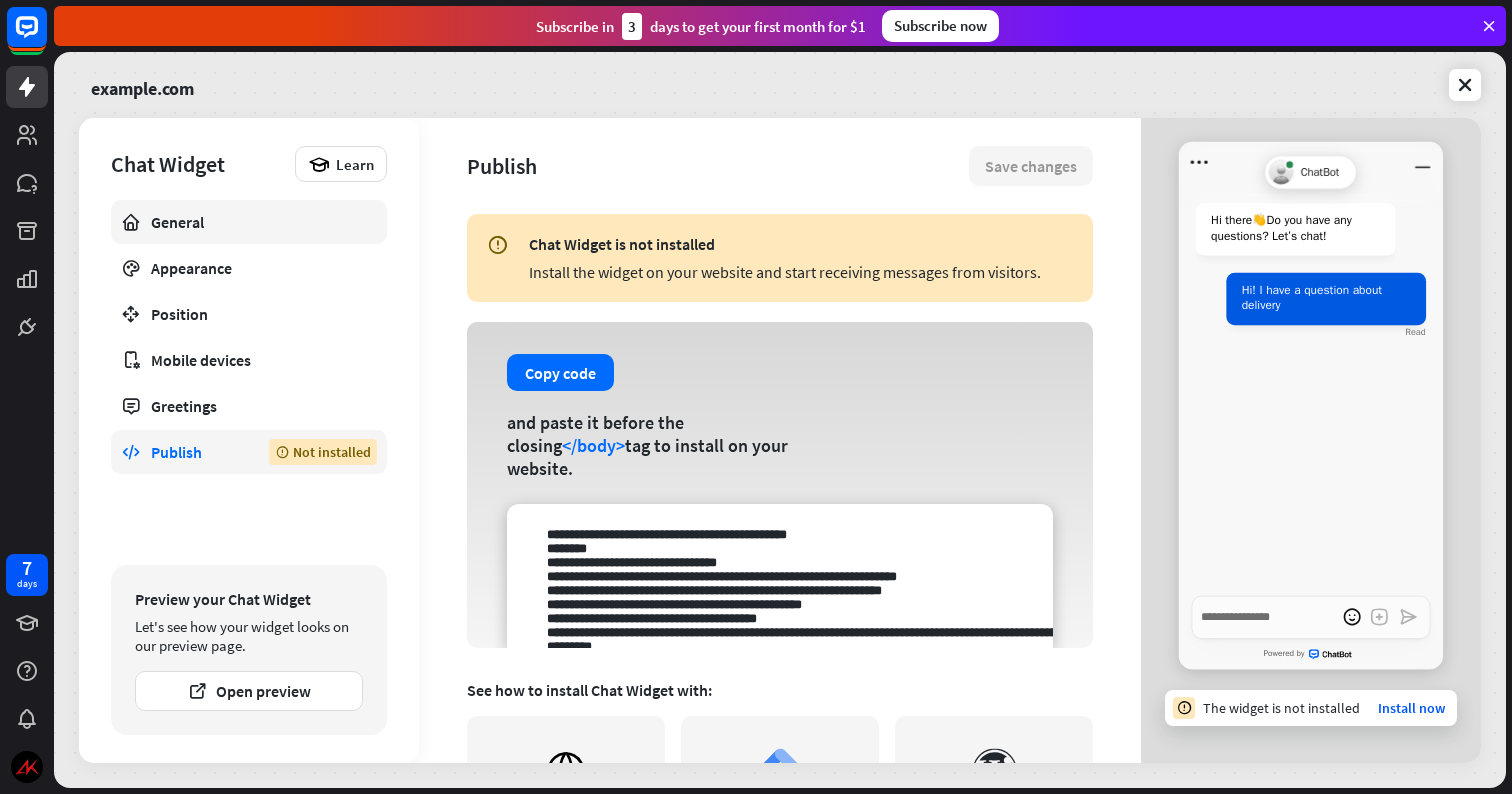 click on "General" at bounding box center (249, 222) 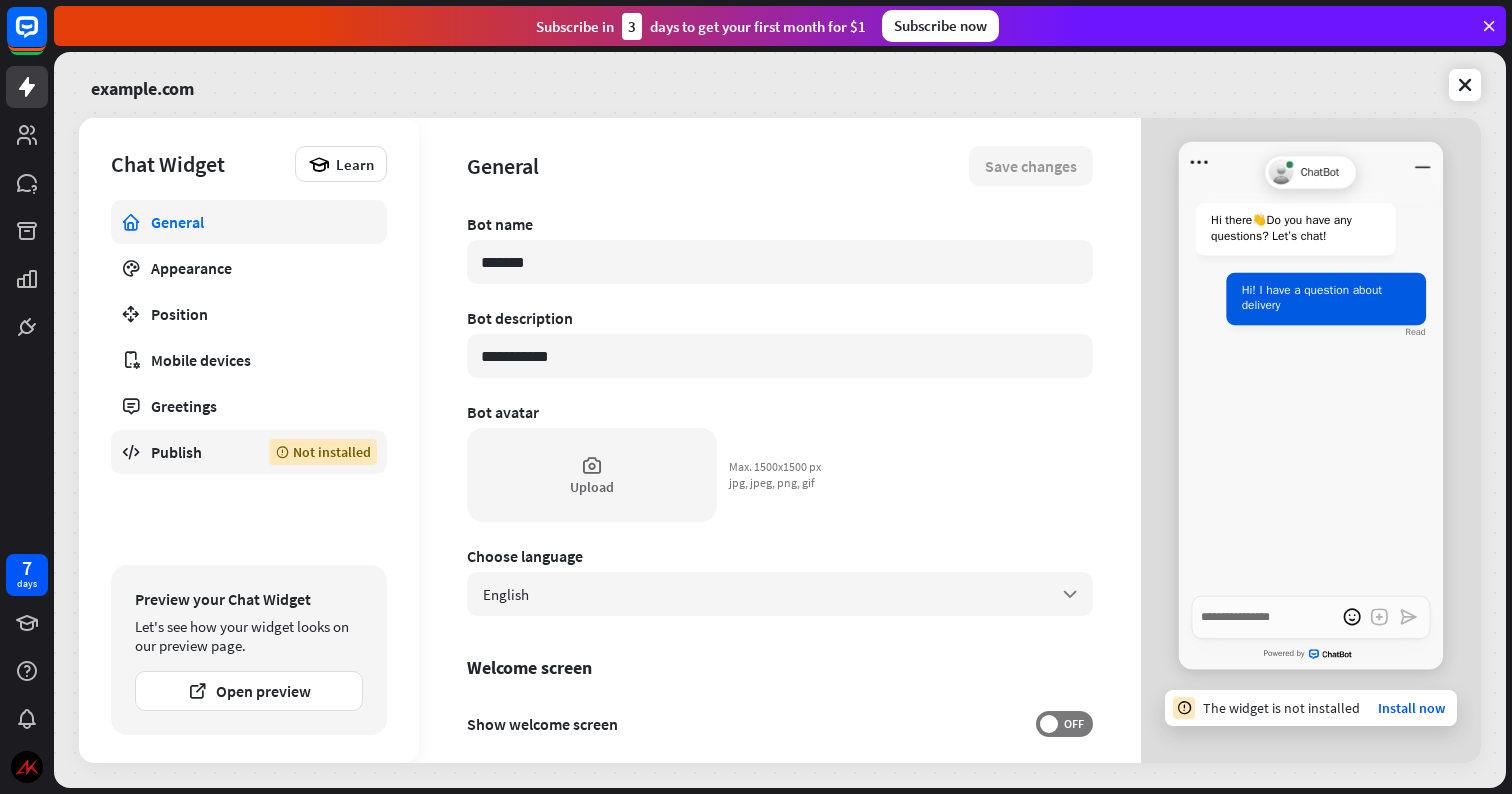 click on "Not installed" at bounding box center [323, 452] 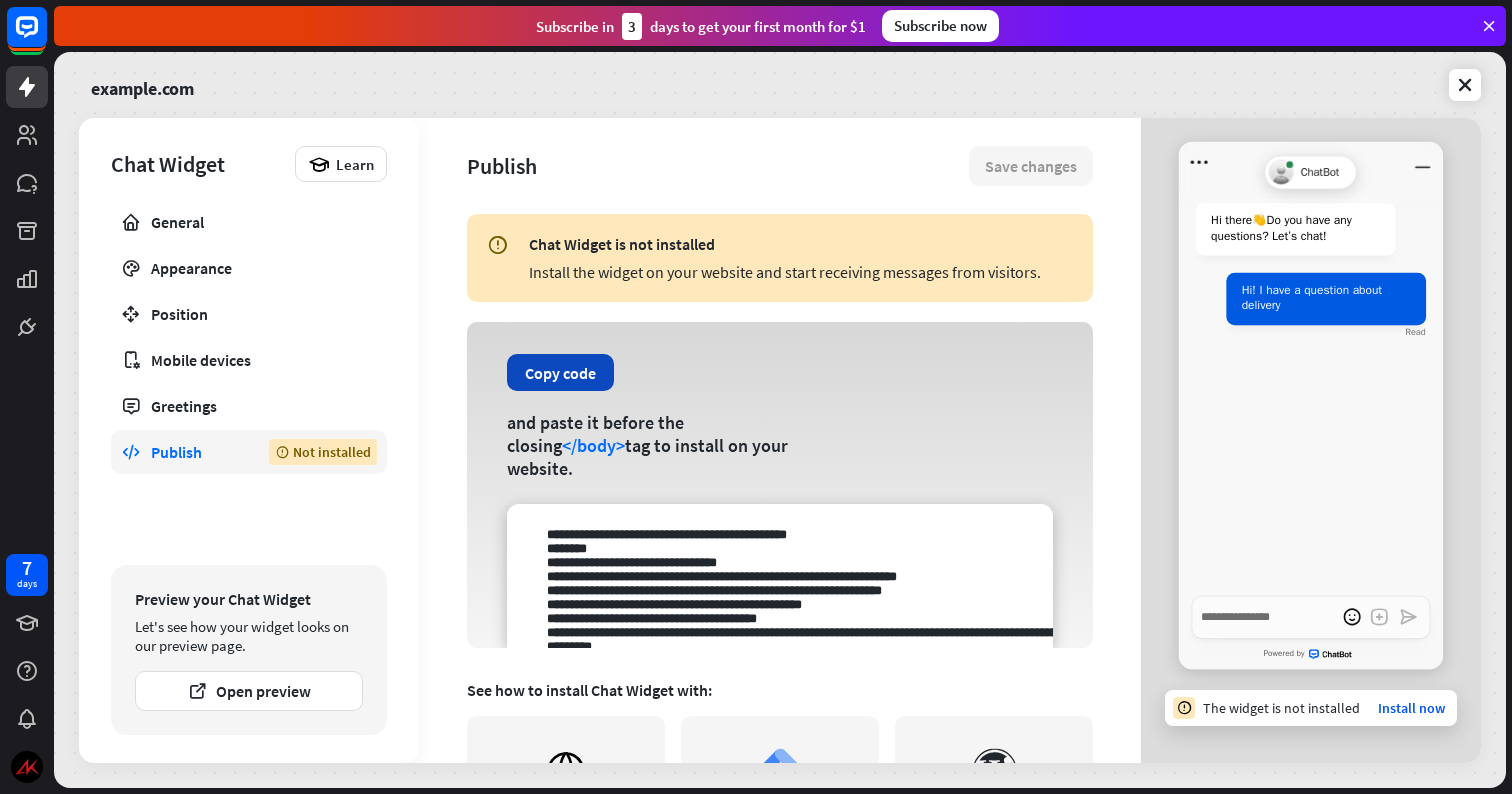click on "Copy code" at bounding box center [560, 372] 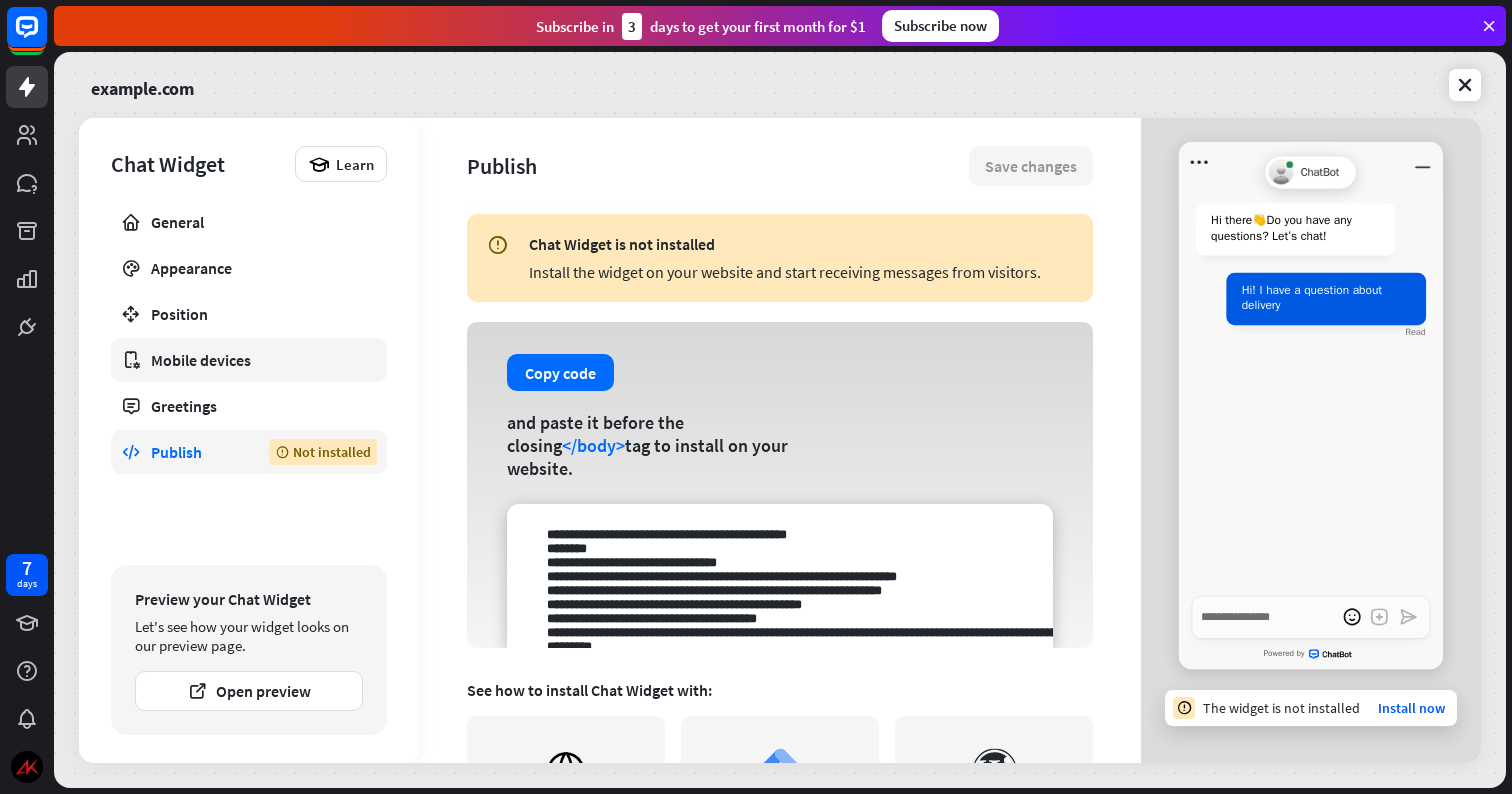 click on "Mobile devices" at bounding box center (249, 360) 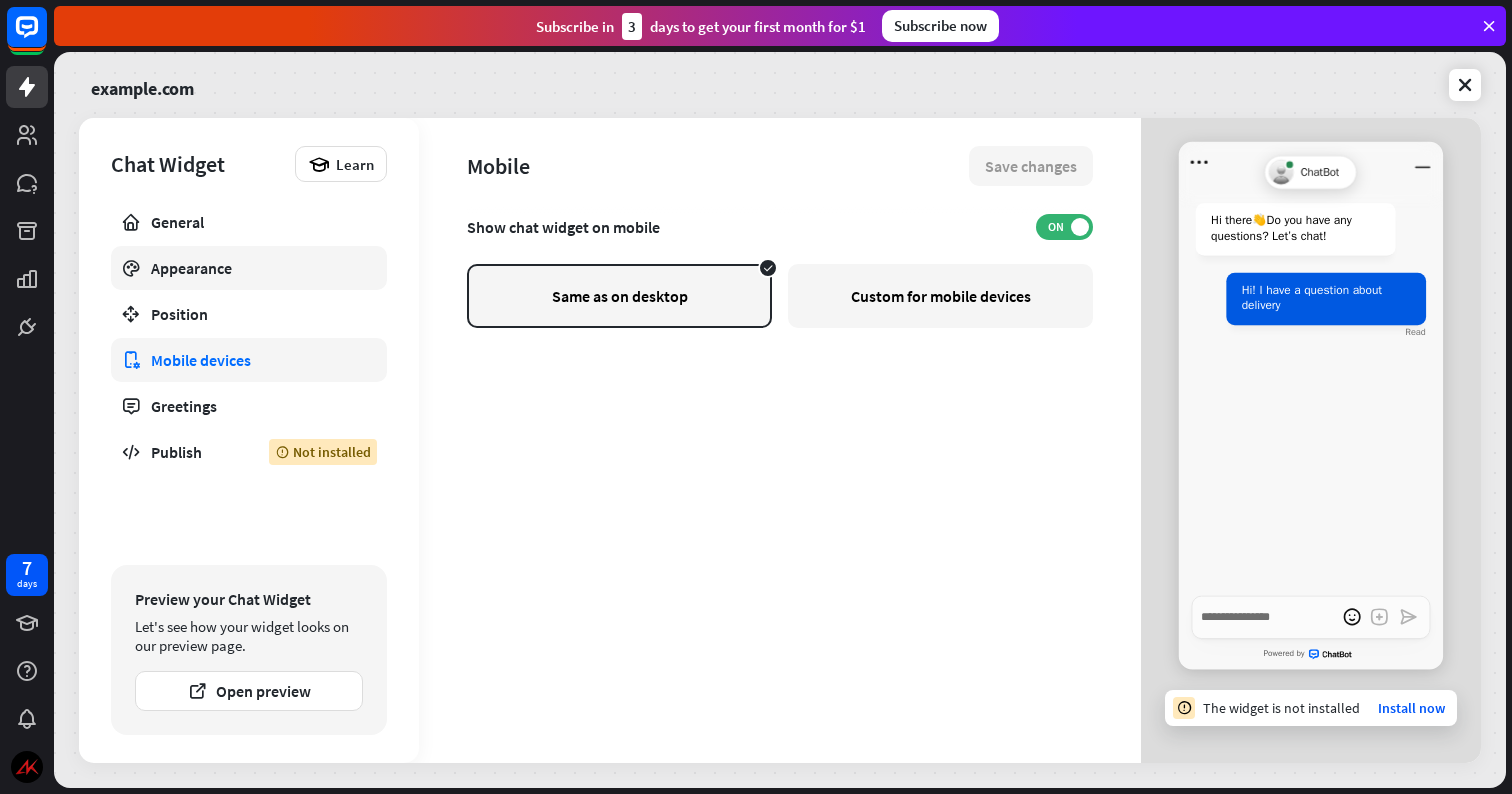 click on "Appearance" at bounding box center (249, 268) 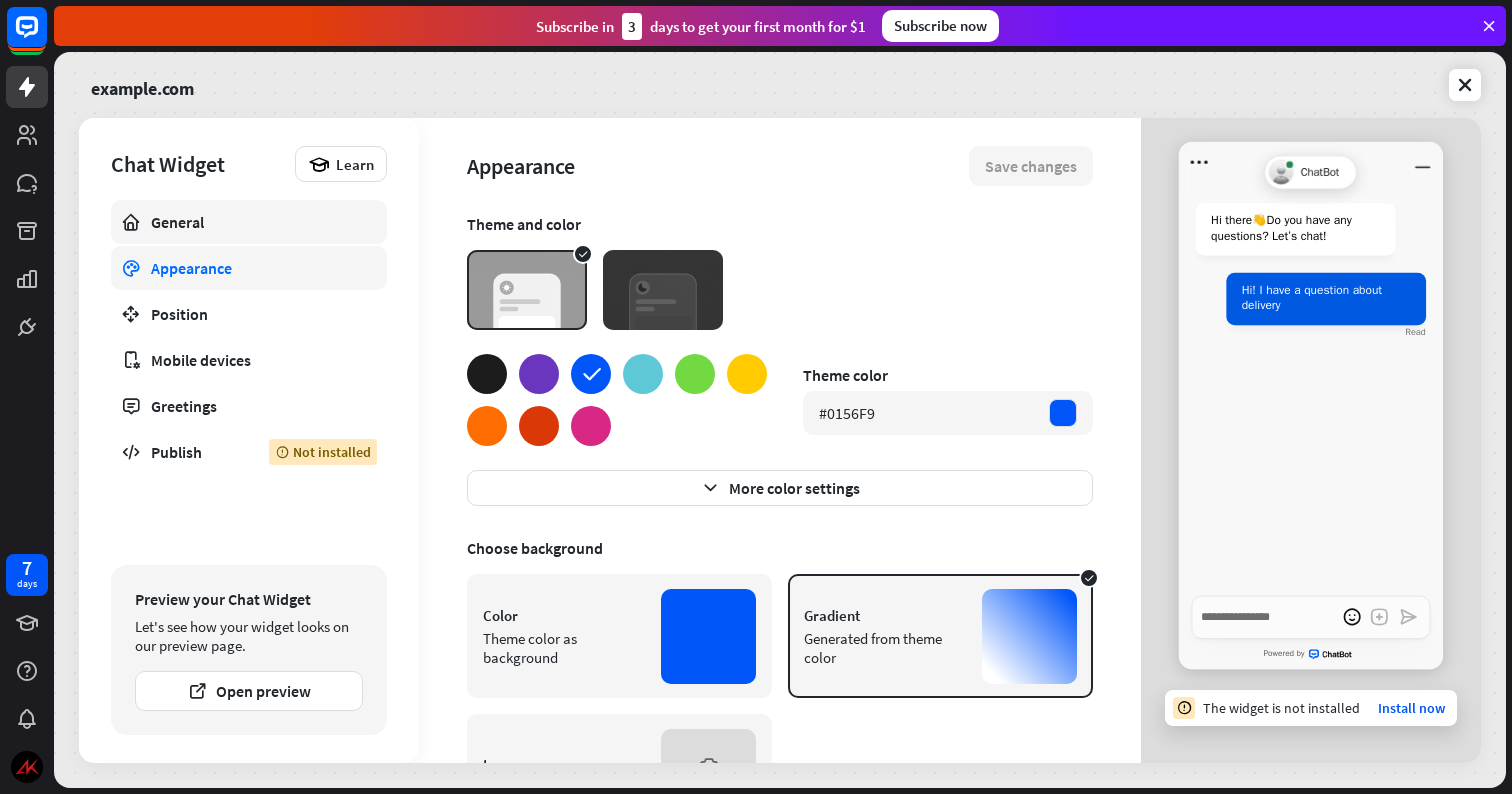 click on "General" at bounding box center (249, 222) 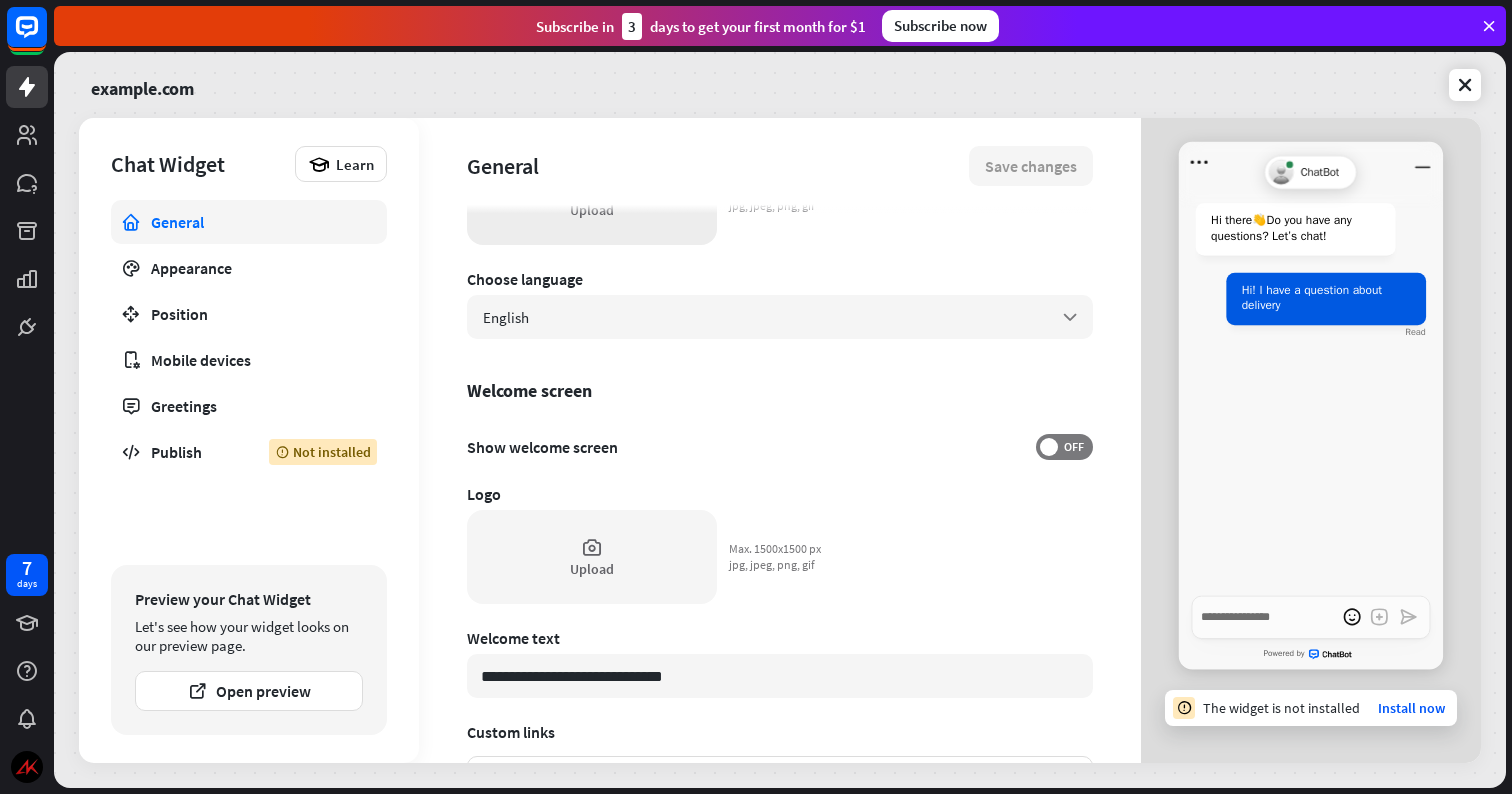 scroll, scrollTop: 292, scrollLeft: 0, axis: vertical 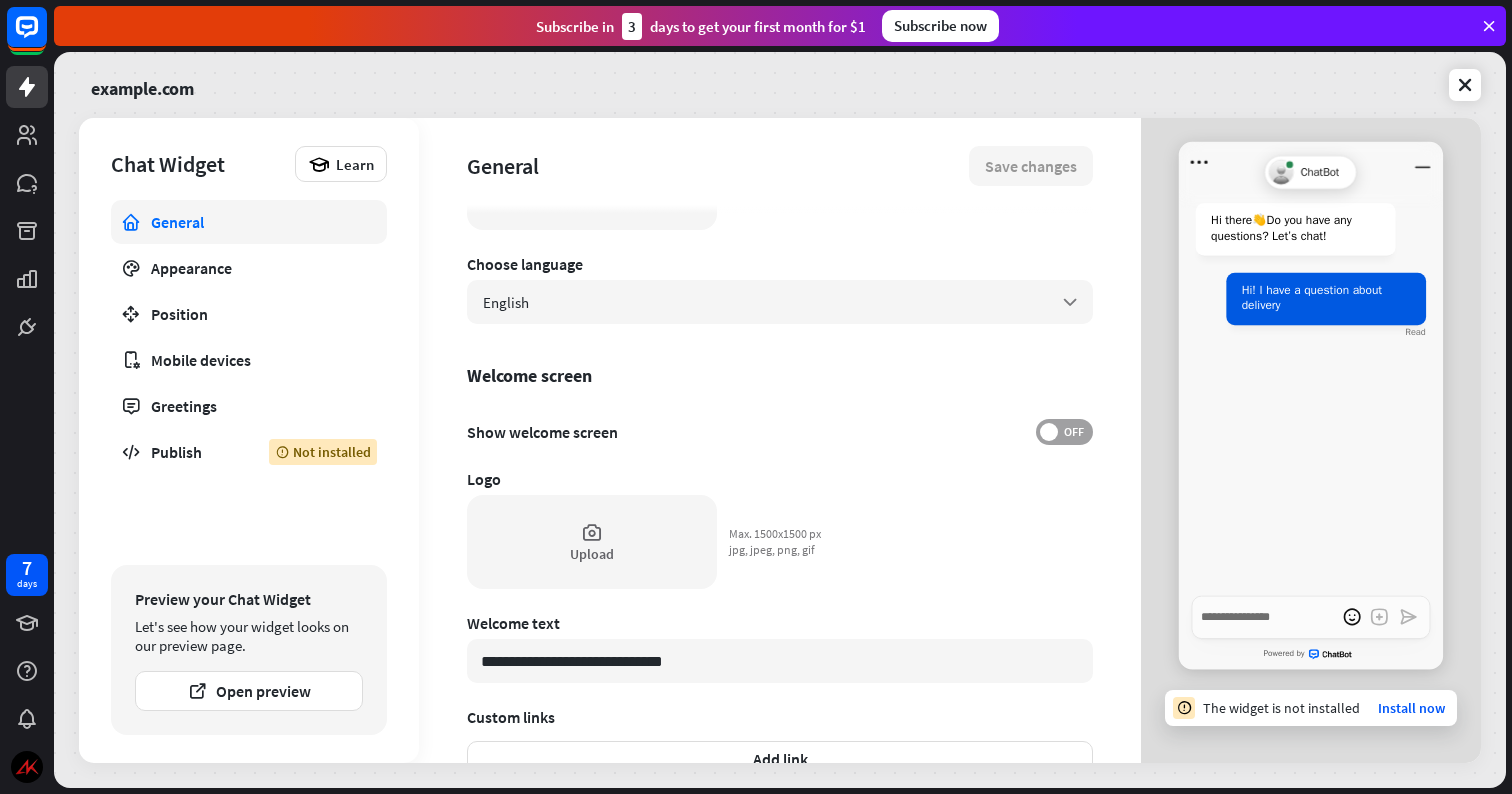 click on "OFF" at bounding box center (1064, 432) 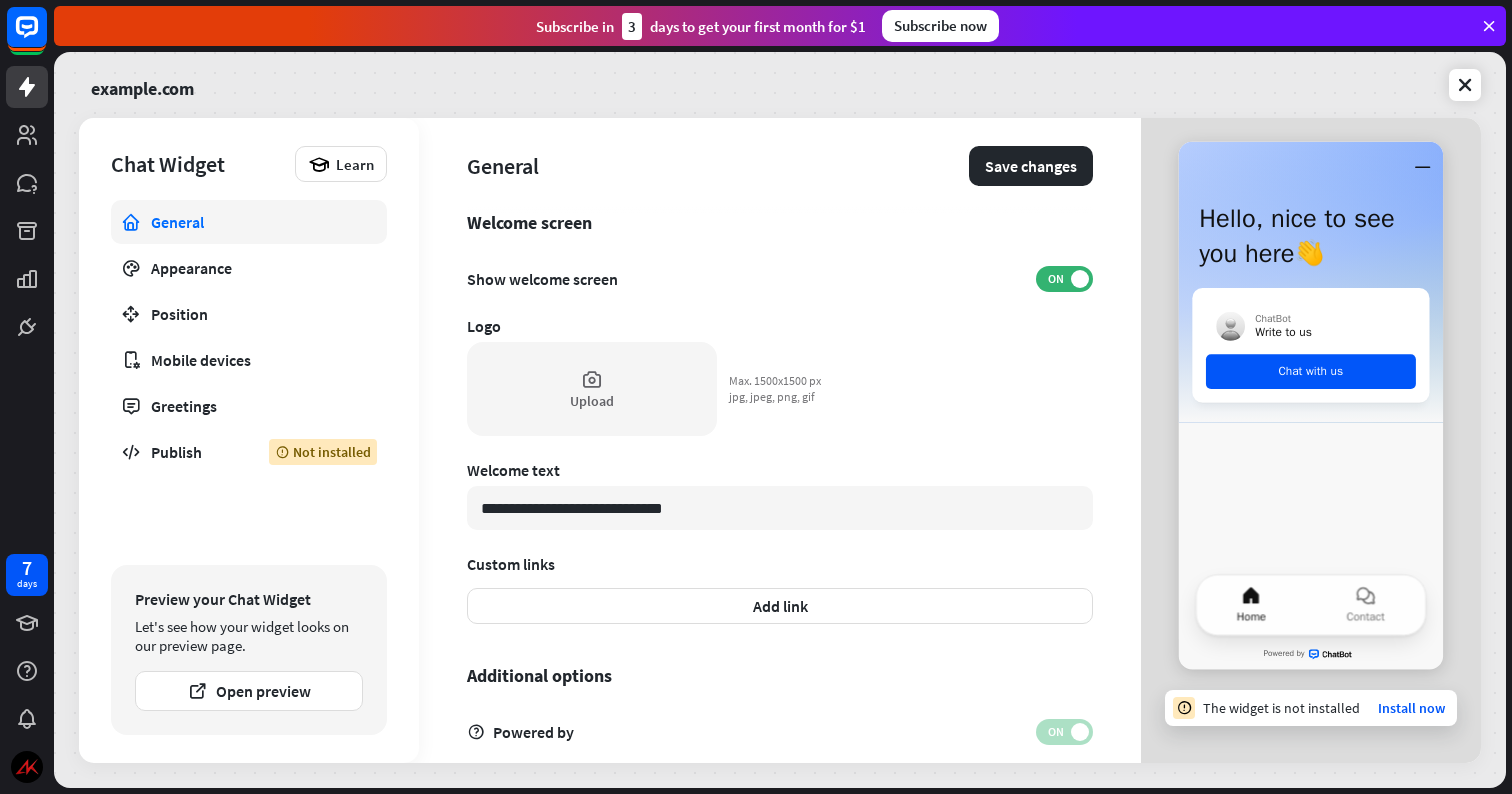 scroll, scrollTop: 470, scrollLeft: 0, axis: vertical 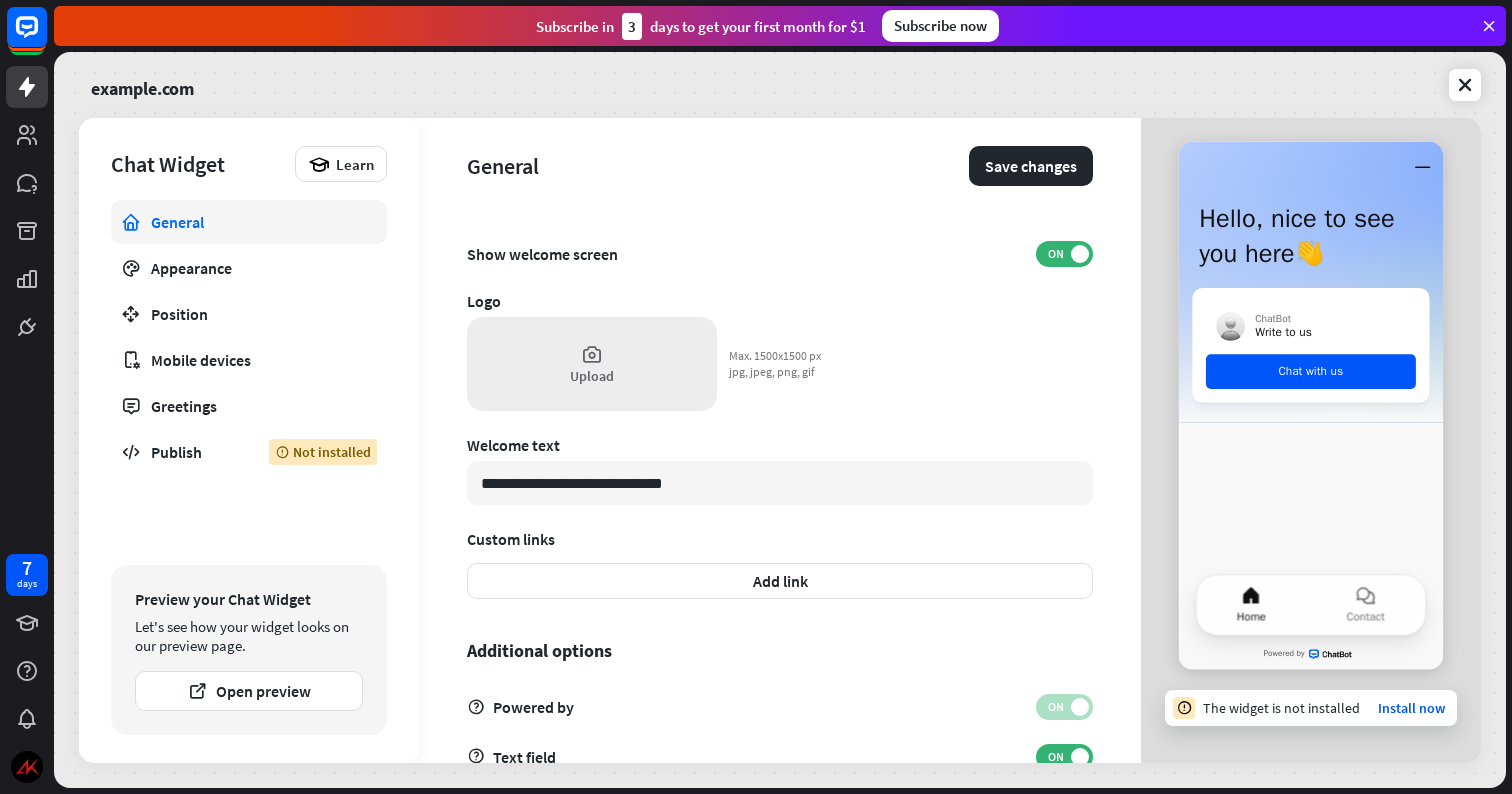 click on "Upload" at bounding box center [592, 364] 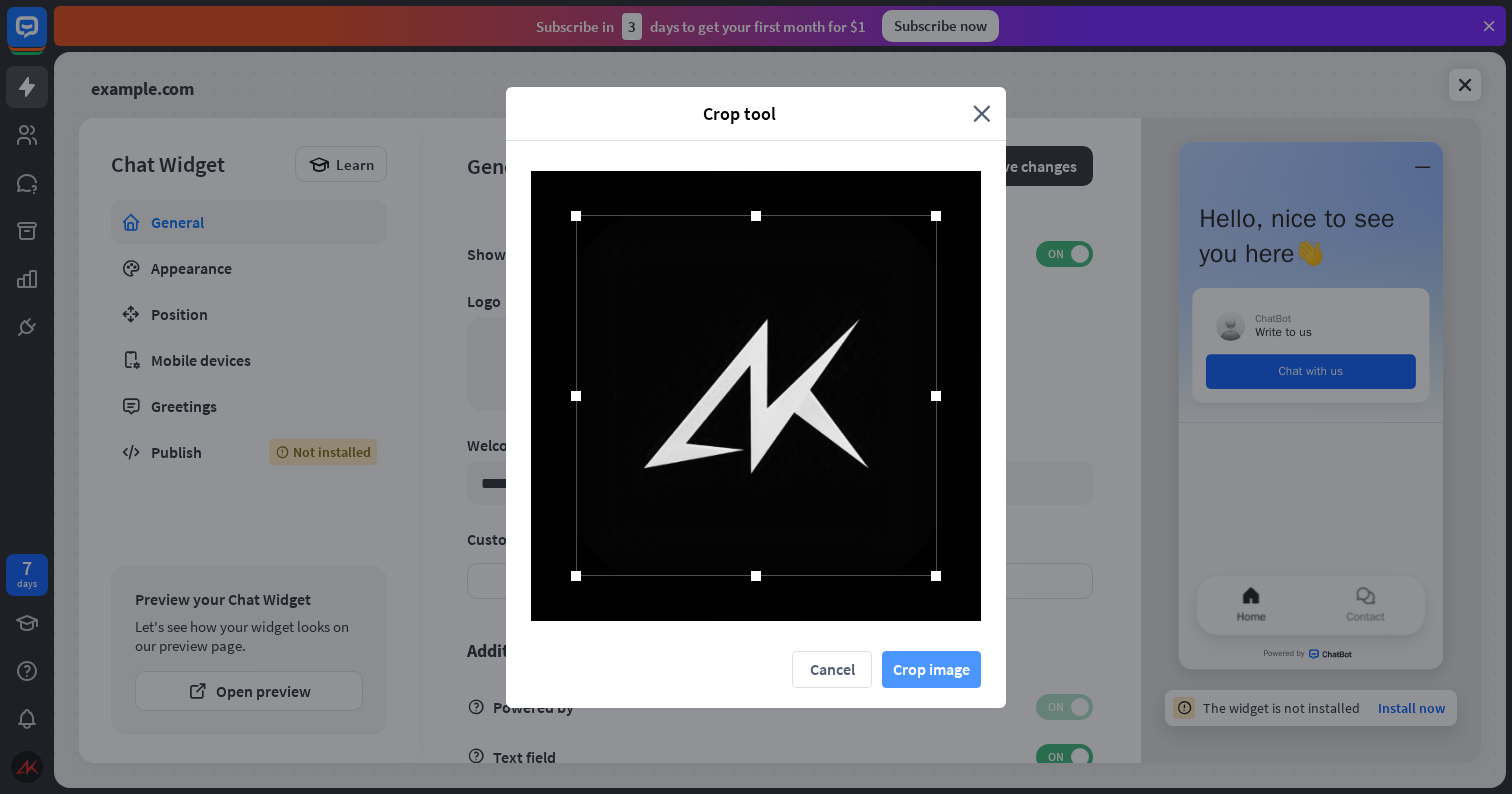 click on "Crop image" at bounding box center (931, 669) 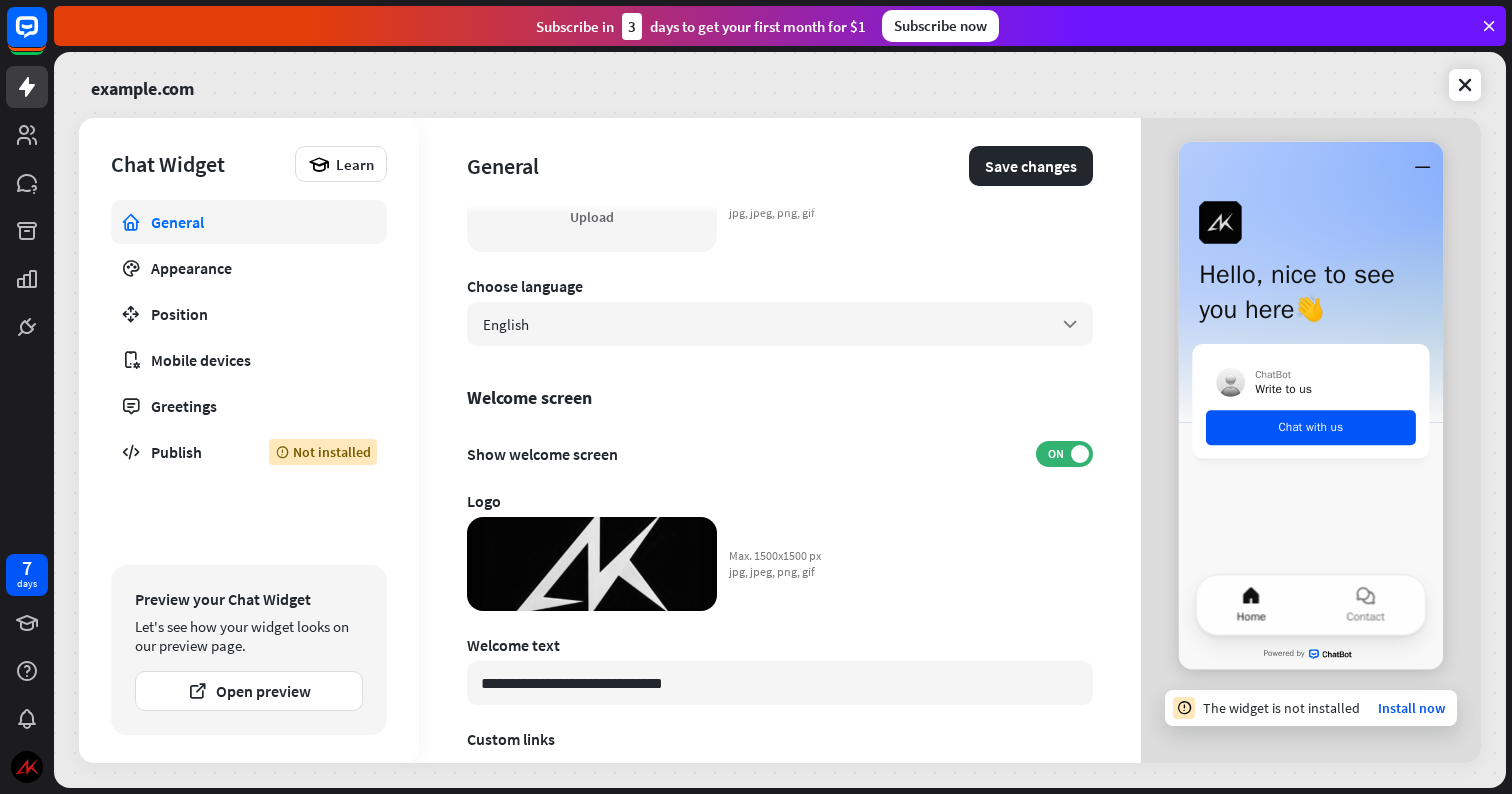 scroll, scrollTop: 0, scrollLeft: 0, axis: both 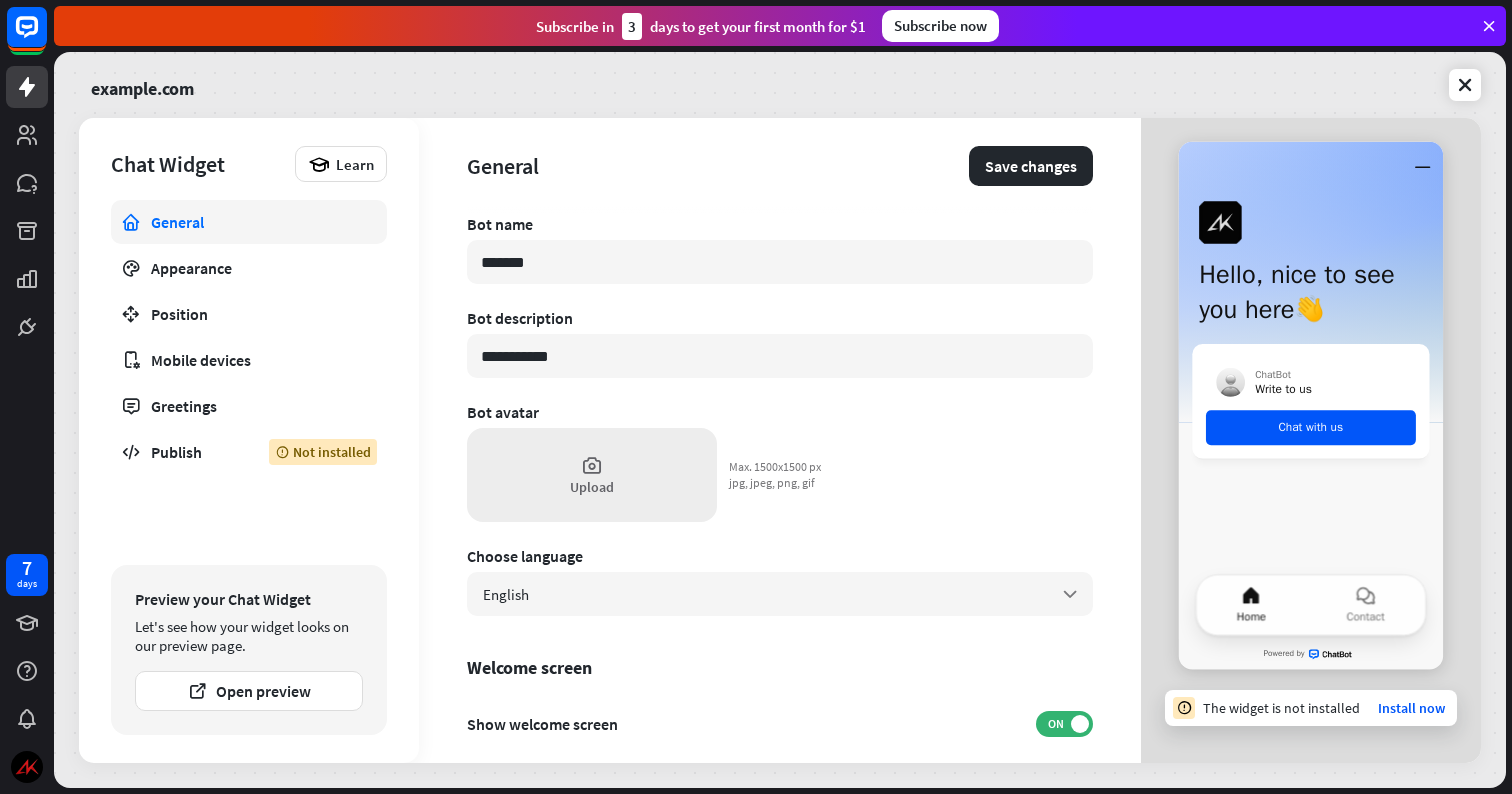 click on "Upload" at bounding box center [592, 487] 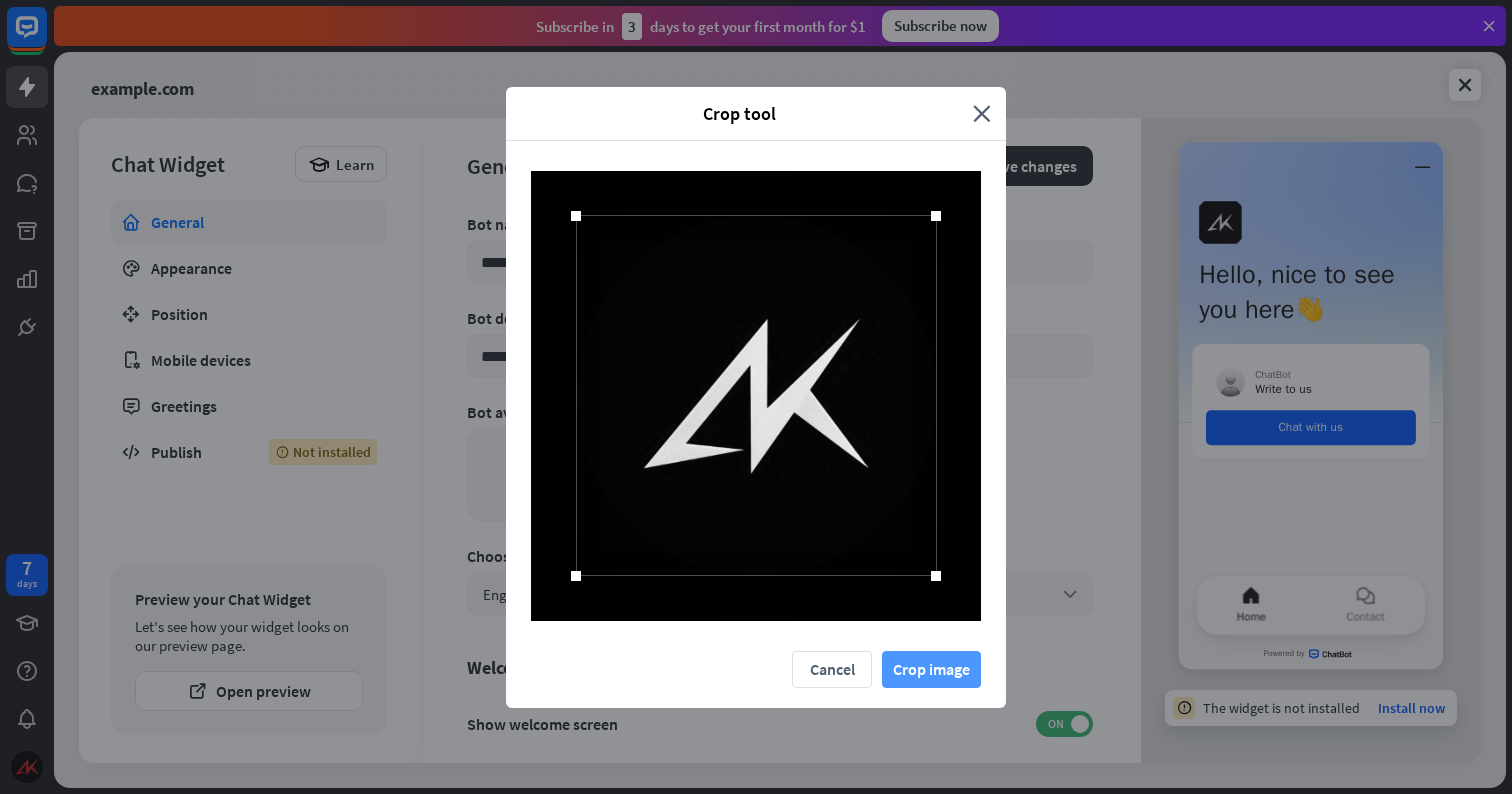 click on "Crop image" at bounding box center [931, 669] 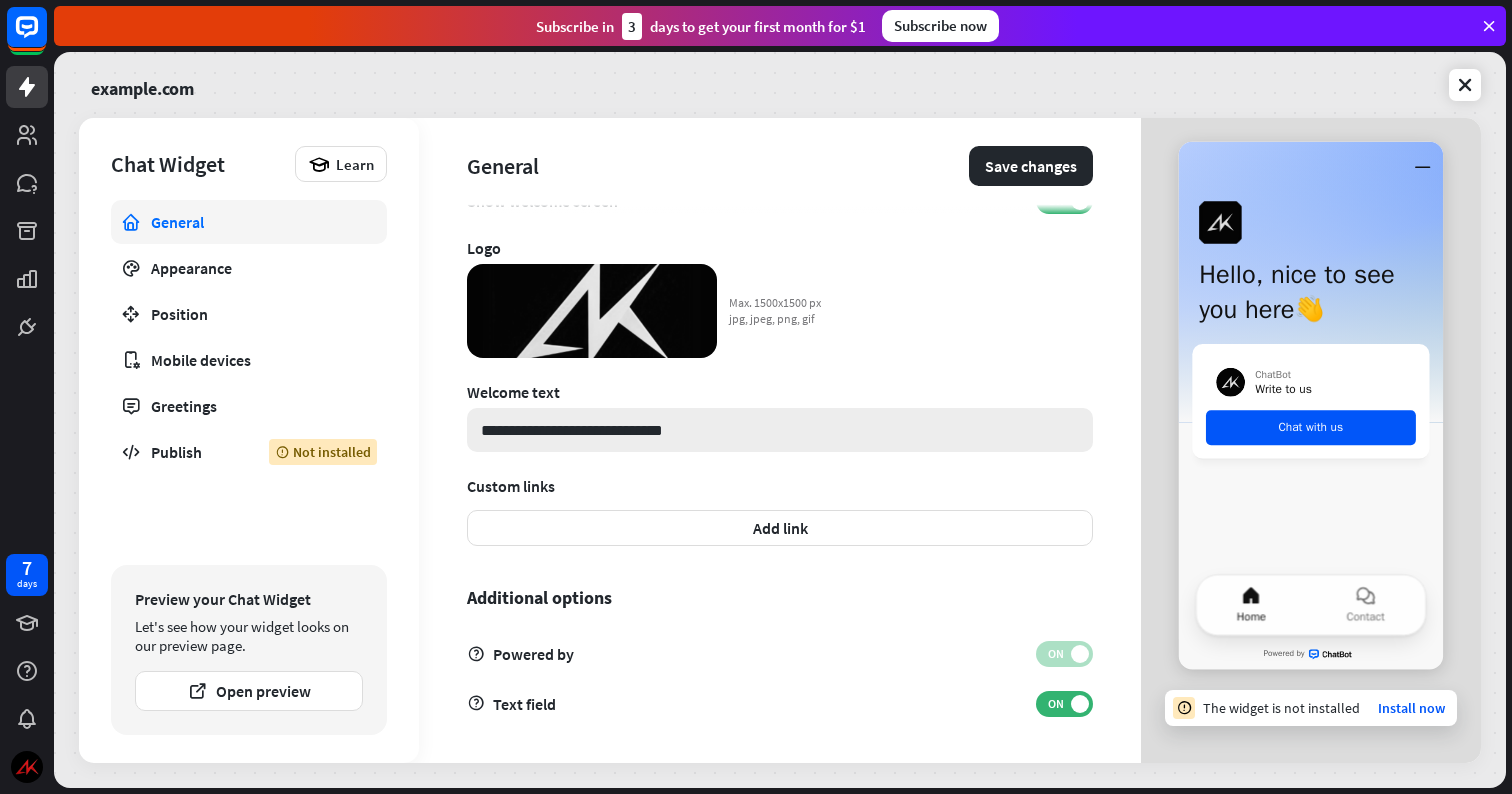 scroll, scrollTop: 0, scrollLeft: 0, axis: both 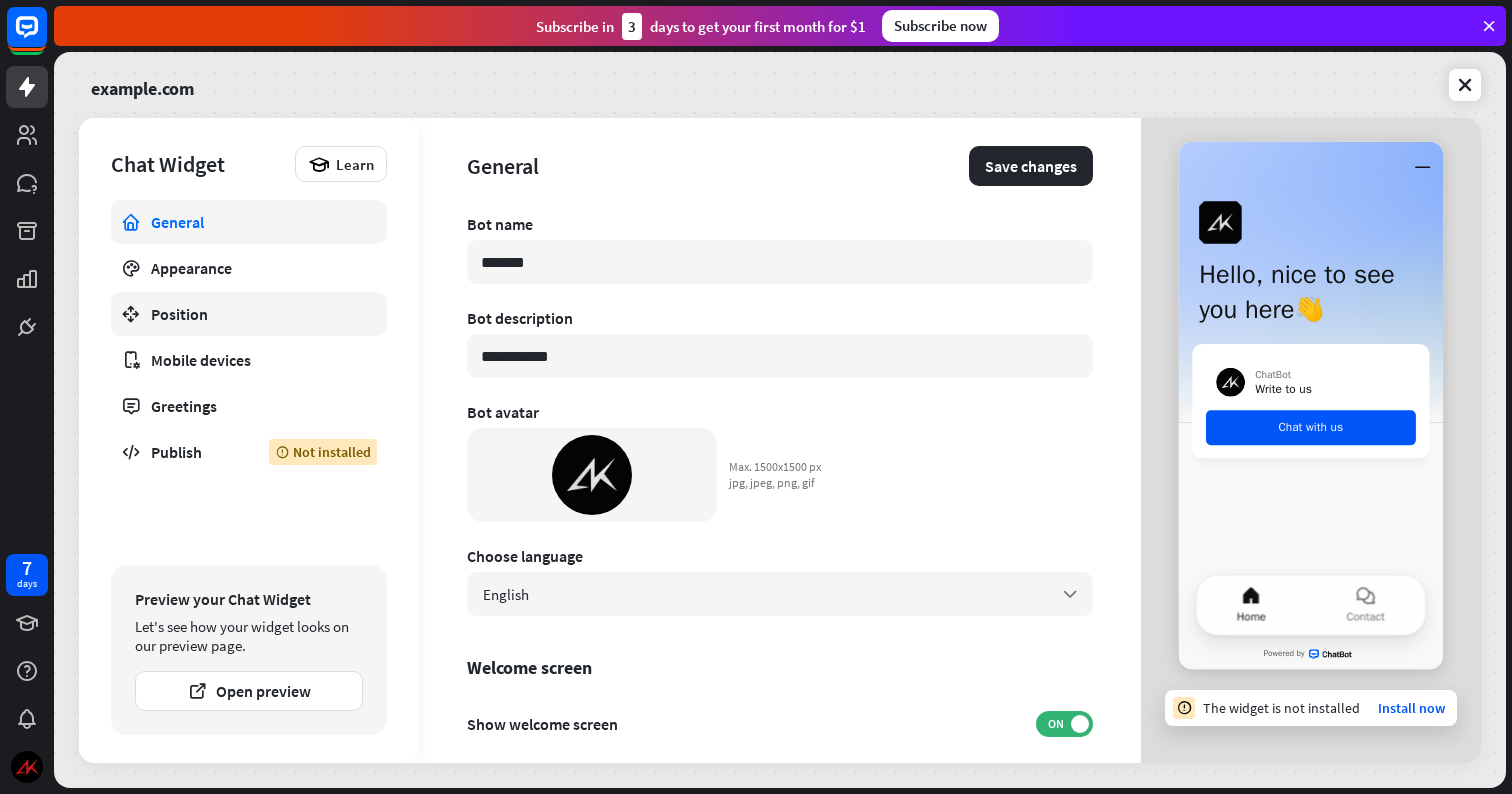 click on "Position" at bounding box center [249, 314] 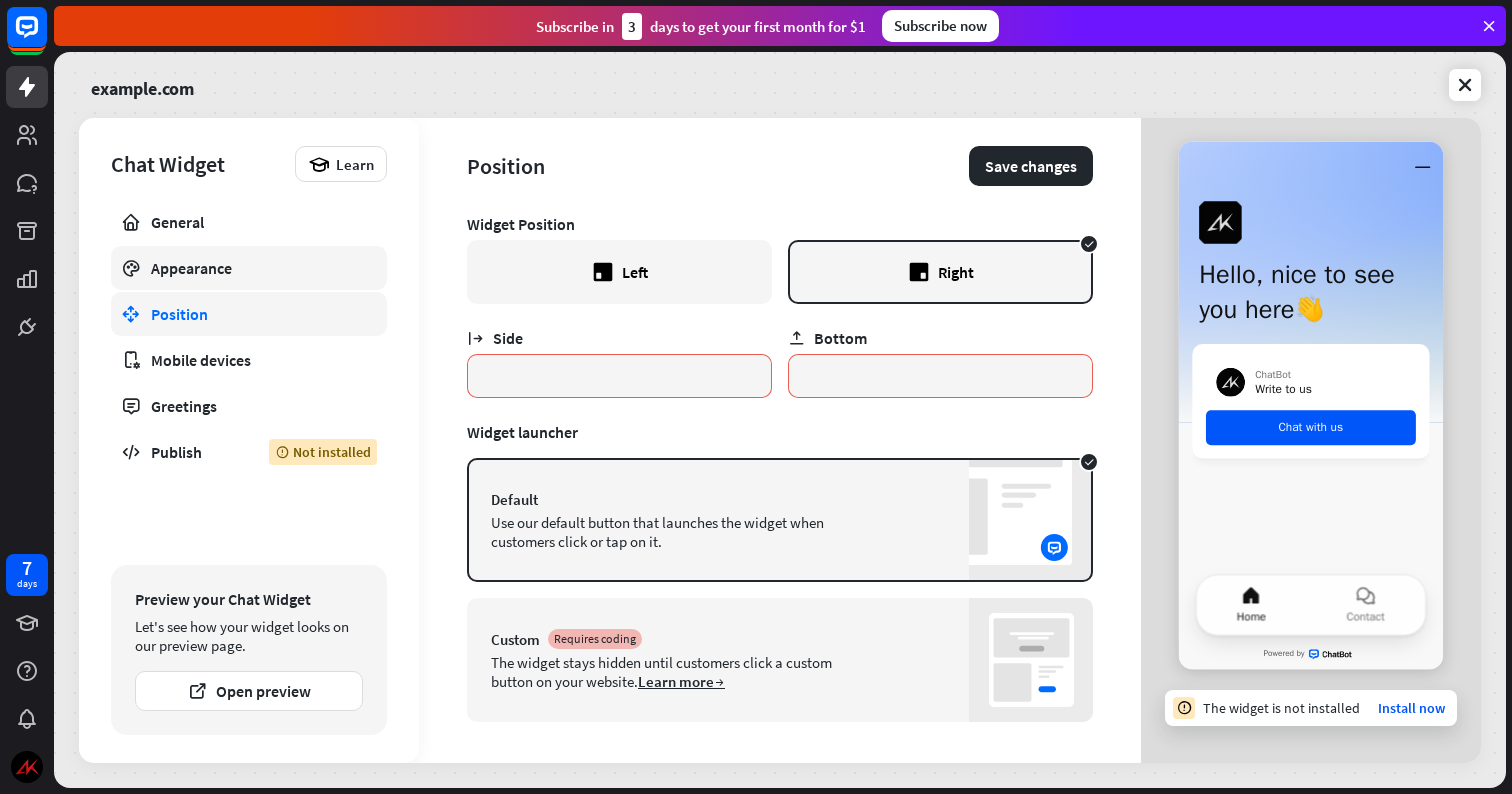 click on "Appearance" at bounding box center (249, 268) 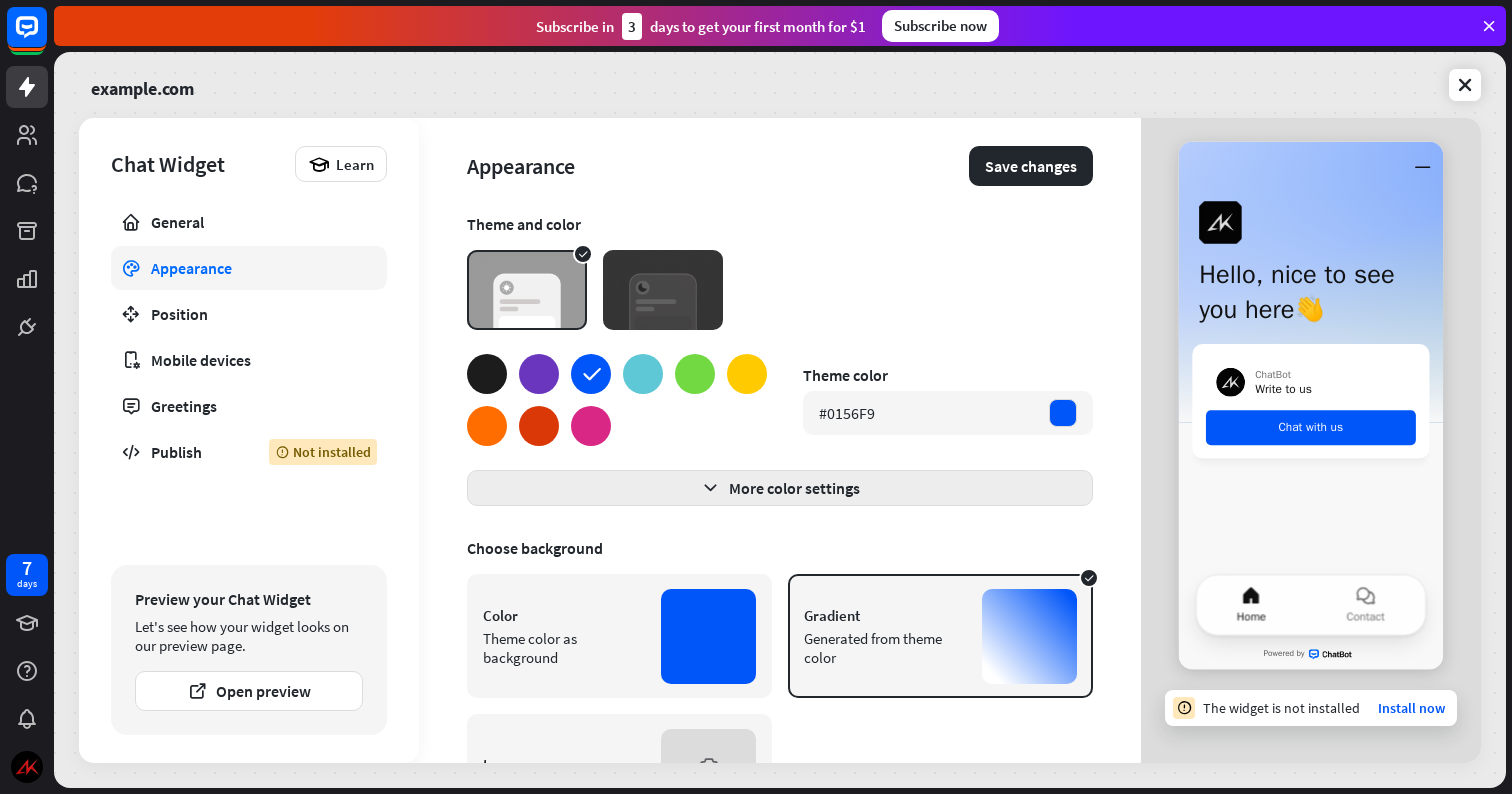 click on "More color settings" at bounding box center [780, 488] 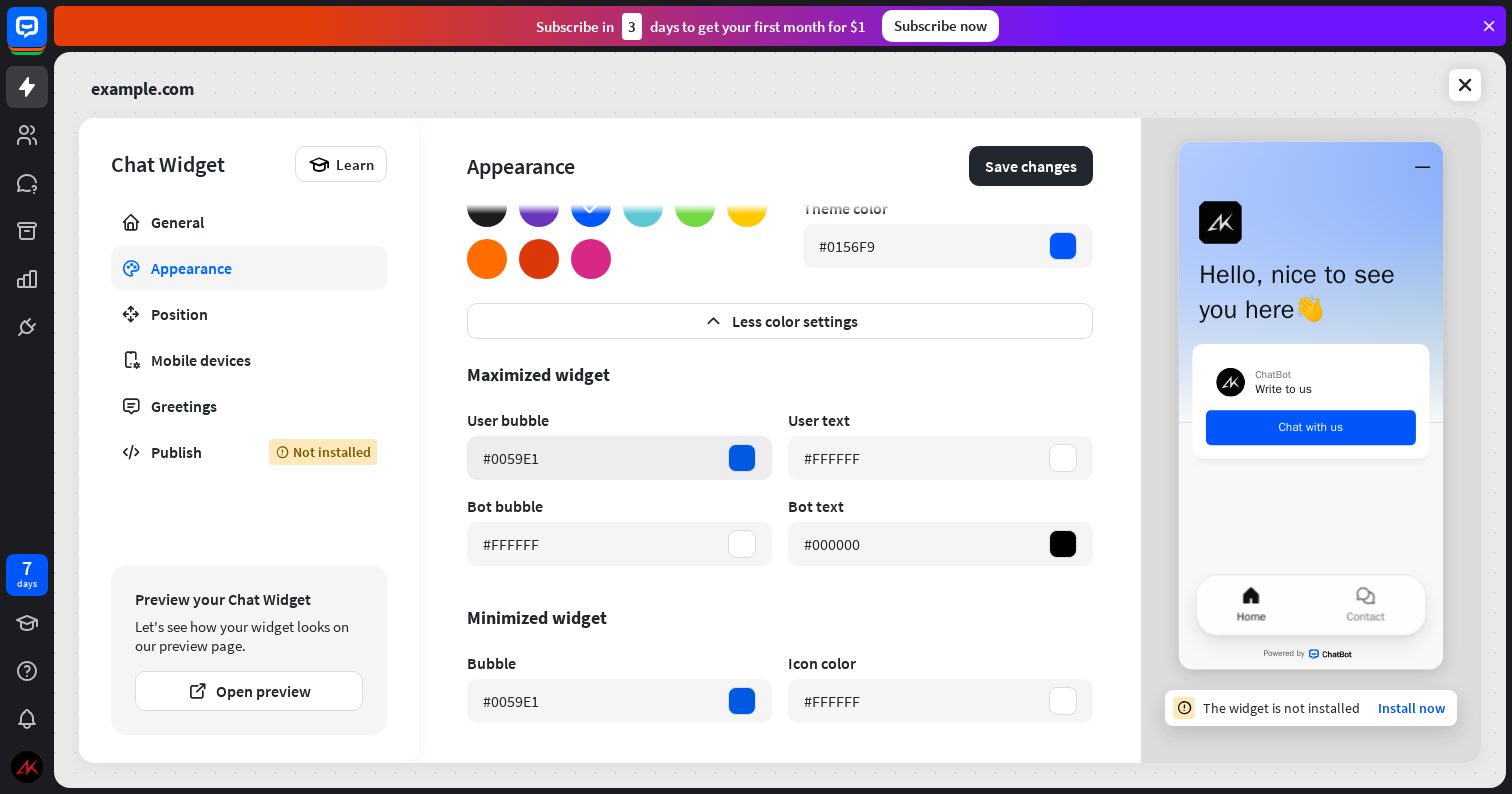 scroll, scrollTop: 0, scrollLeft: 0, axis: both 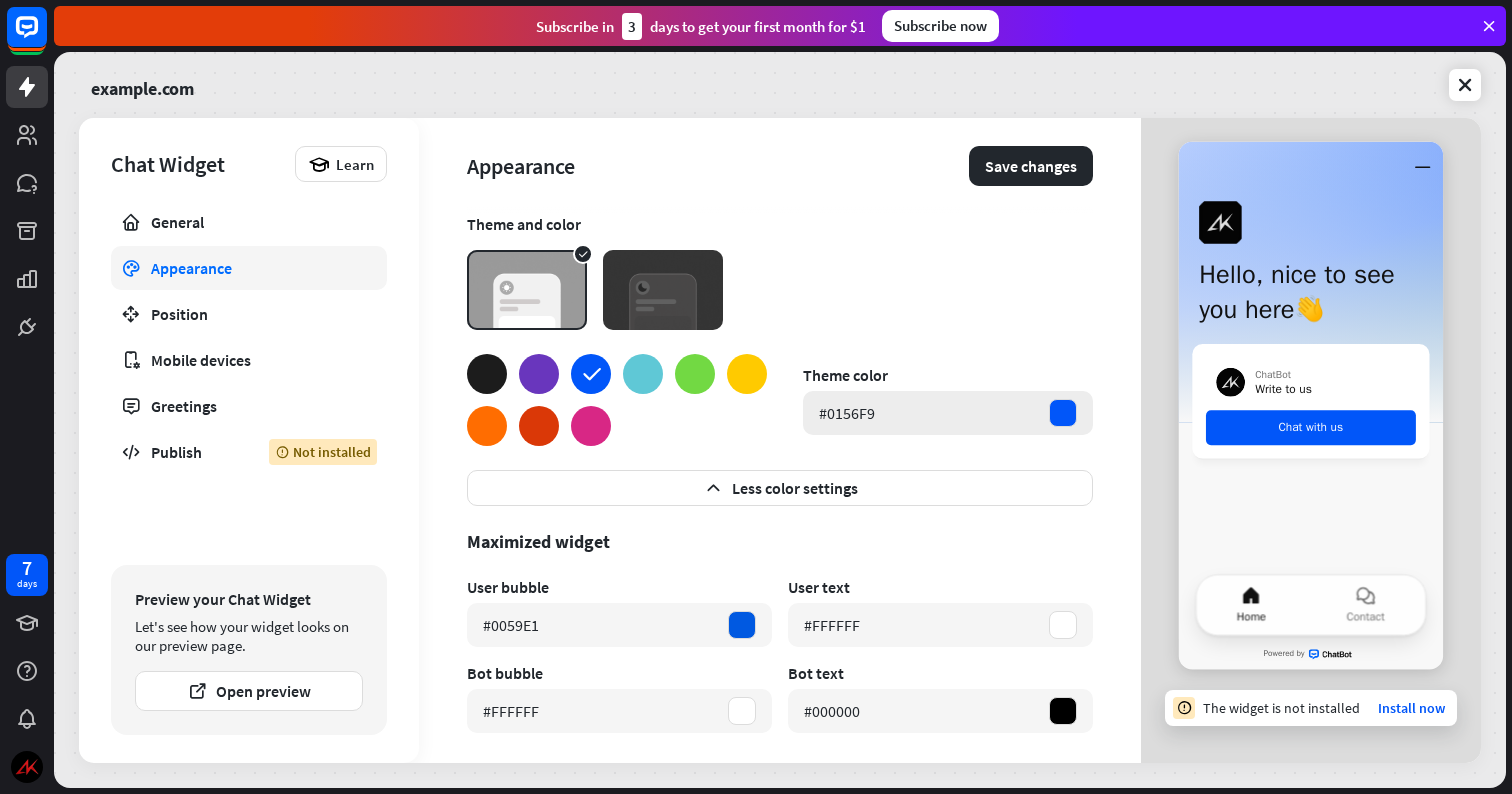 click on "#0156F9" at bounding box center (847, 413) 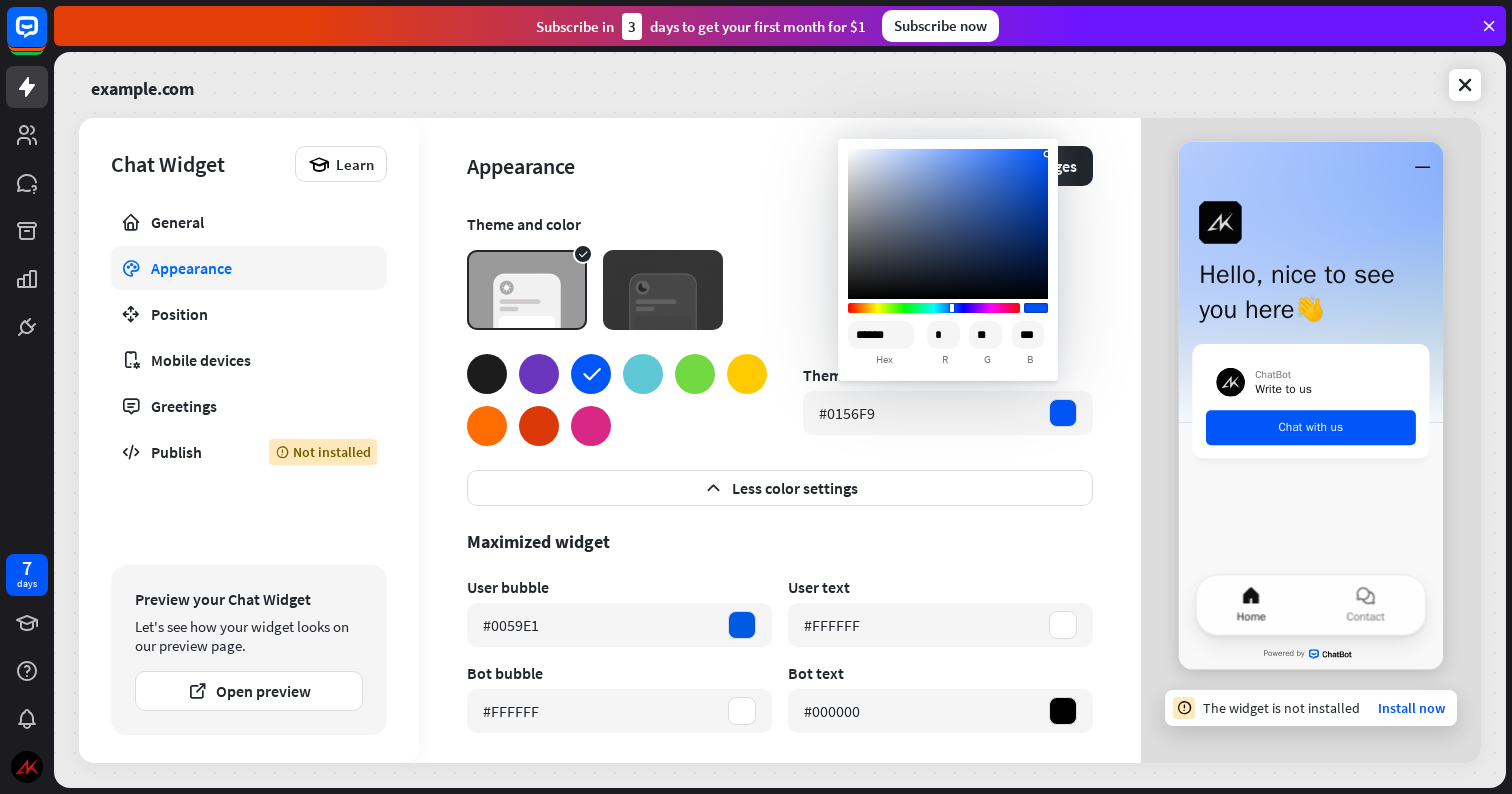 click on "******" at bounding box center [881, 335] 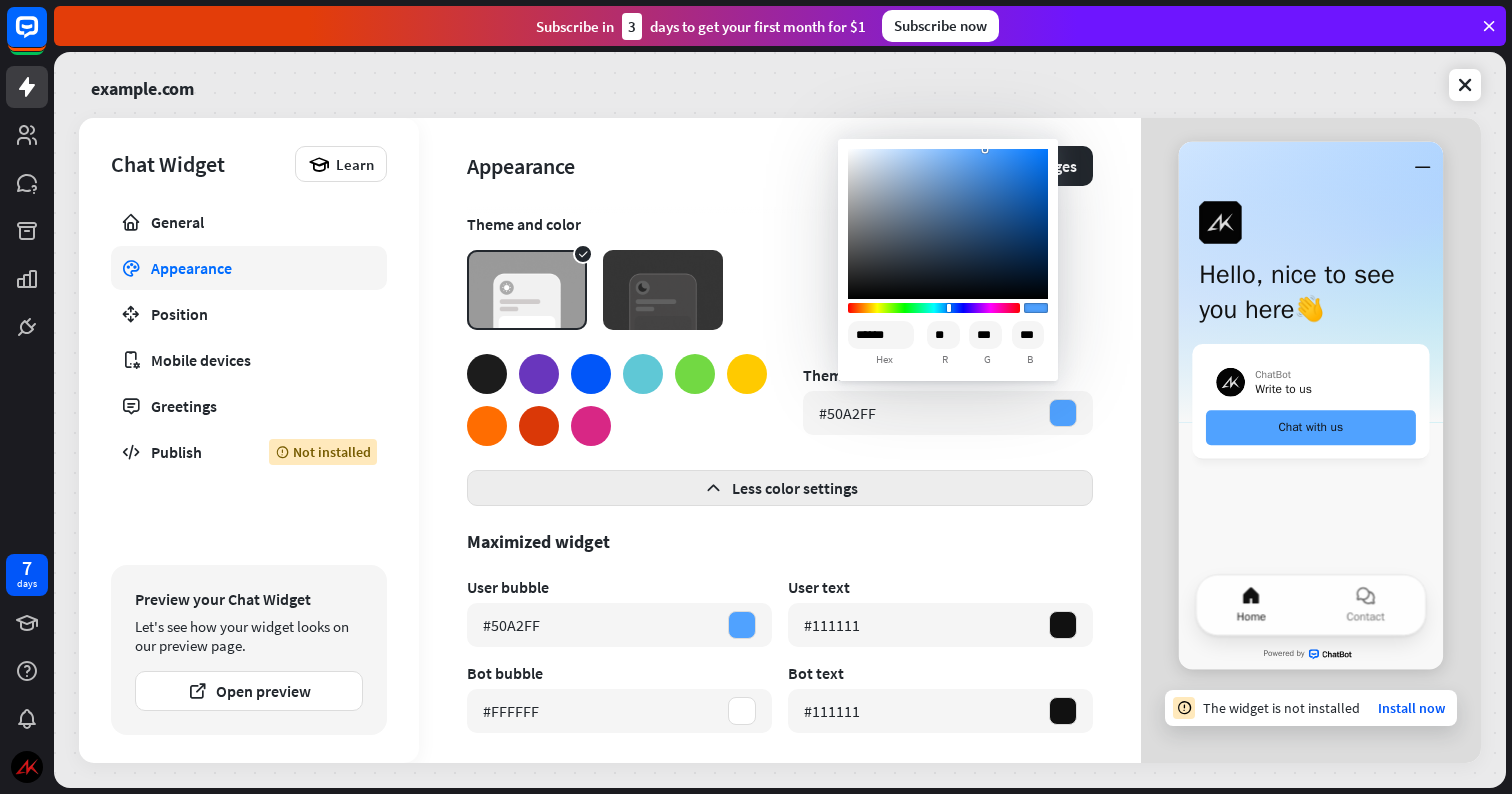type on "******" 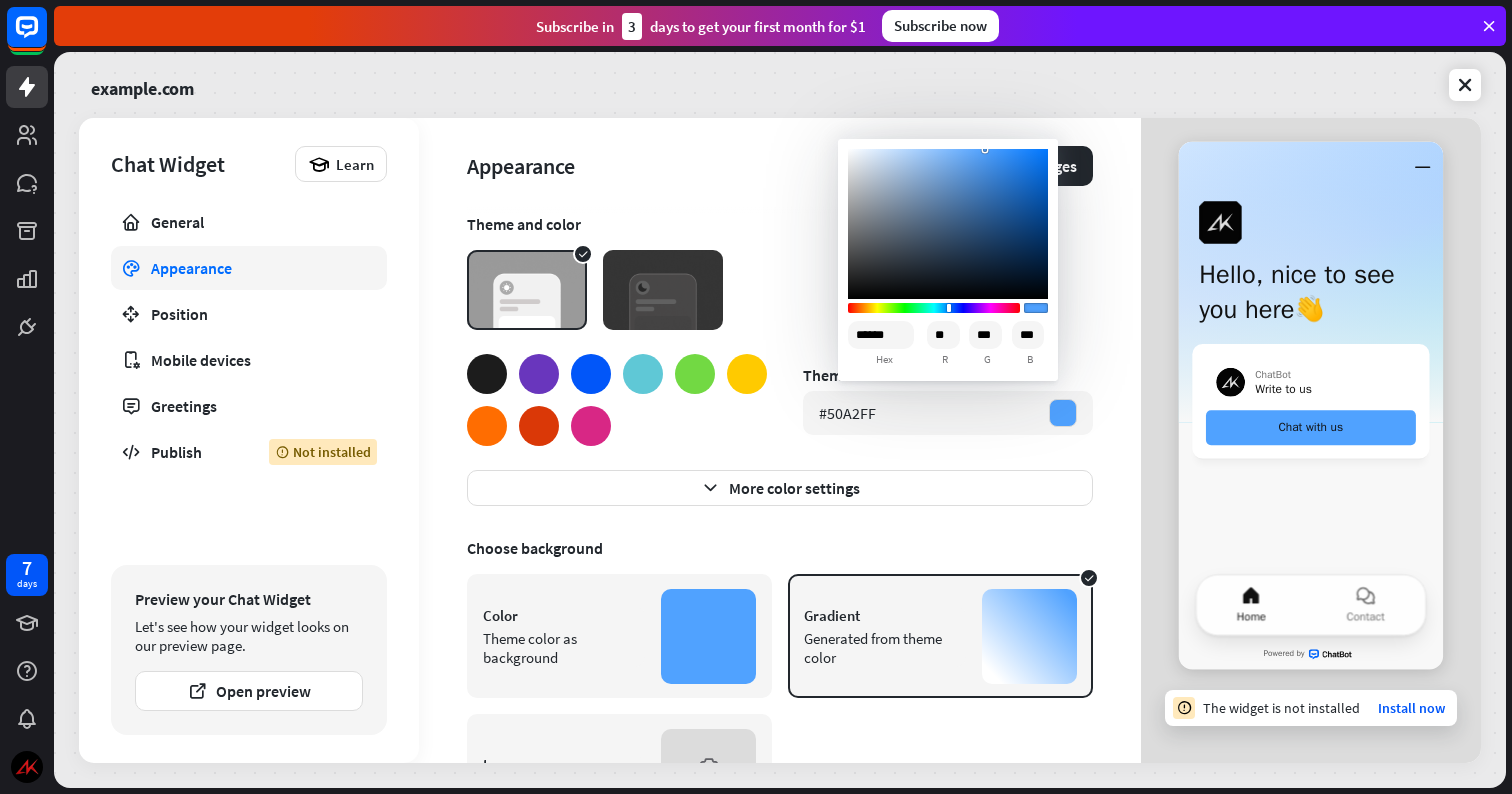 click on "Theme and color" at bounding box center [780, 272] 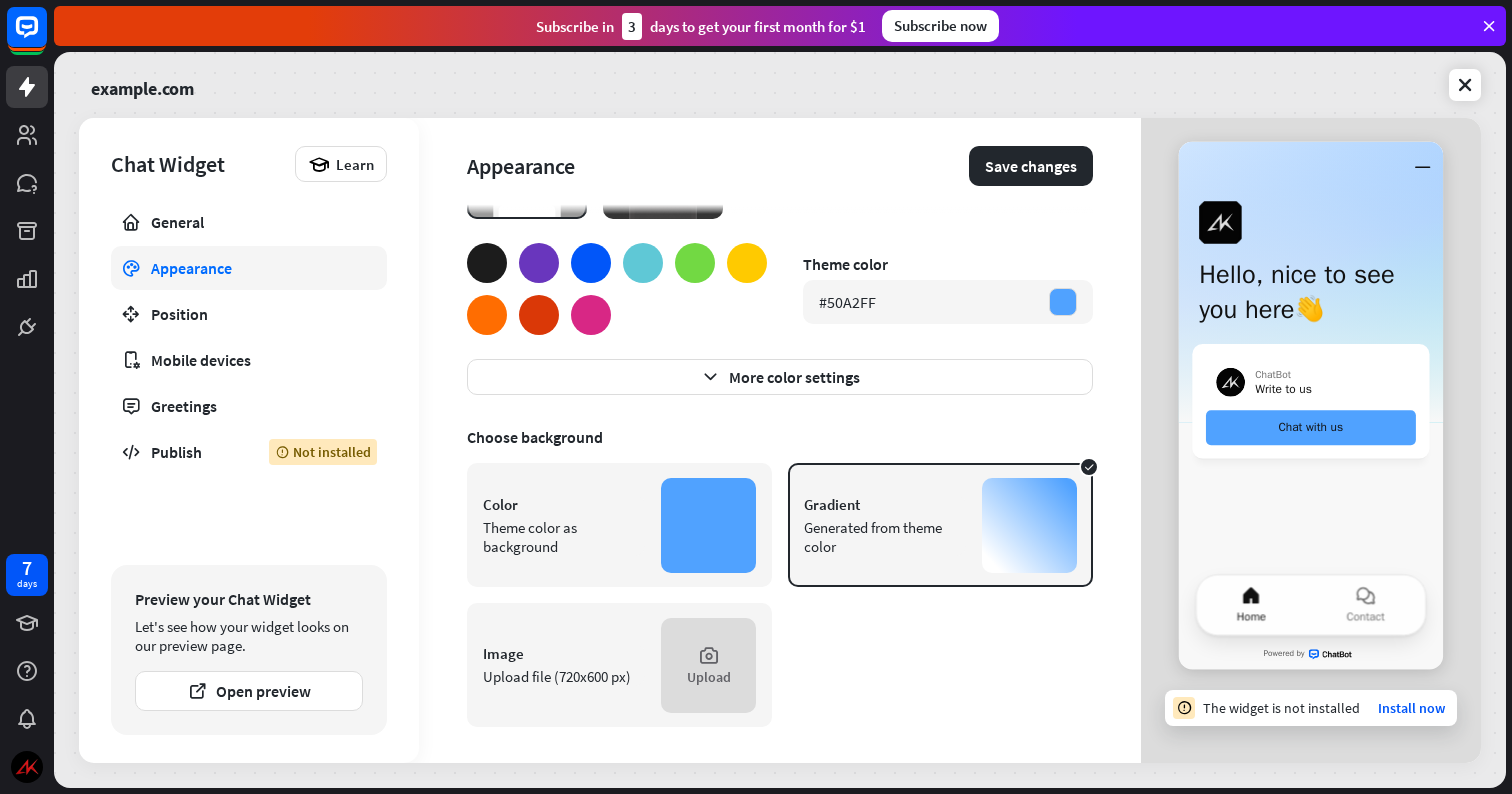 scroll, scrollTop: 115, scrollLeft: 0, axis: vertical 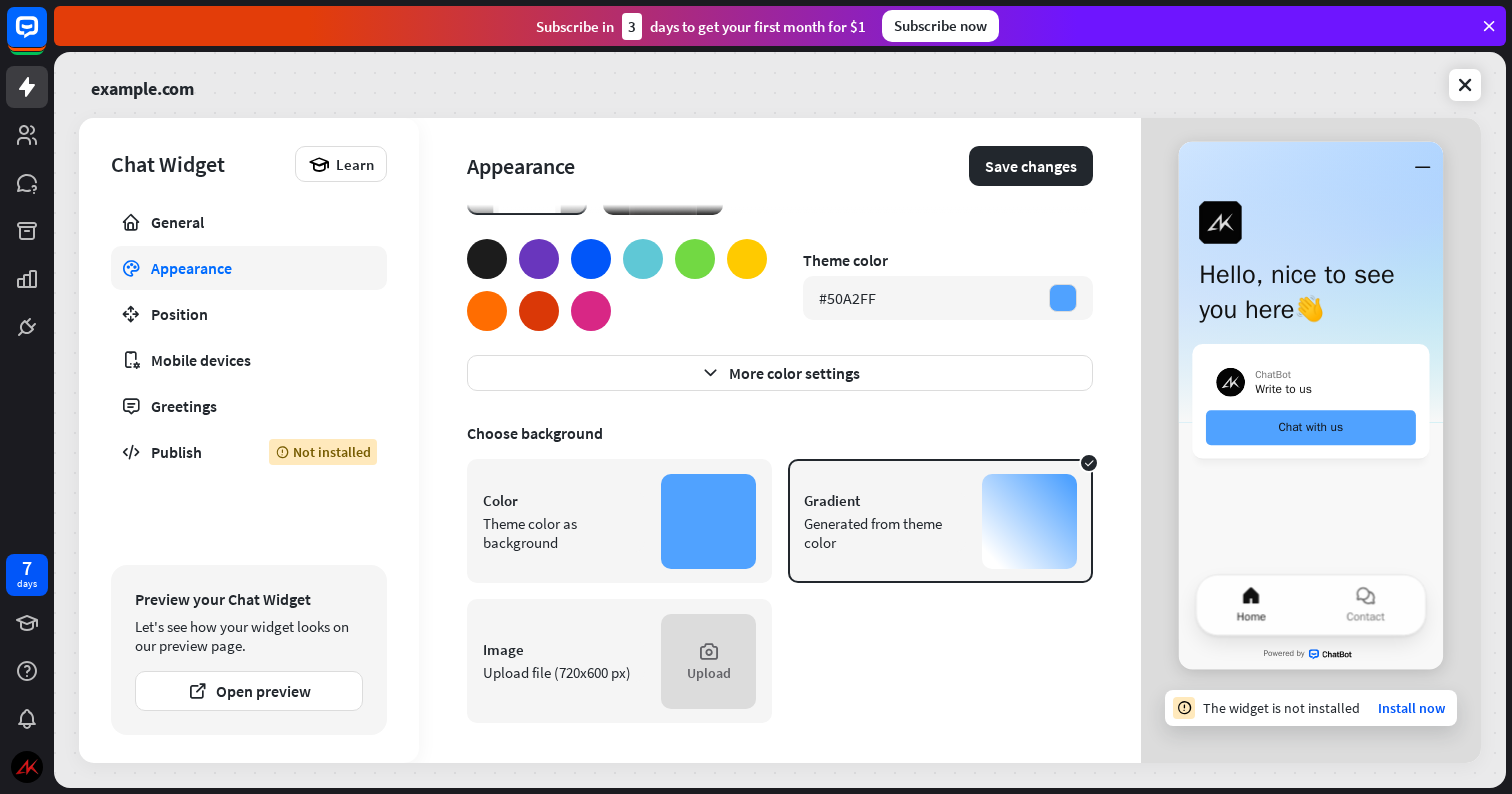 click on "Gradient
Generated from theme color" at bounding box center (940, 521) 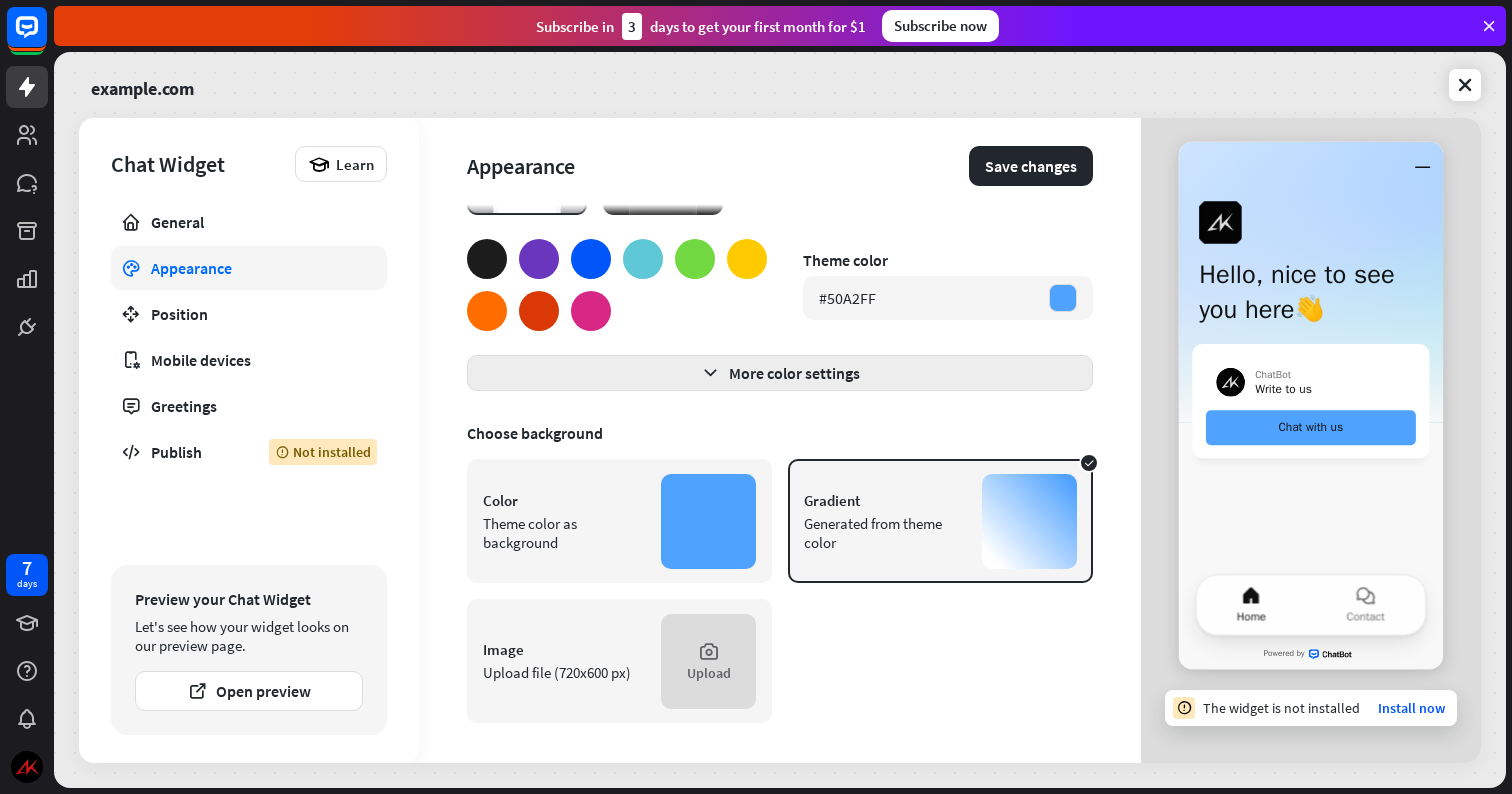scroll, scrollTop: 0, scrollLeft: 0, axis: both 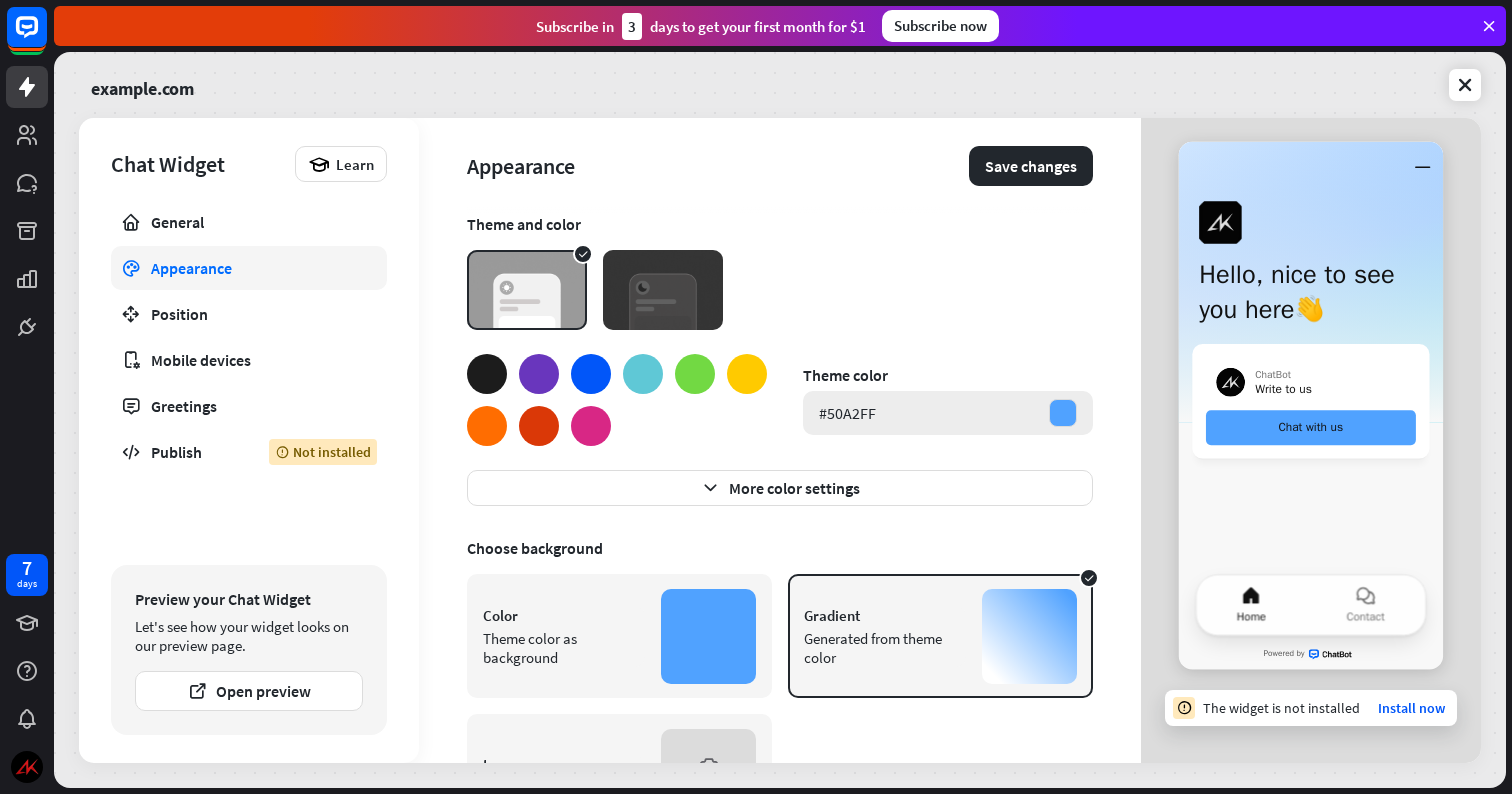 click on "#50A2FF" at bounding box center (847, 413) 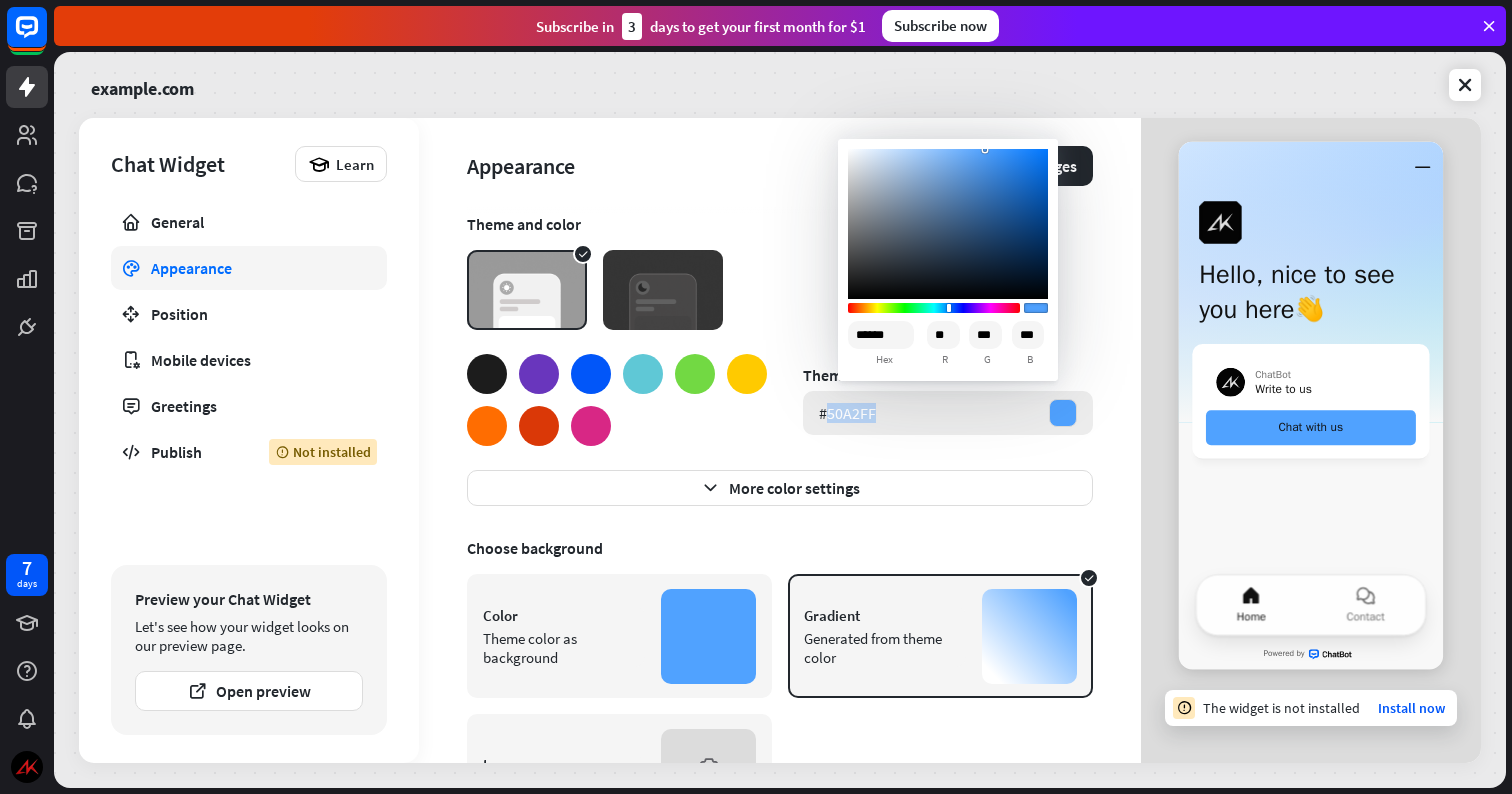 click on "#50A2FF" at bounding box center (847, 413) 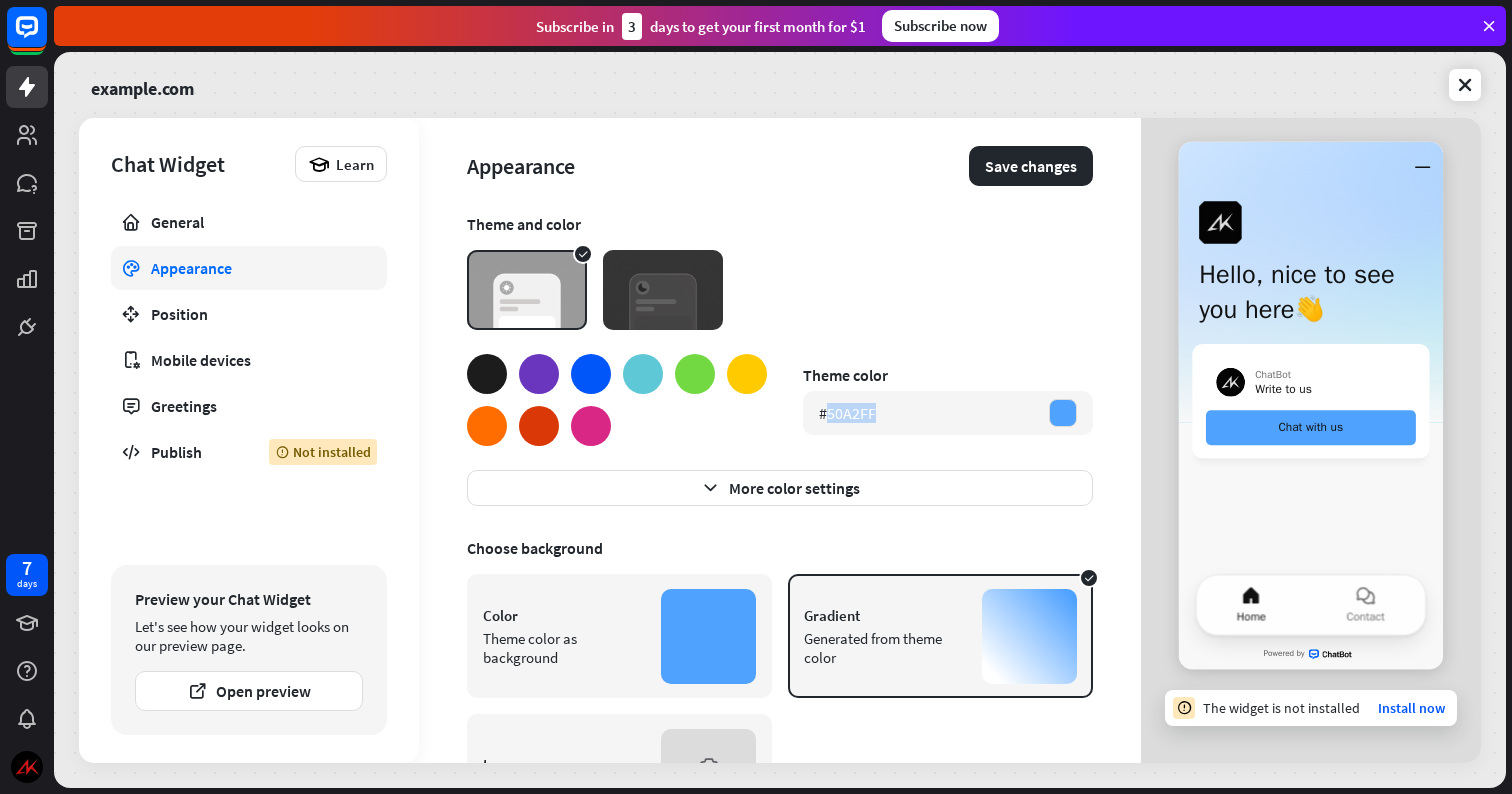 click at bounding box center (663, 290) 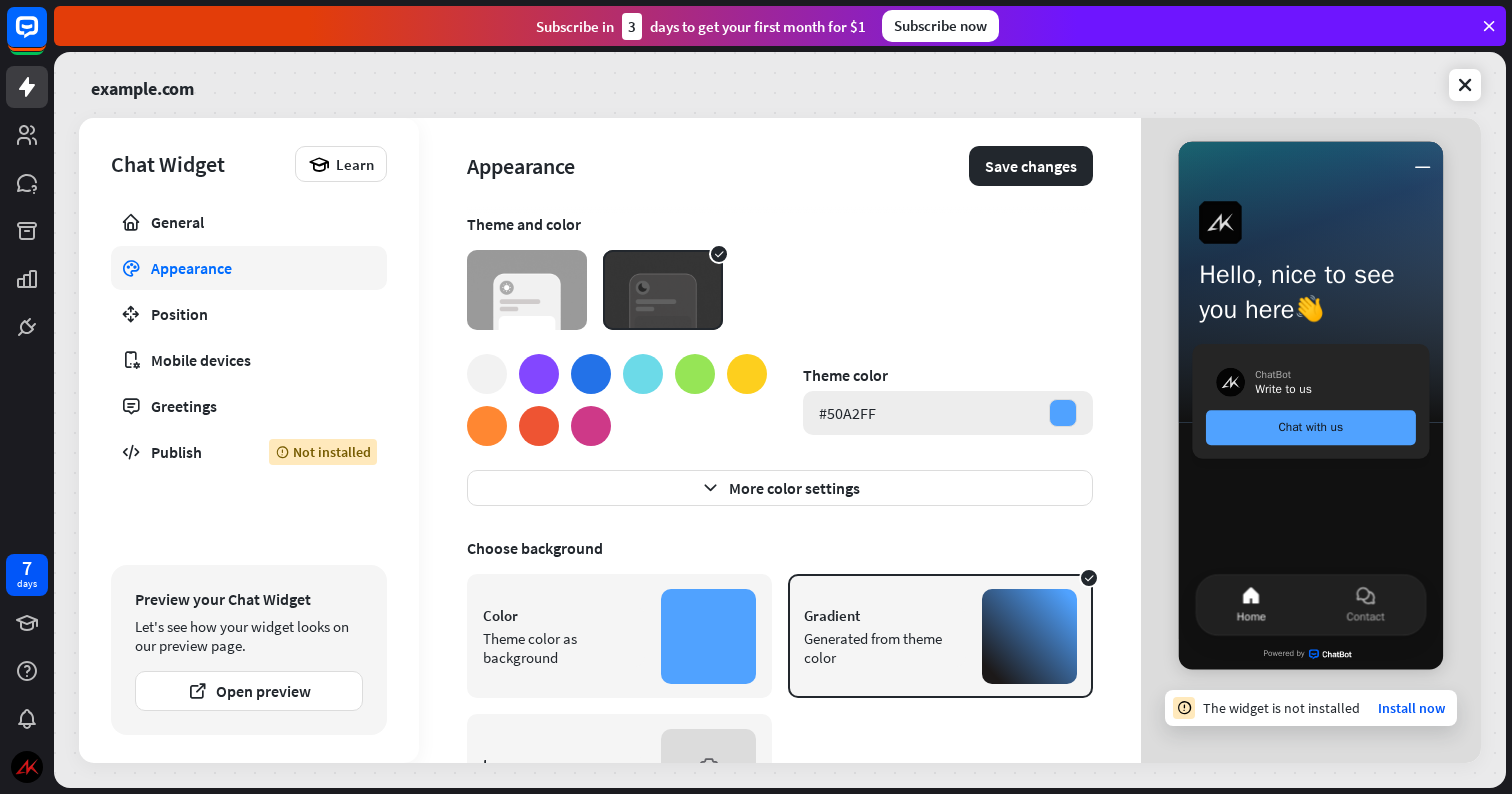 click on "#50A2FF" at bounding box center [847, 413] 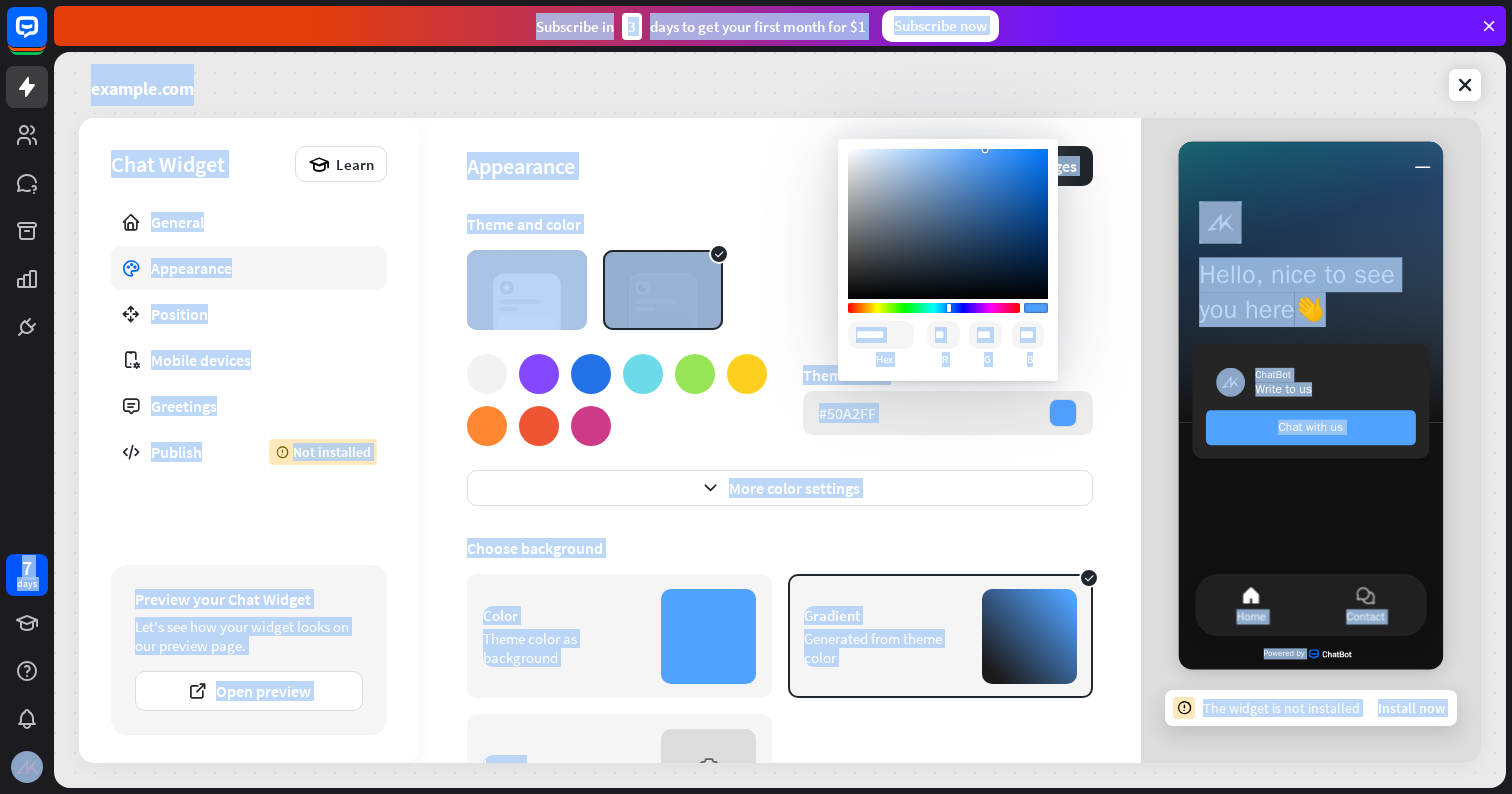 click on "#50A2FF" at bounding box center [847, 413] 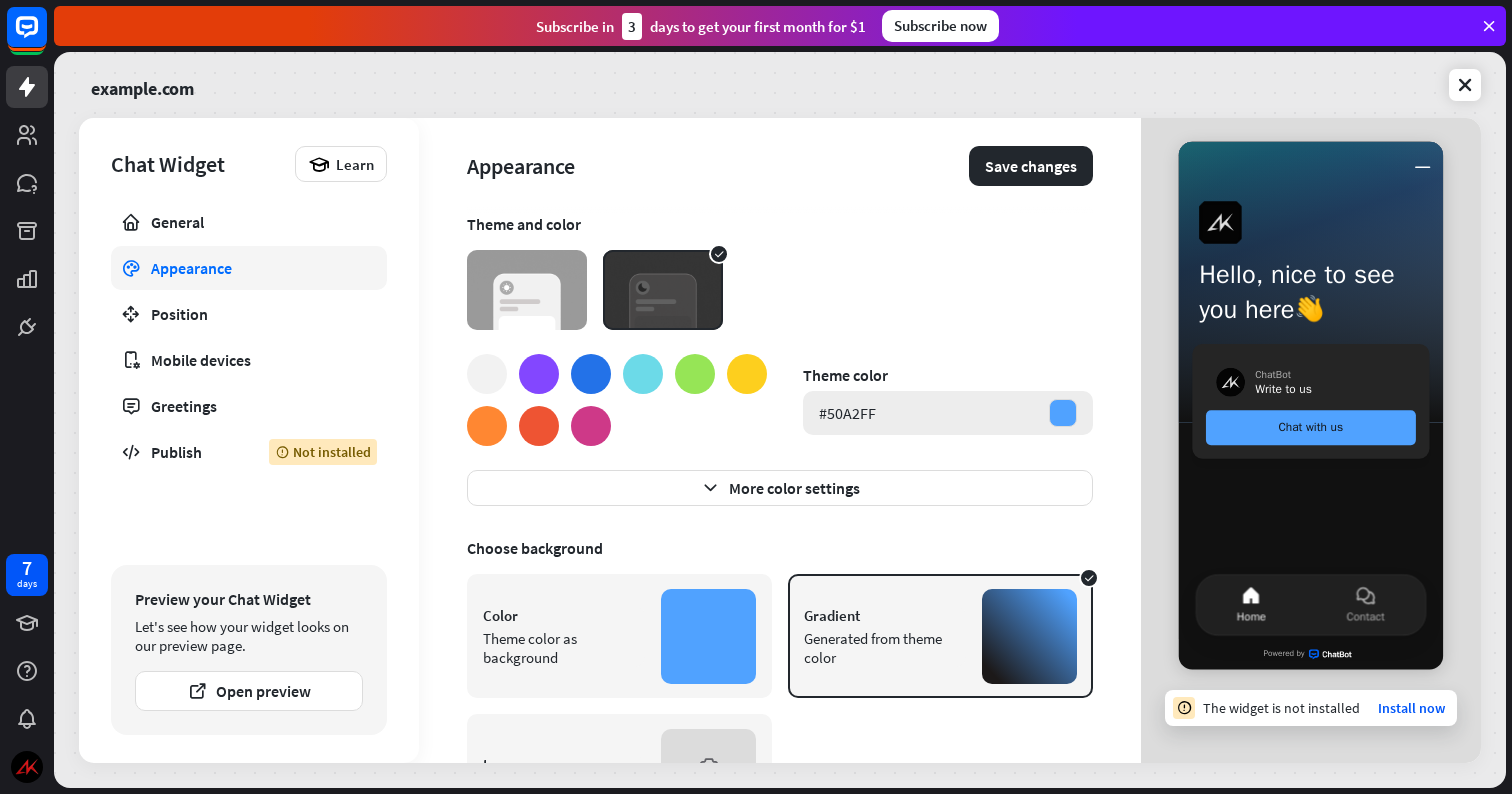 click on "#50A2FF" at bounding box center (948, 413) 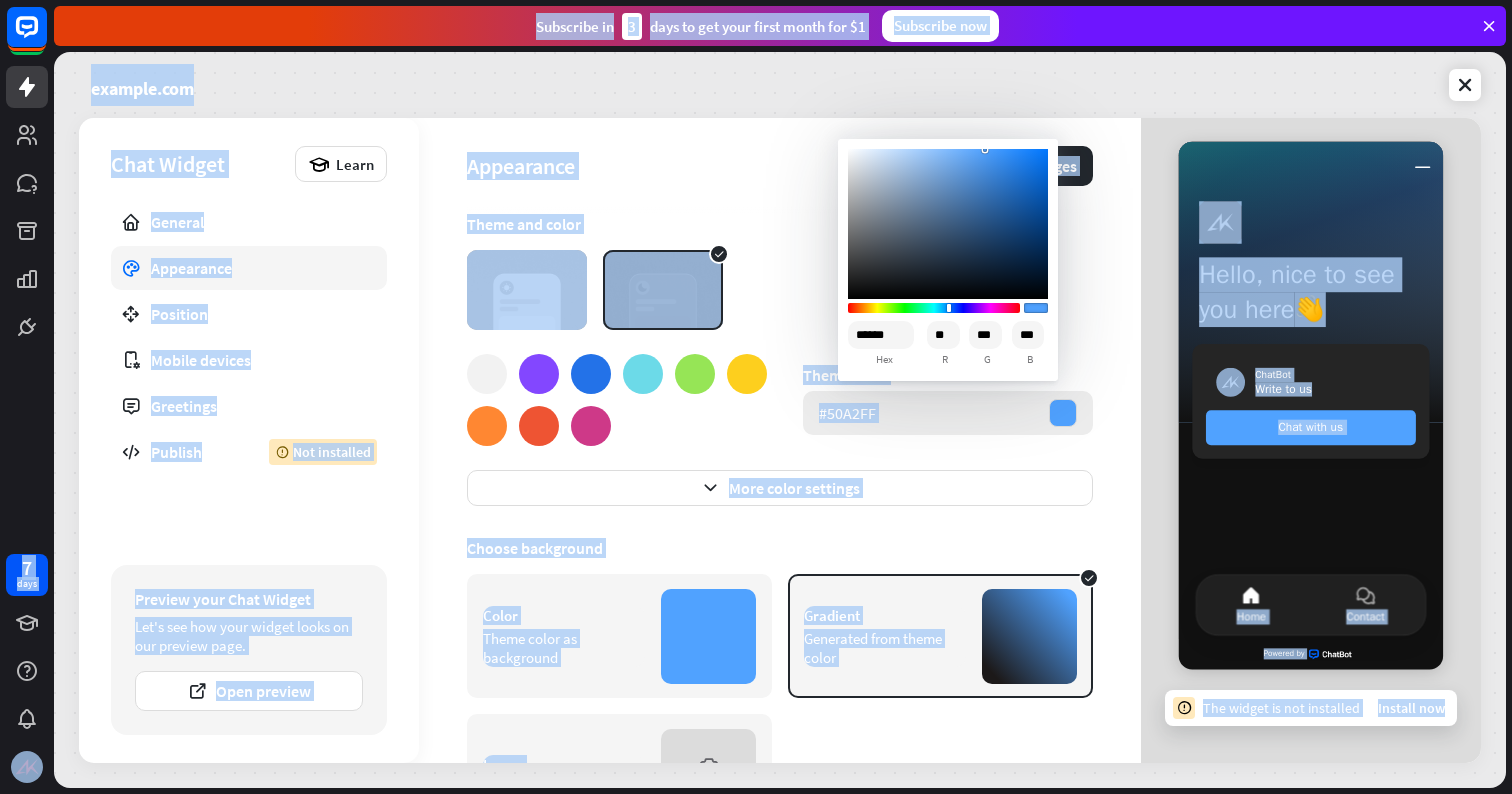 click on "#50A2FF" at bounding box center (948, 413) 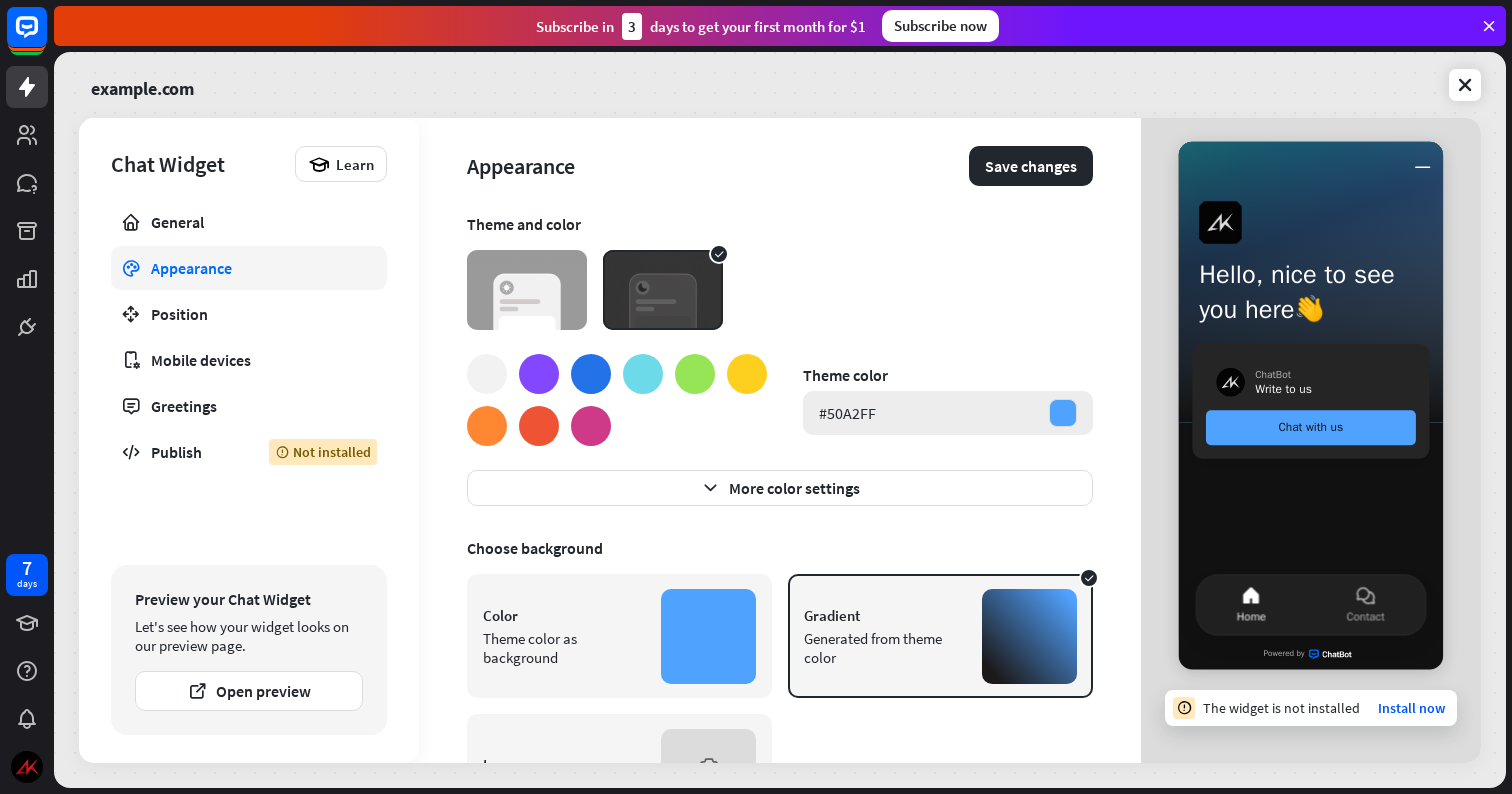 click on "#50A2FF" at bounding box center (847, 413) 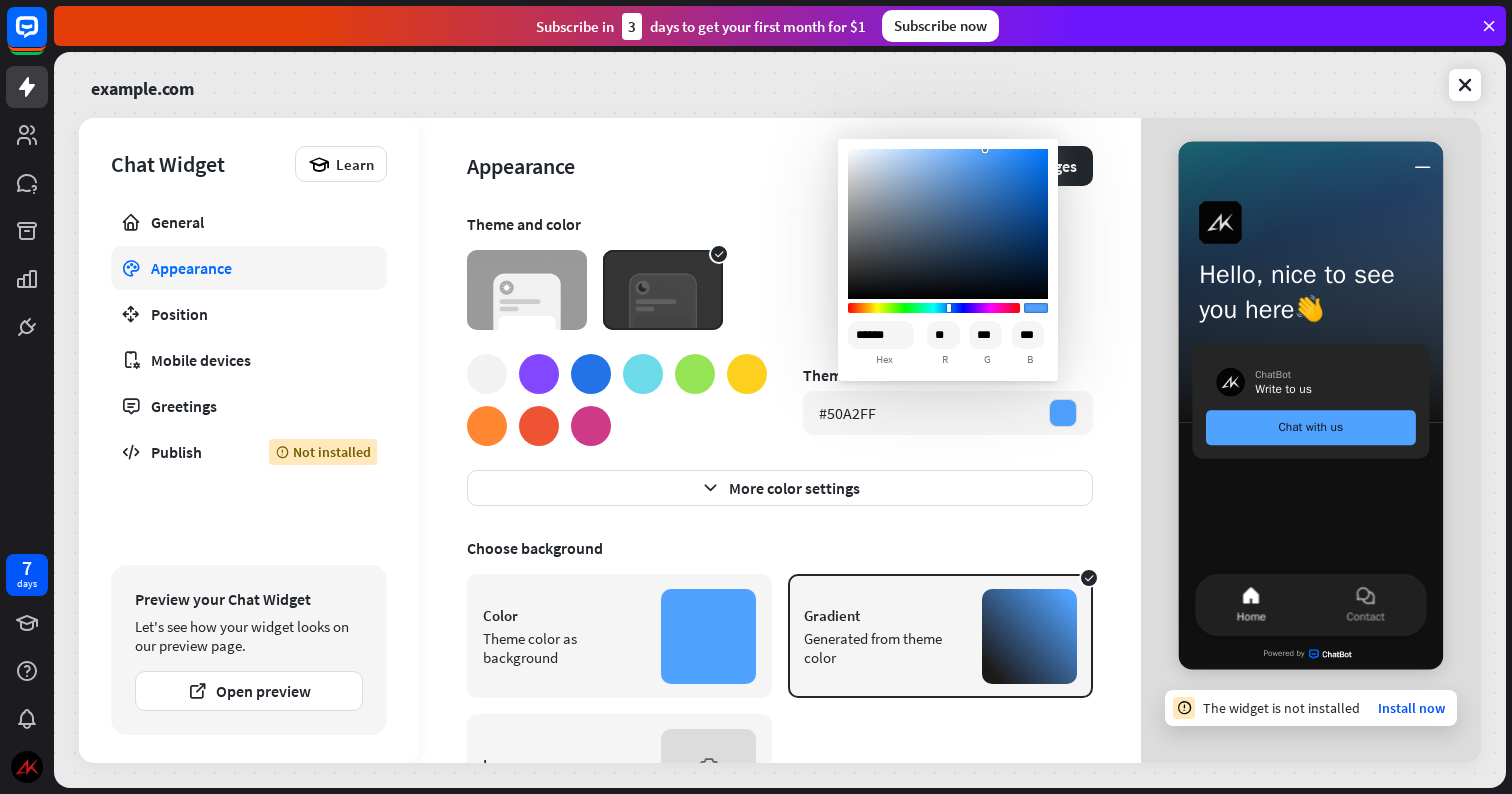 click at bounding box center [617, 400] 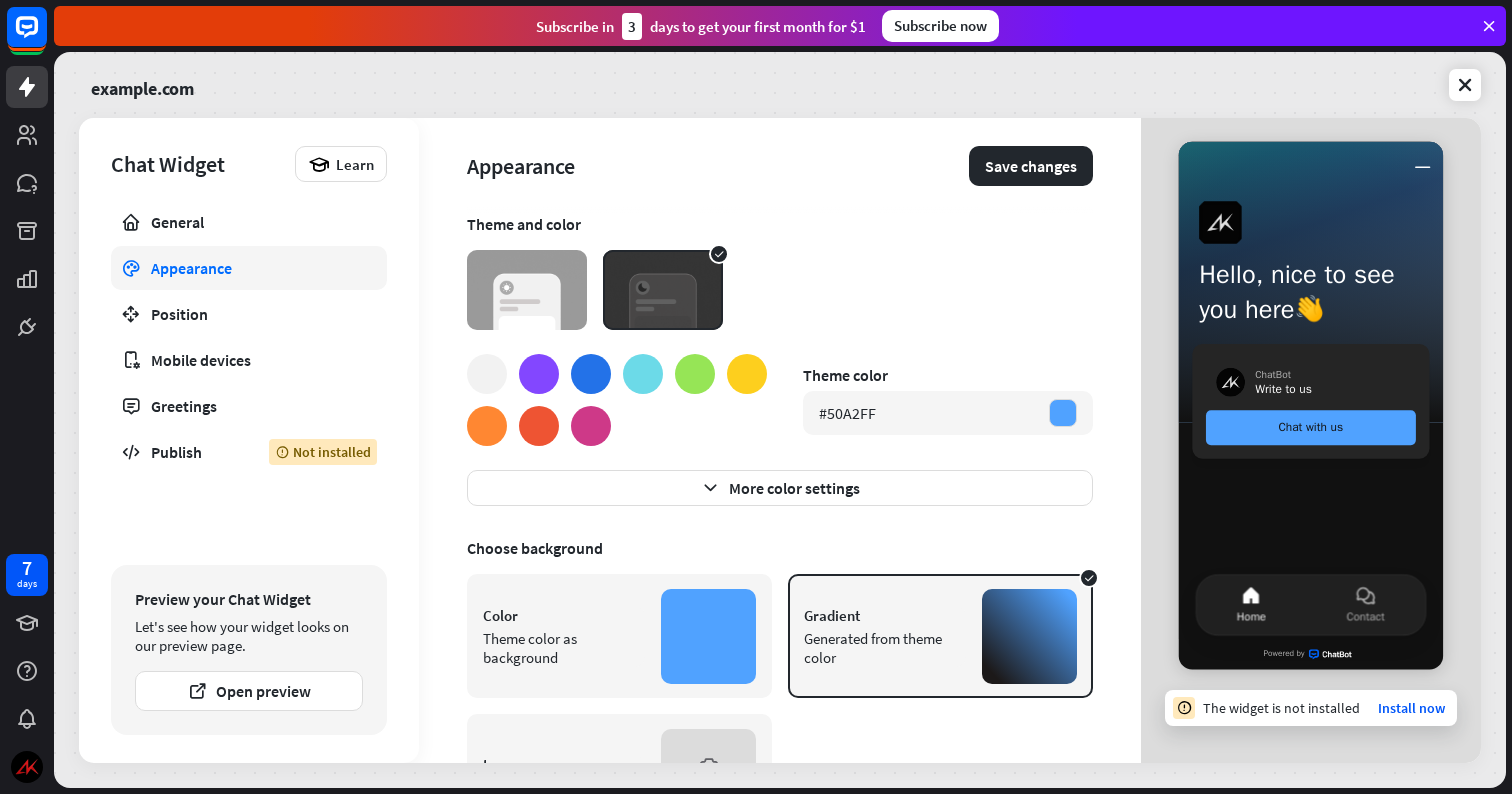 scroll, scrollTop: 115, scrollLeft: 0, axis: vertical 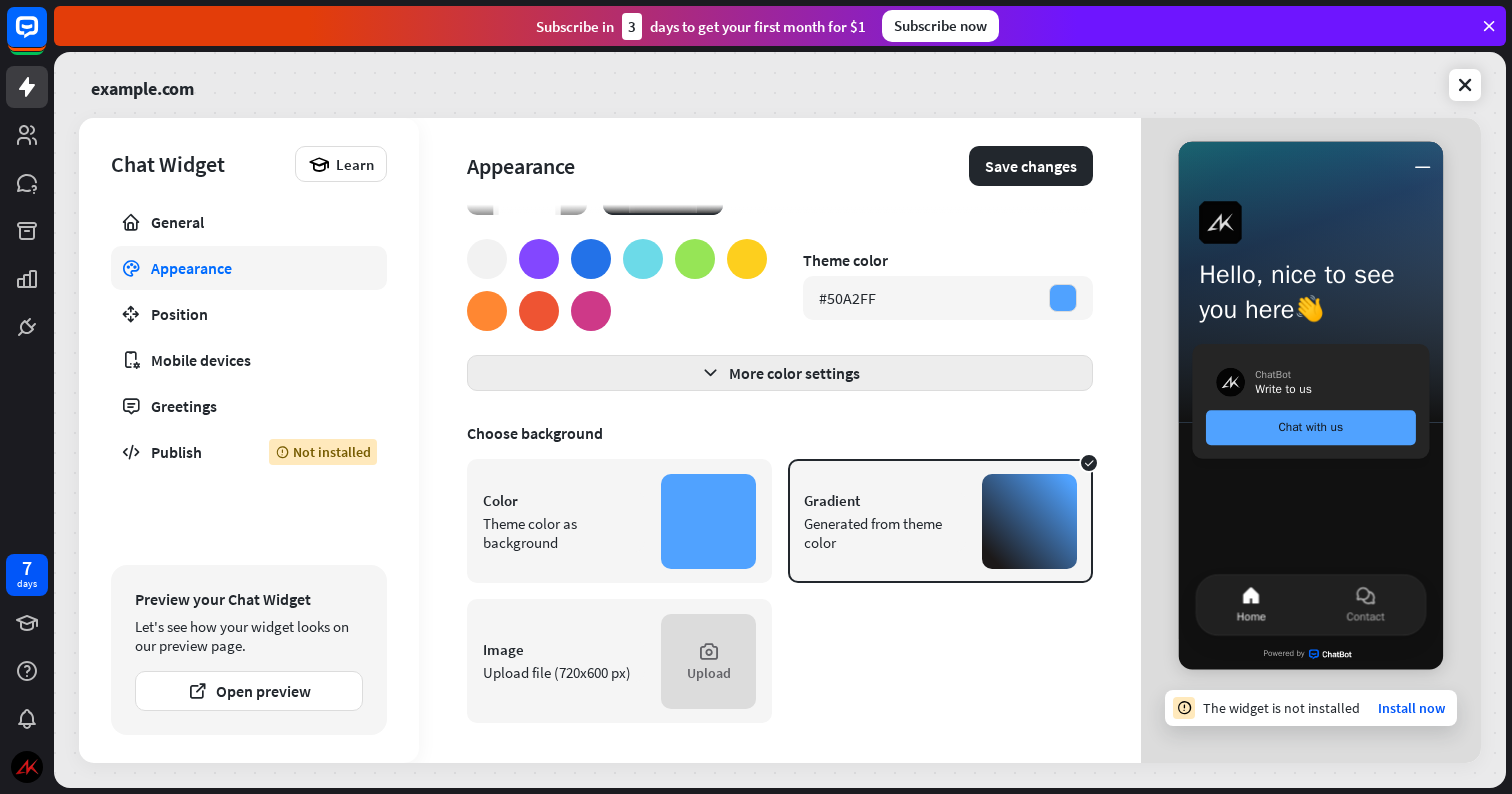 click on "More color settings" at bounding box center [780, 373] 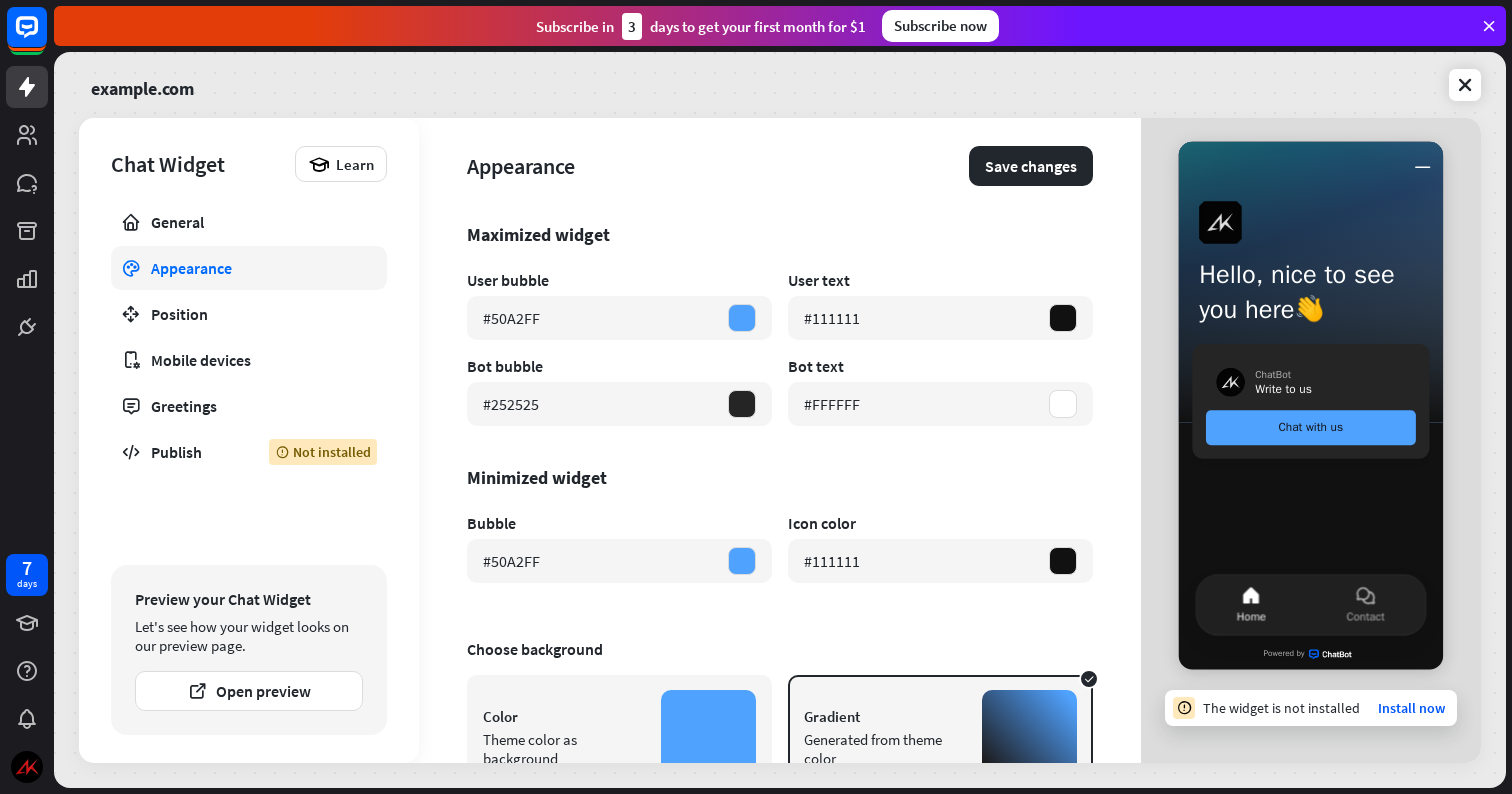 scroll, scrollTop: 294, scrollLeft: 0, axis: vertical 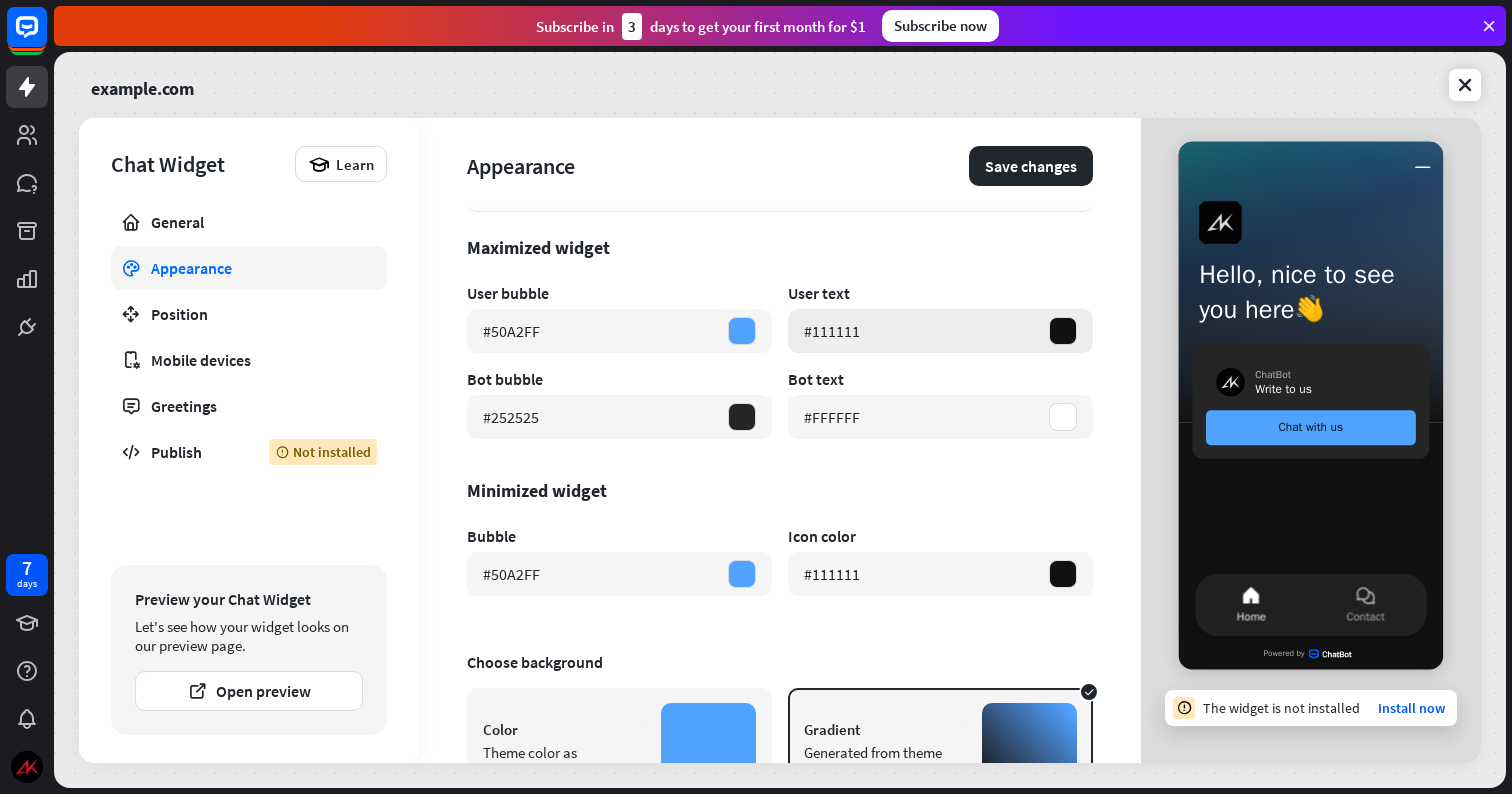 click at bounding box center [1063, 331] 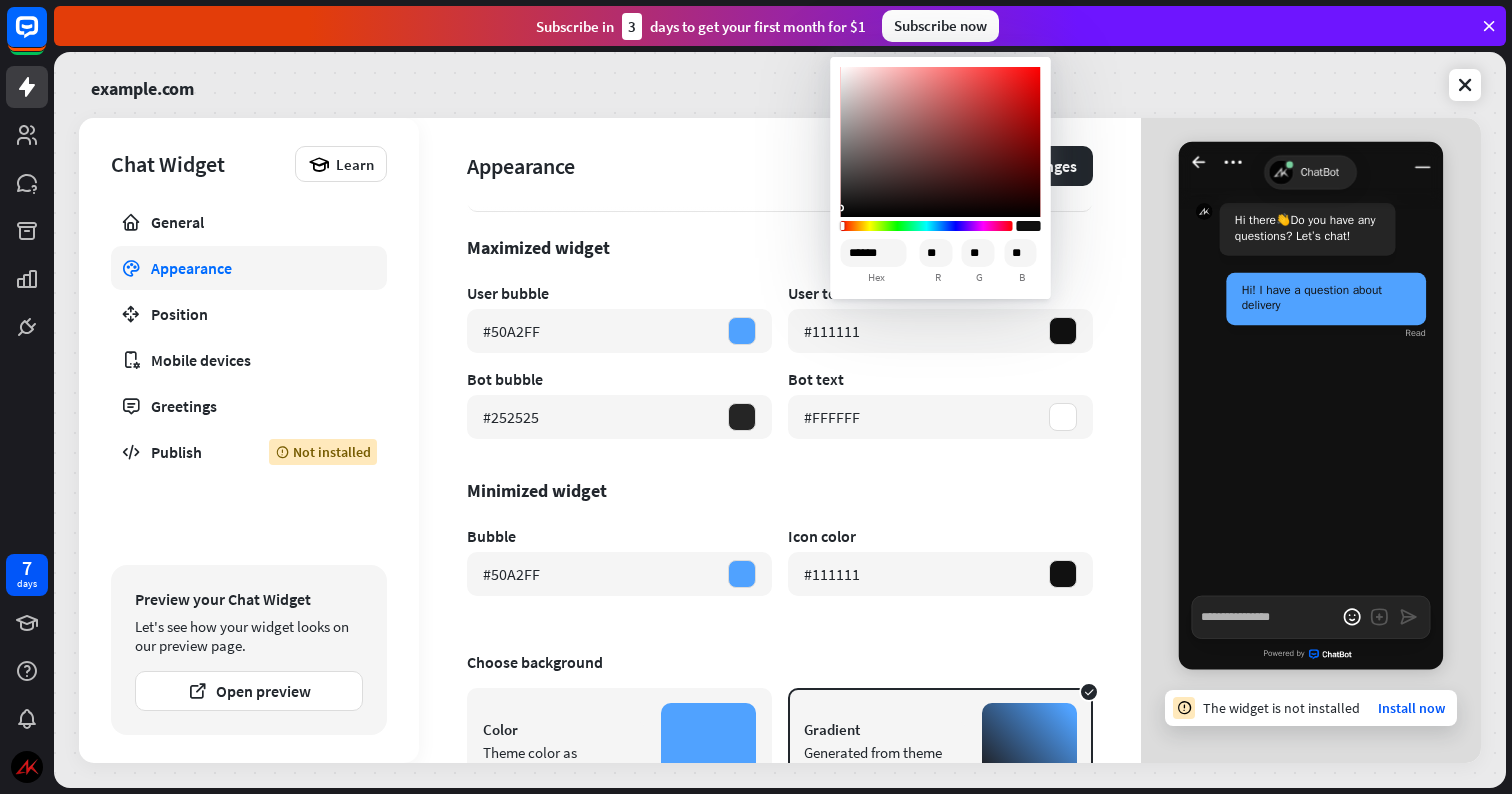 type on "*" 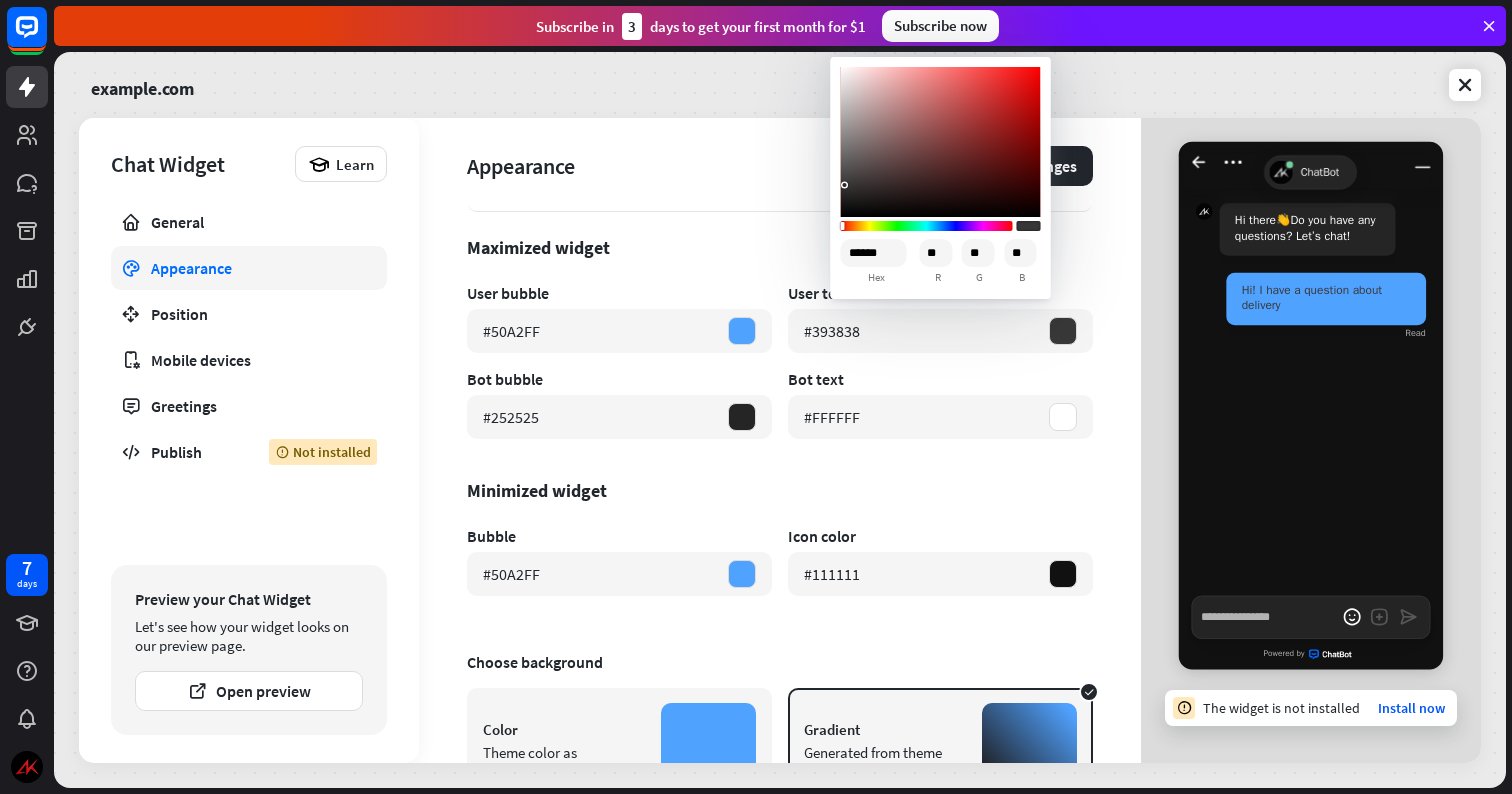 type on "*" 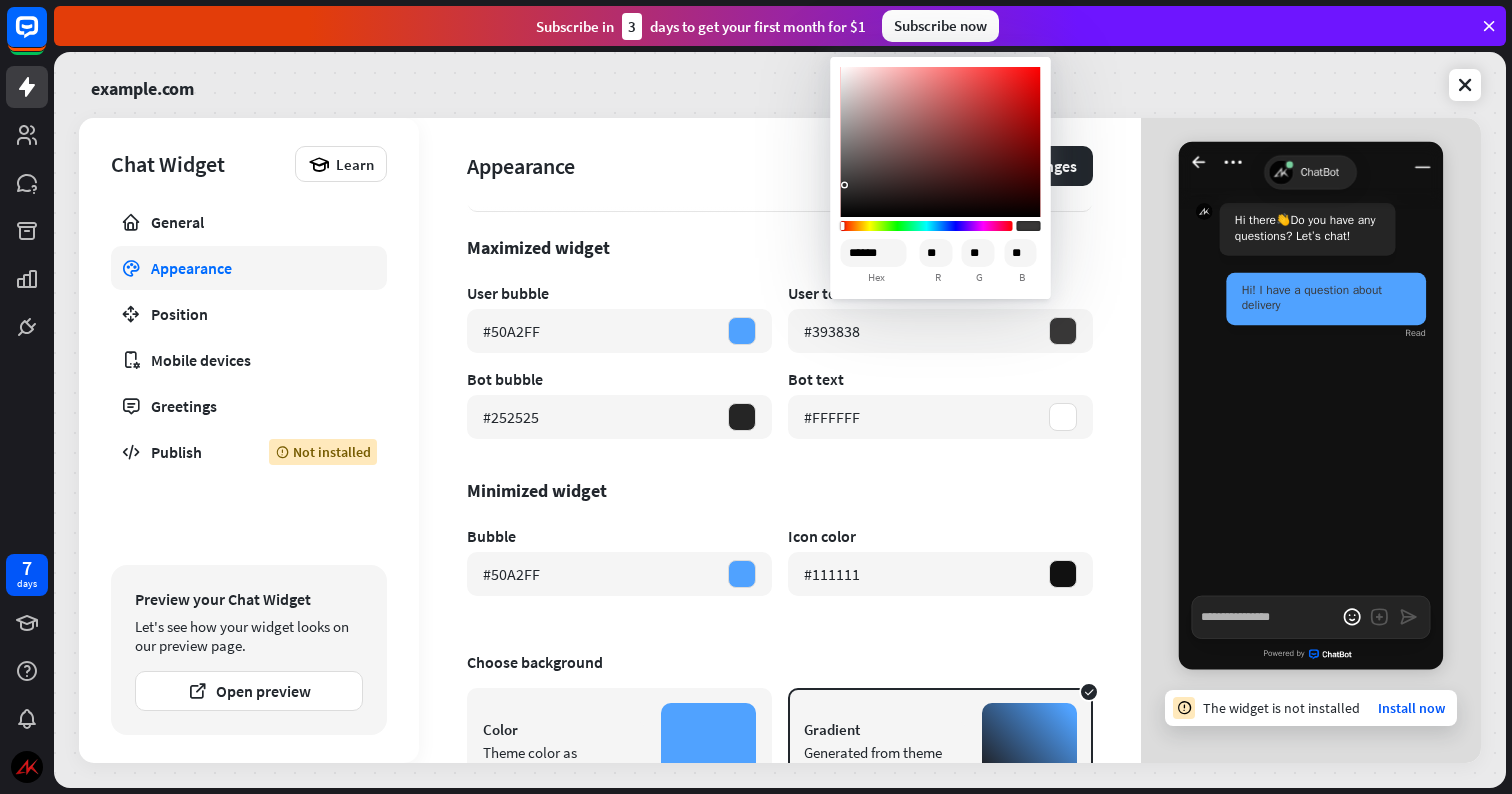 type on "******" 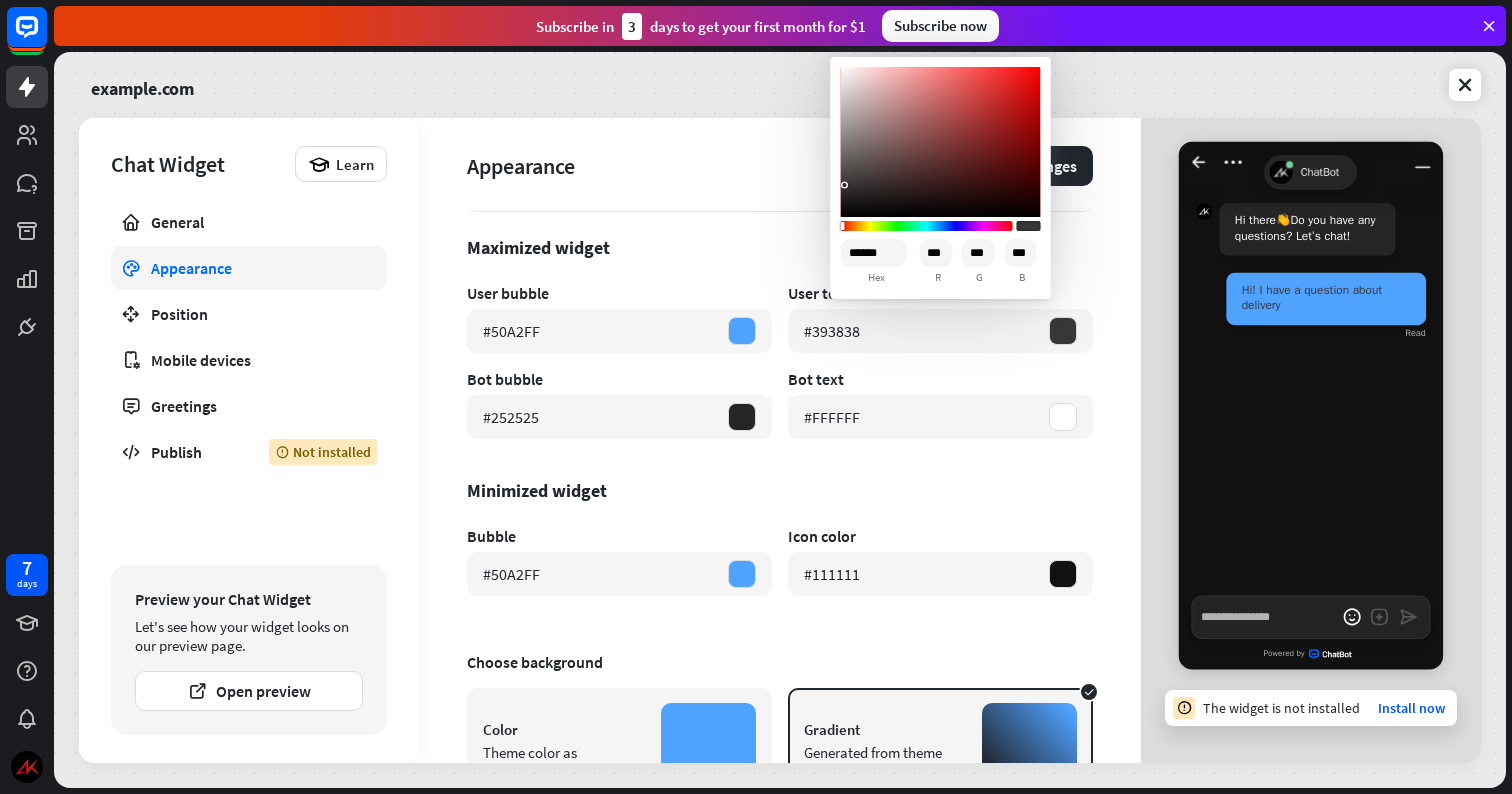 type on "*" 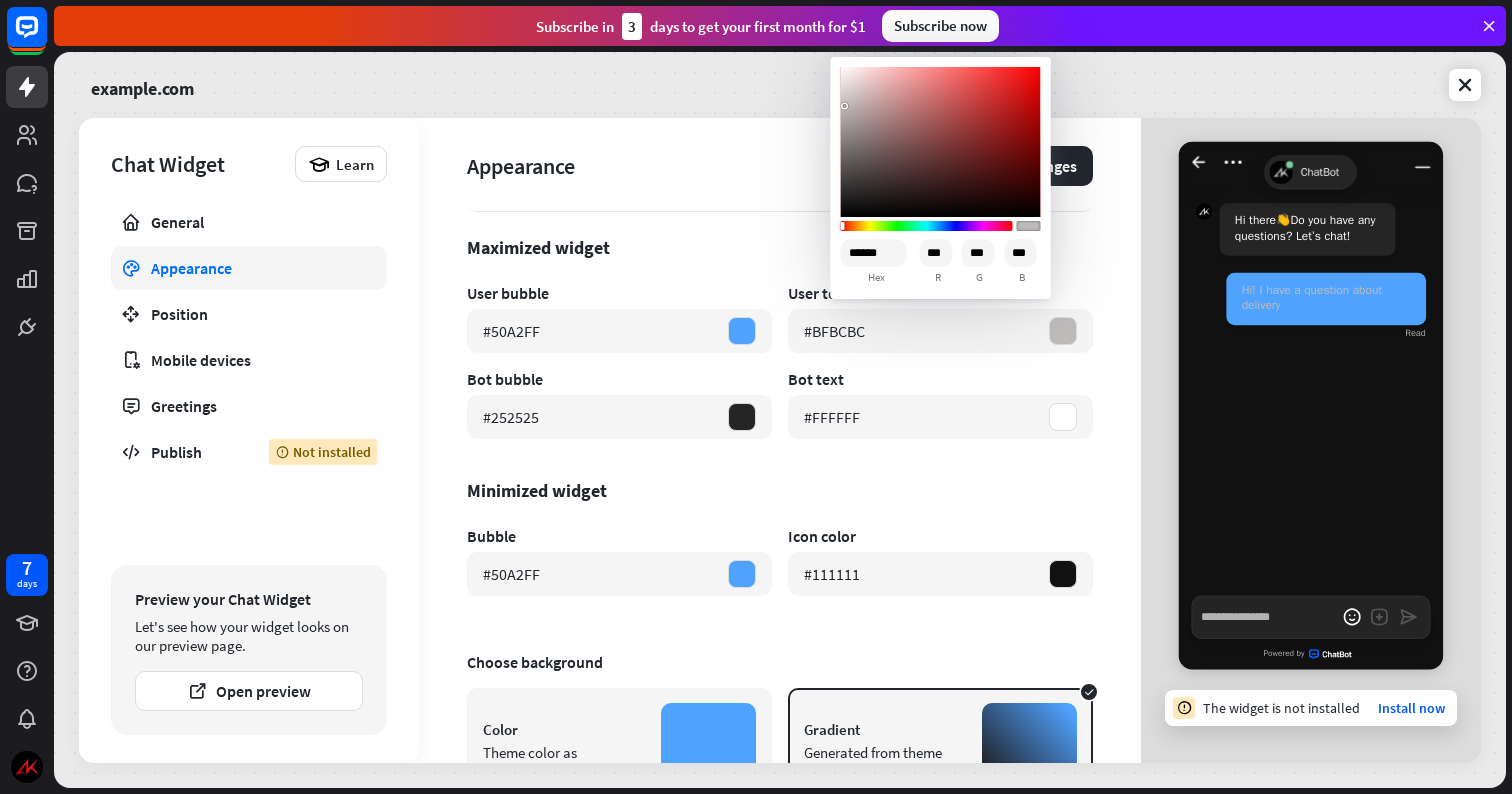type on "*" 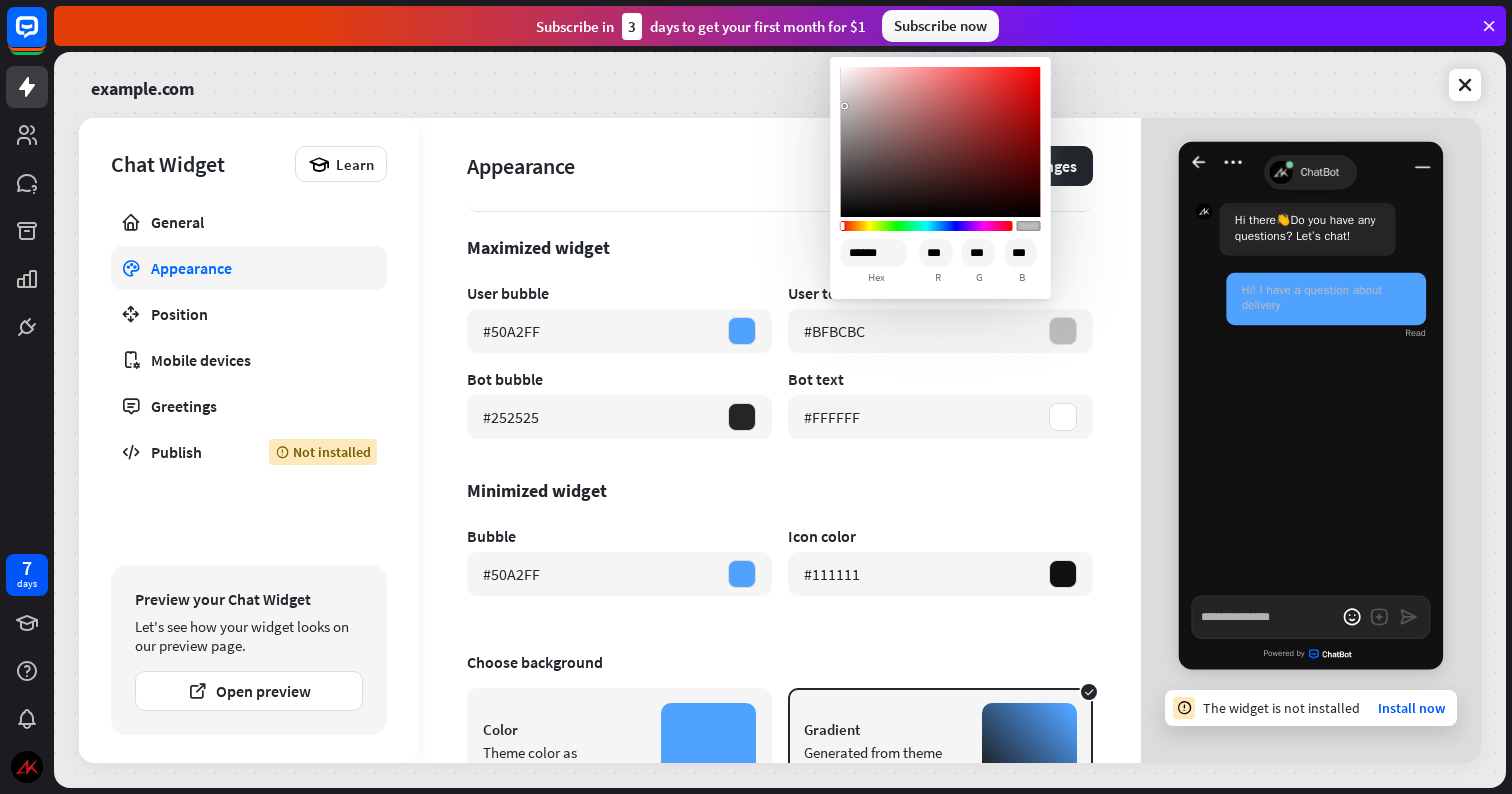 type on "******" 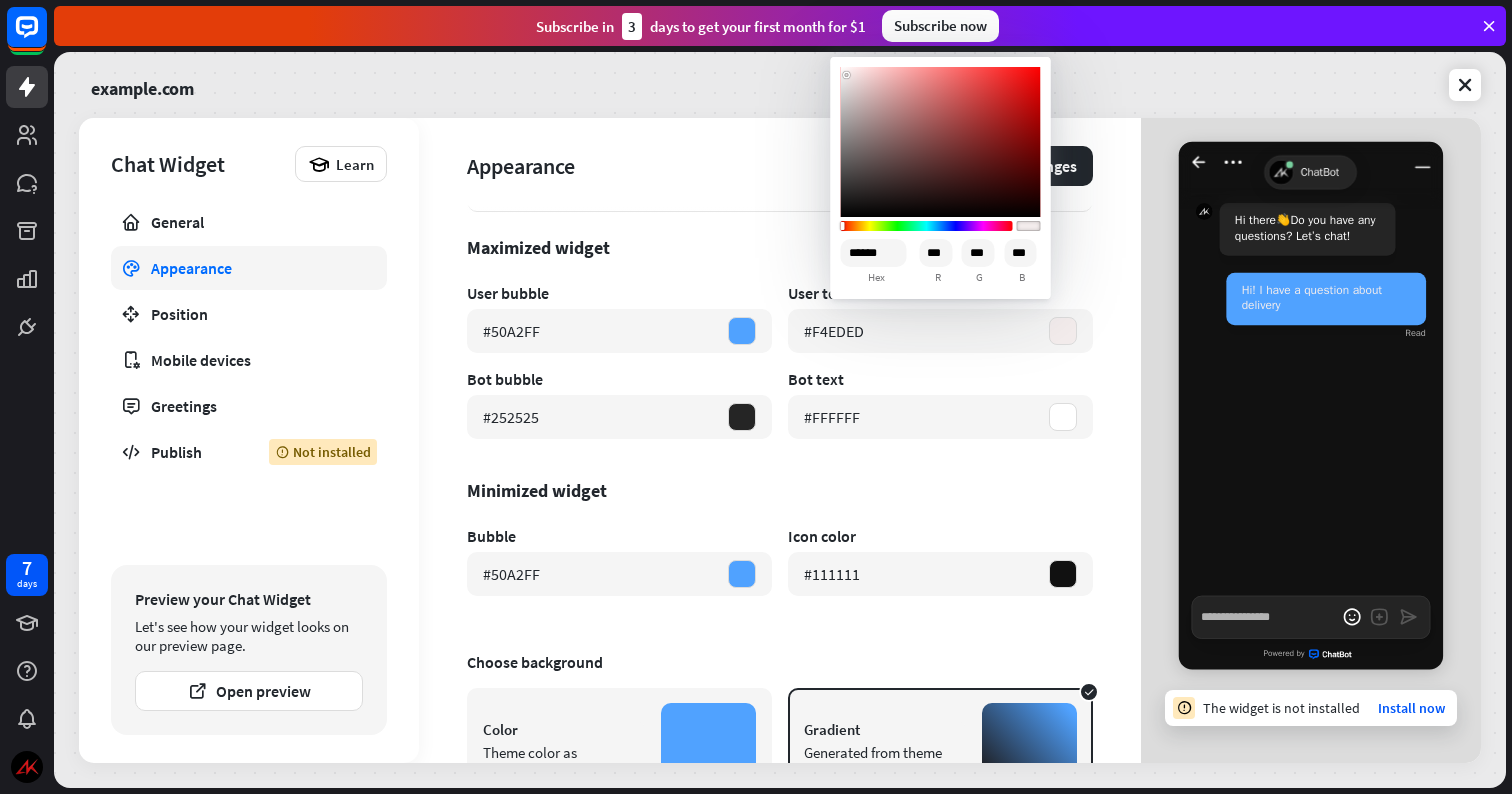 type on "*" 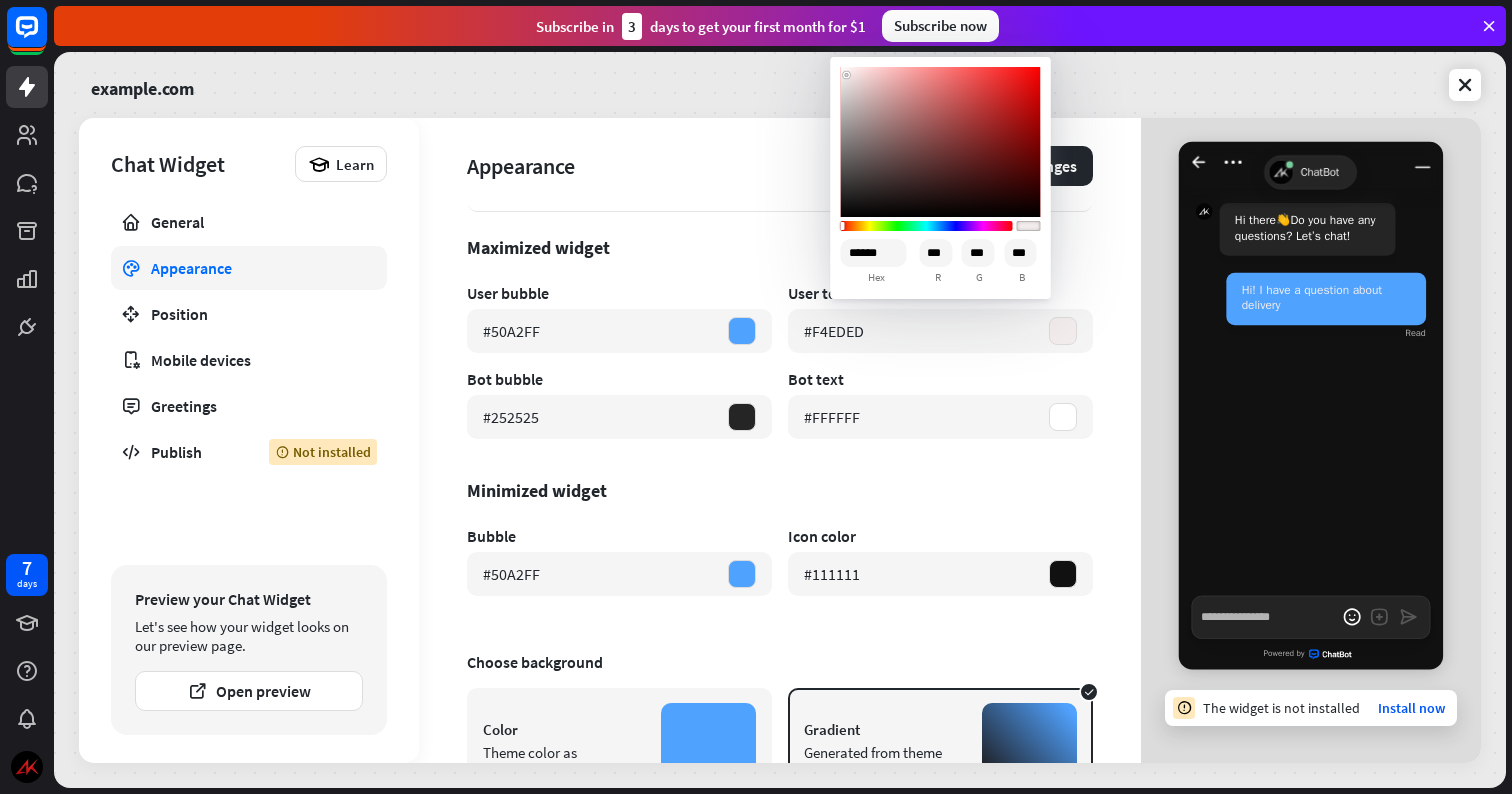 type on "******" 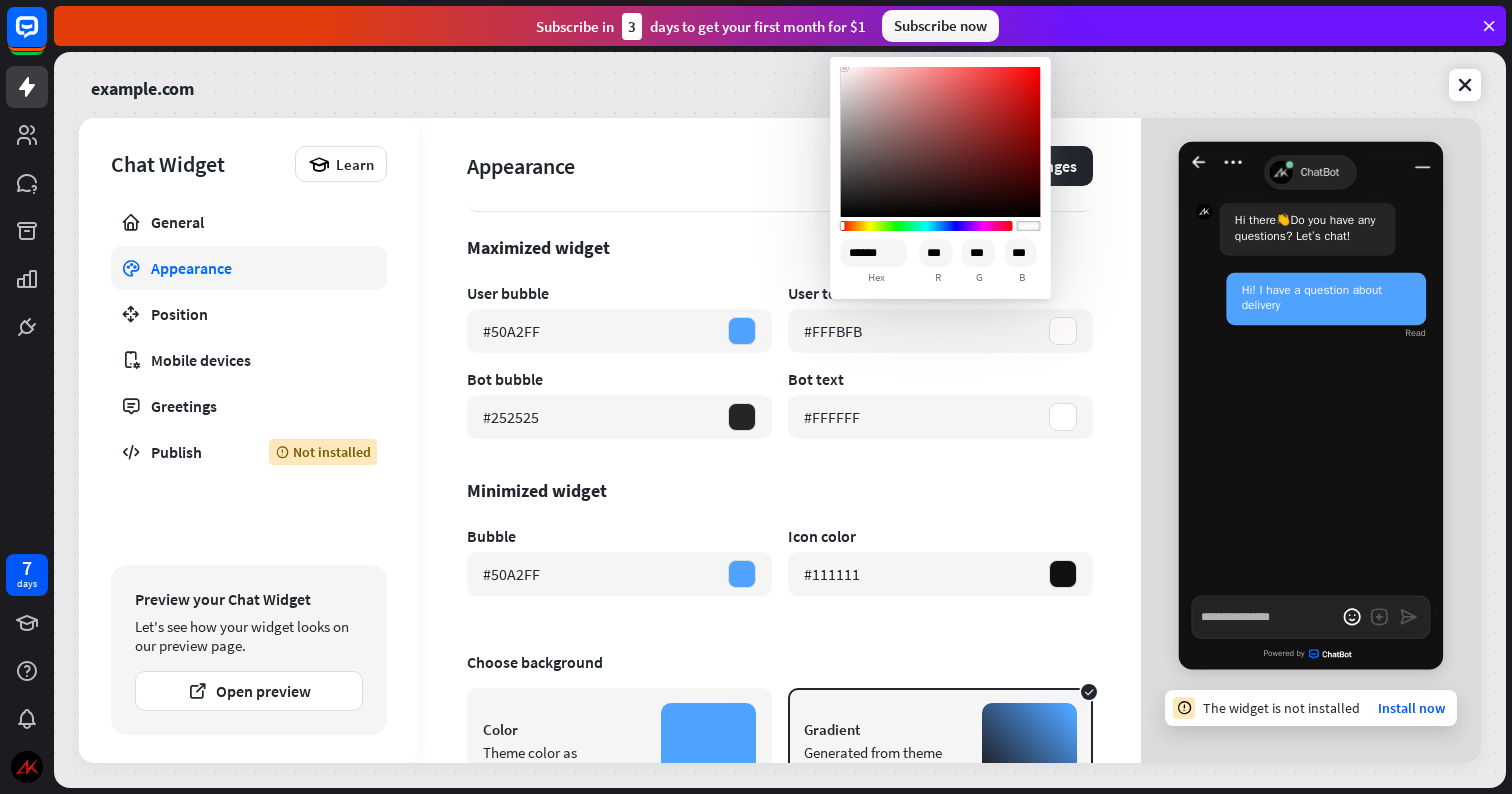 type on "*" 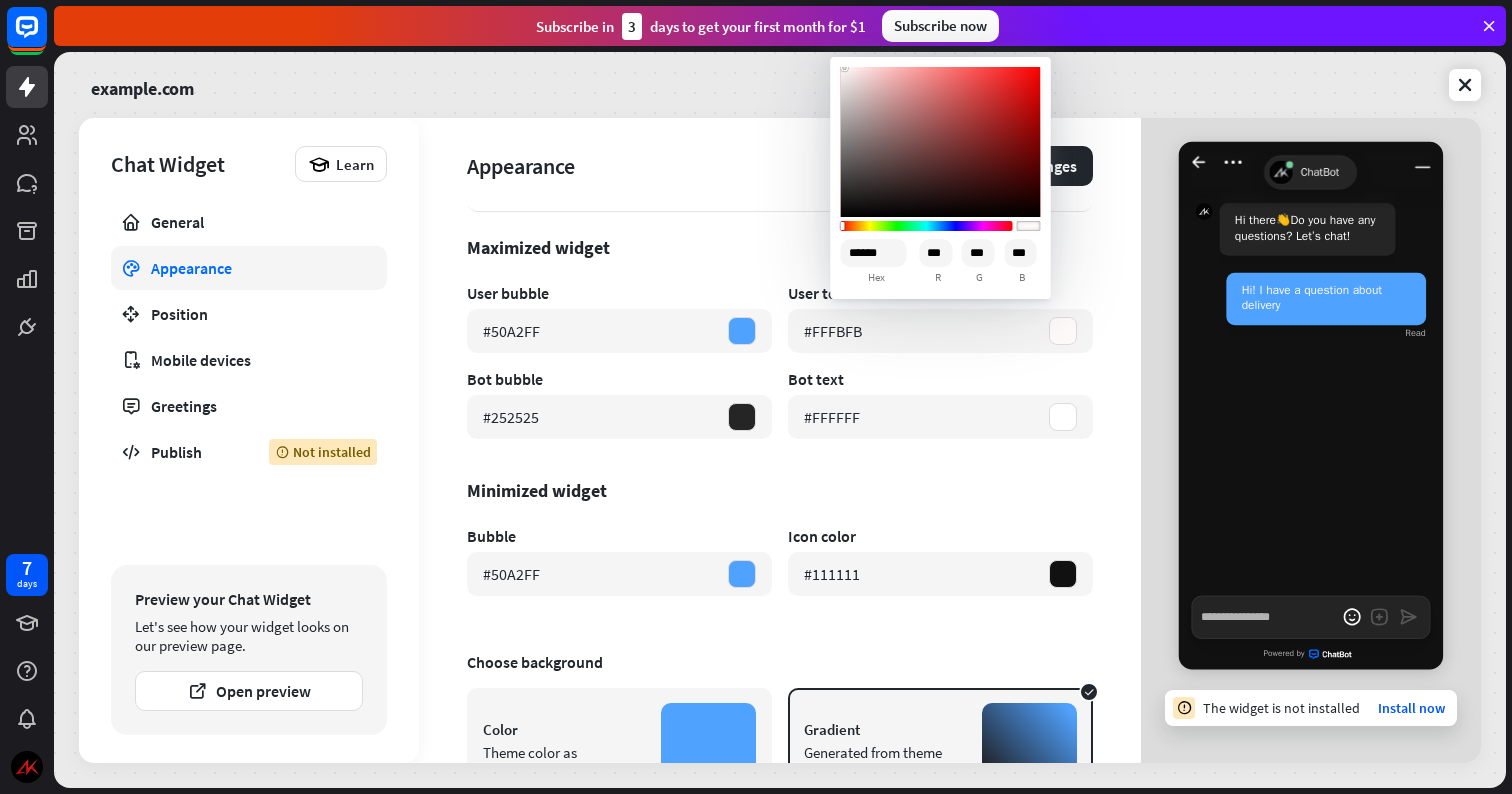 type on "******" 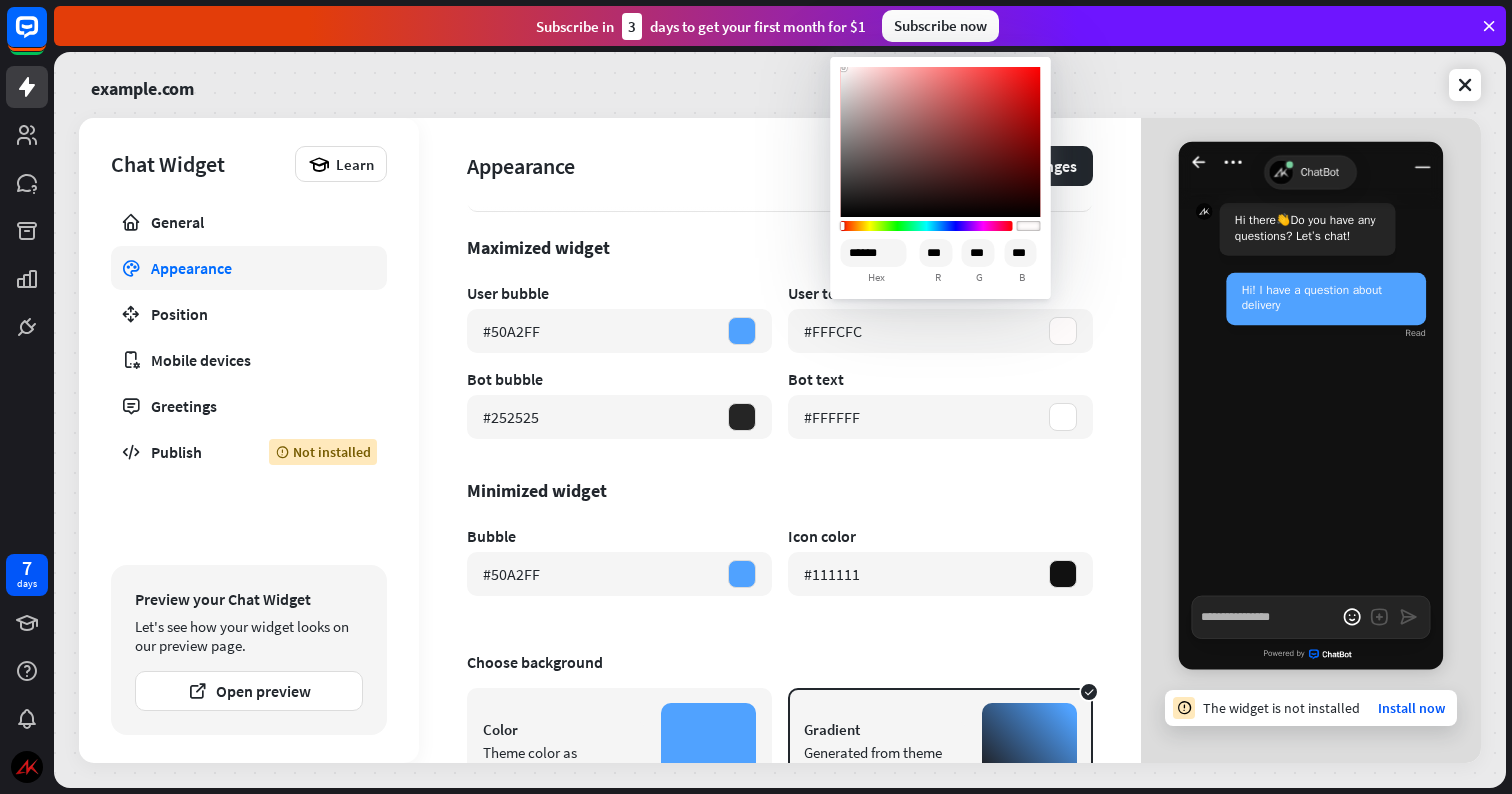 type on "*" 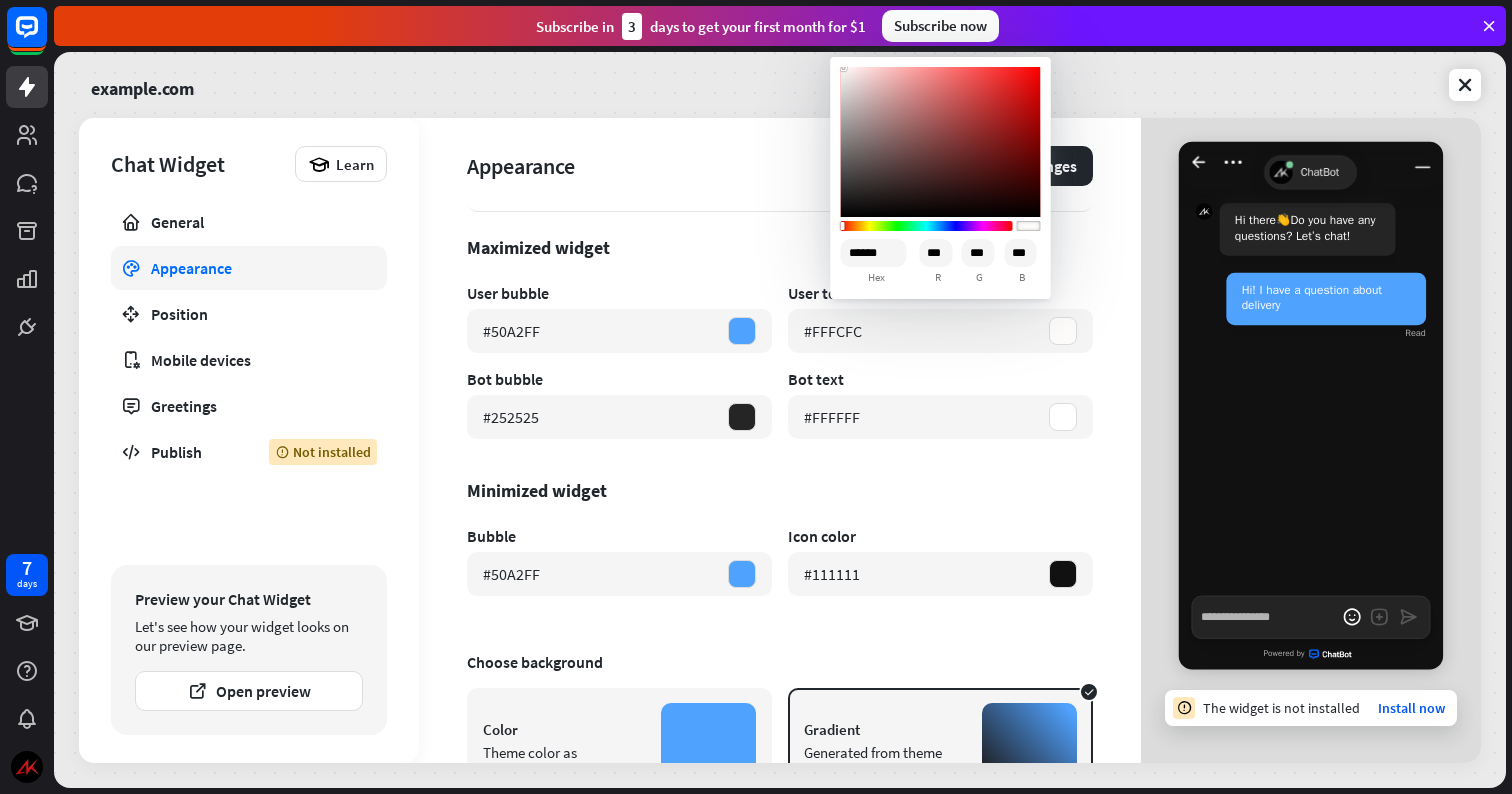 type on "******" 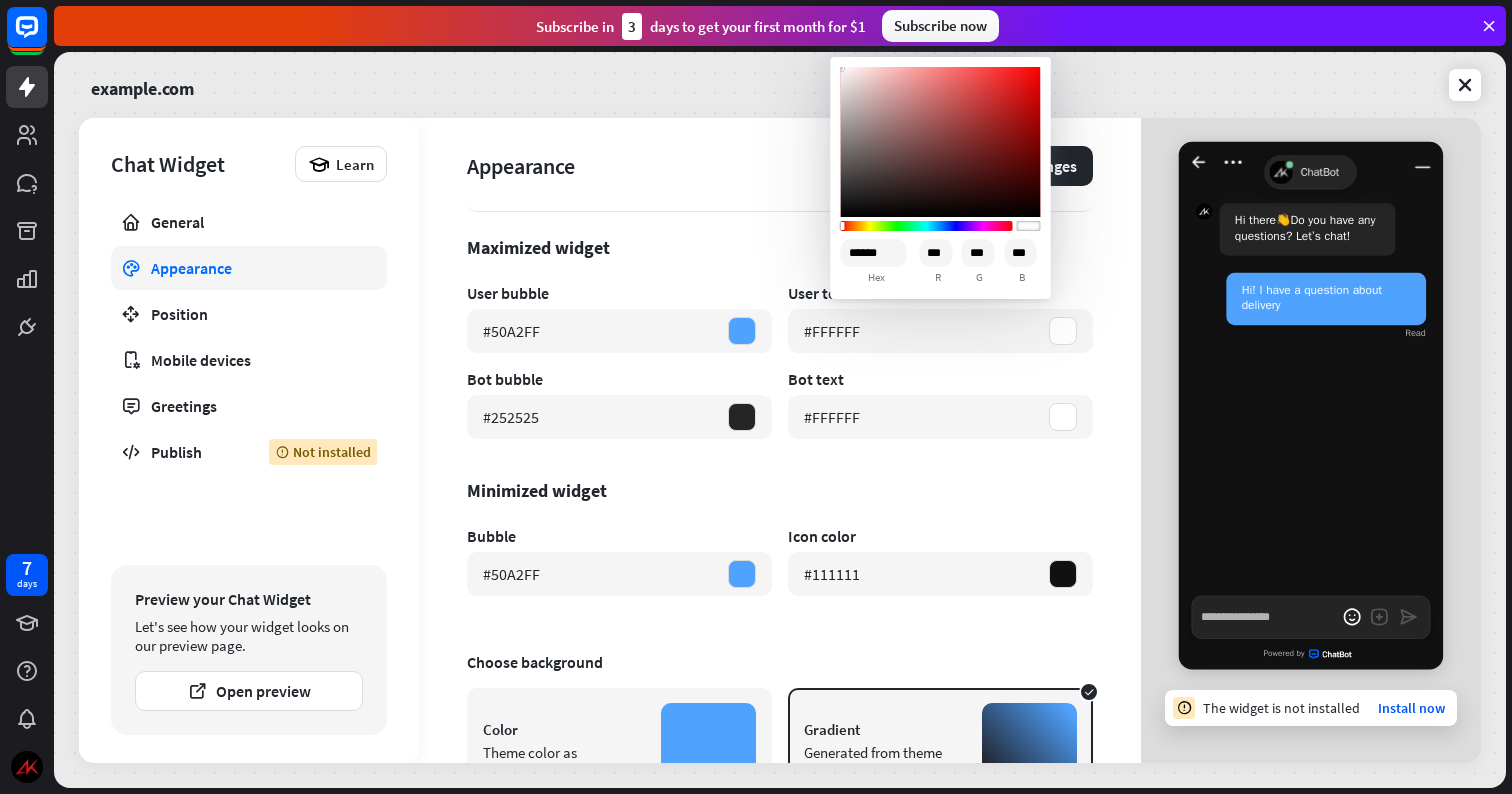 drag, startPoint x: 845, startPoint y: 207, endPoint x: 838, endPoint y: 62, distance: 145.16887 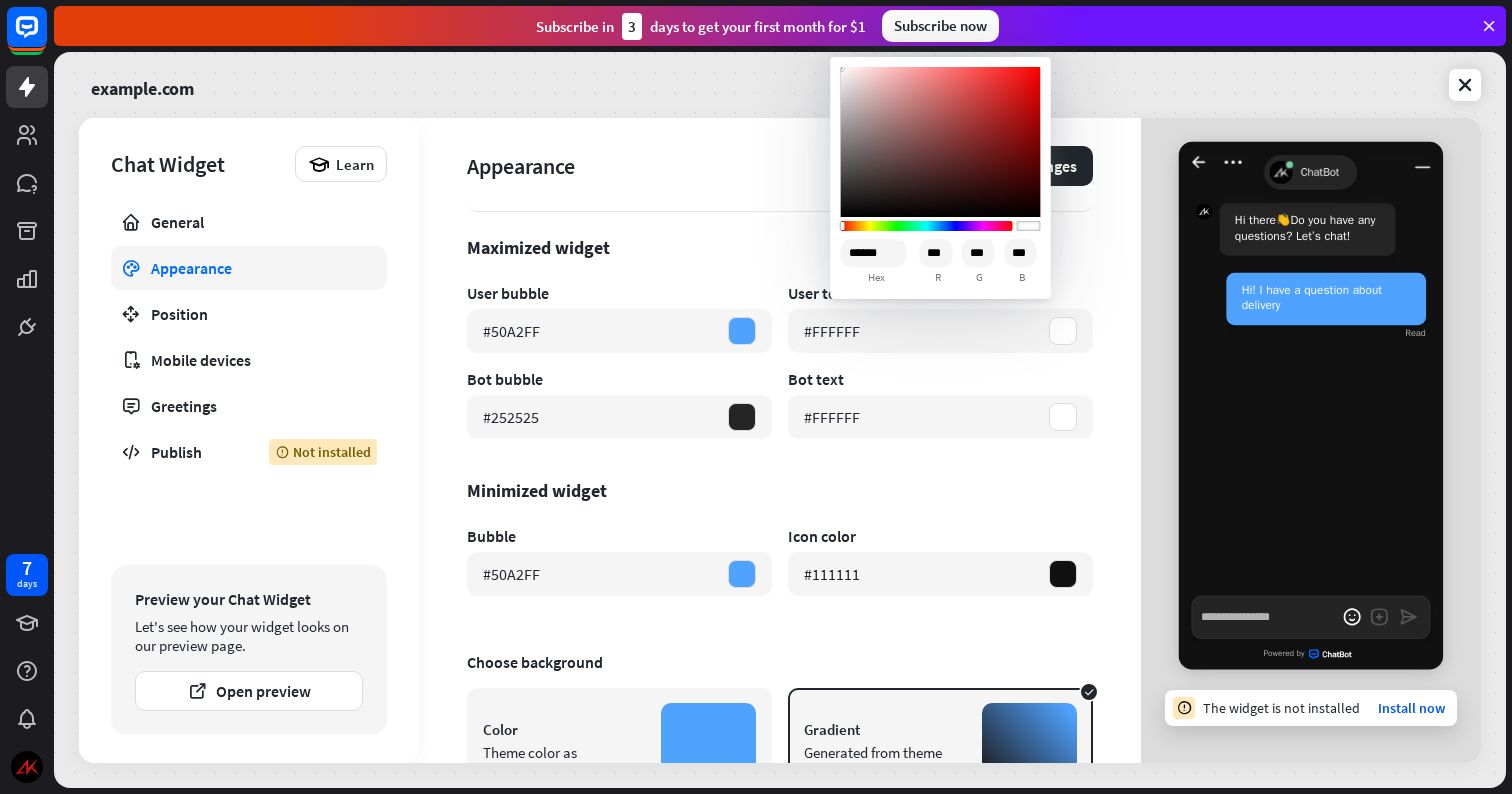 click on "******   hex     ***   r     ***   g     ***   b" at bounding box center [941, 178] 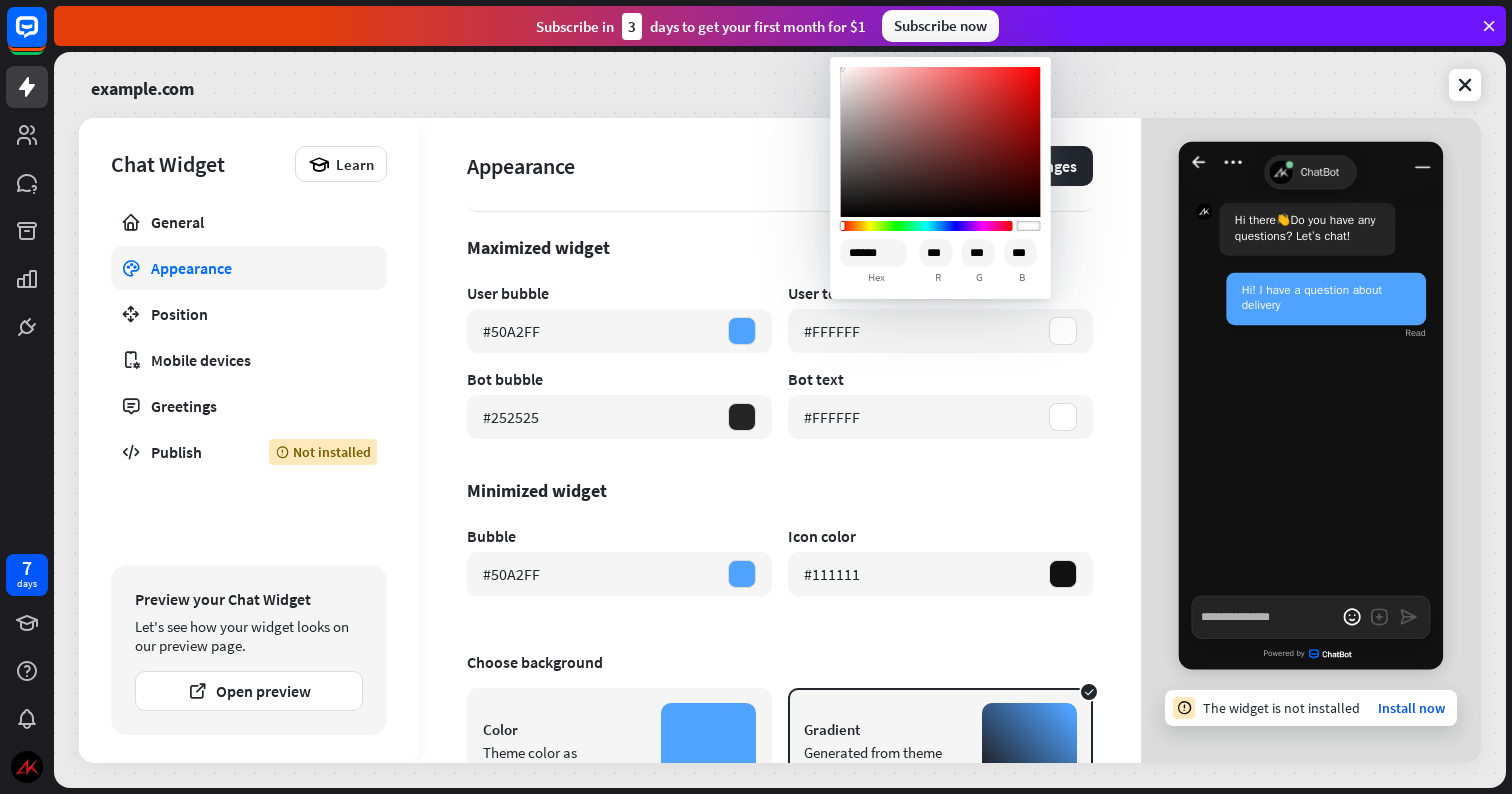 click on "Minimized widget" at bounding box center [780, 490] 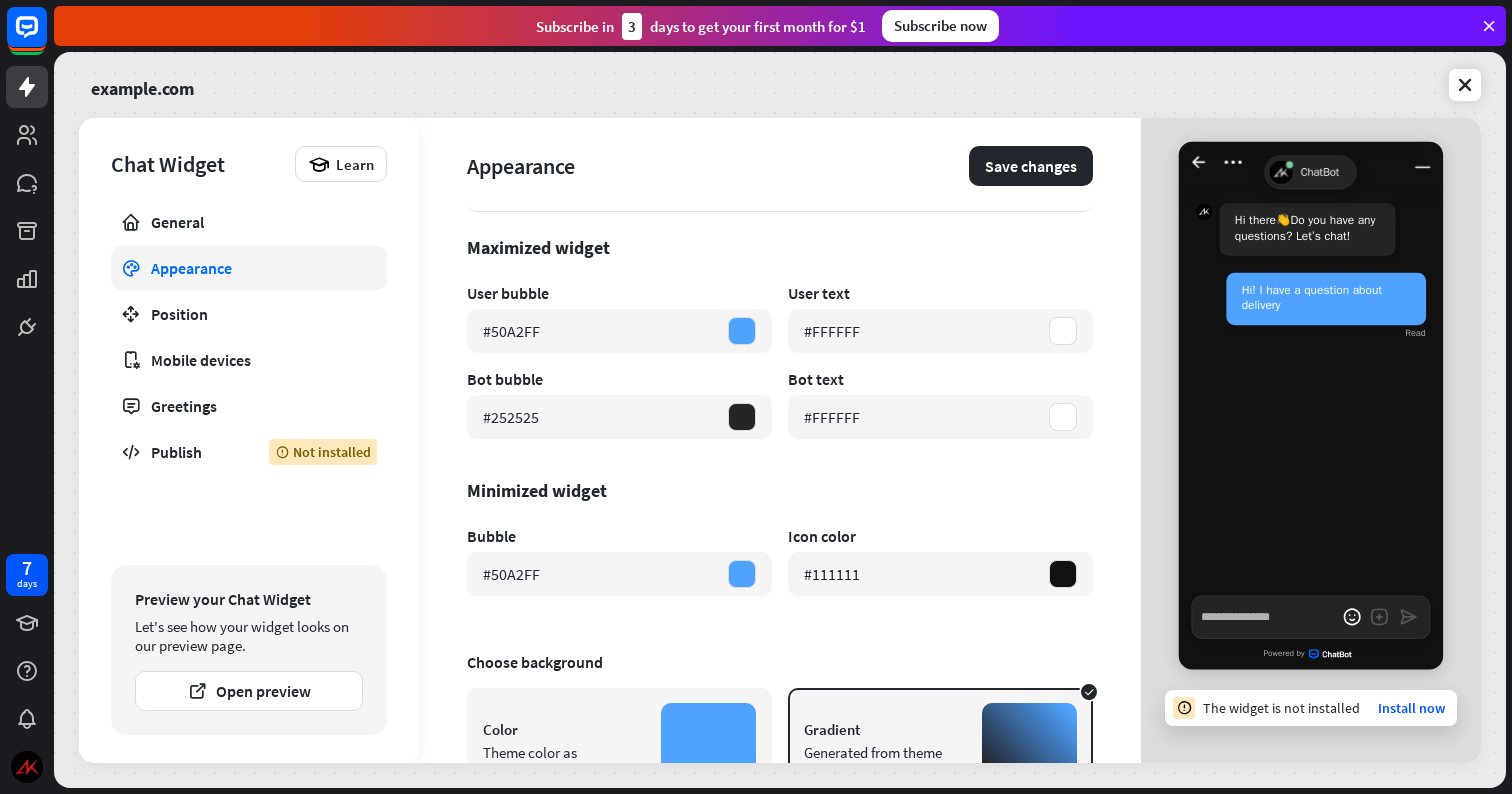 scroll, scrollTop: 523, scrollLeft: 0, axis: vertical 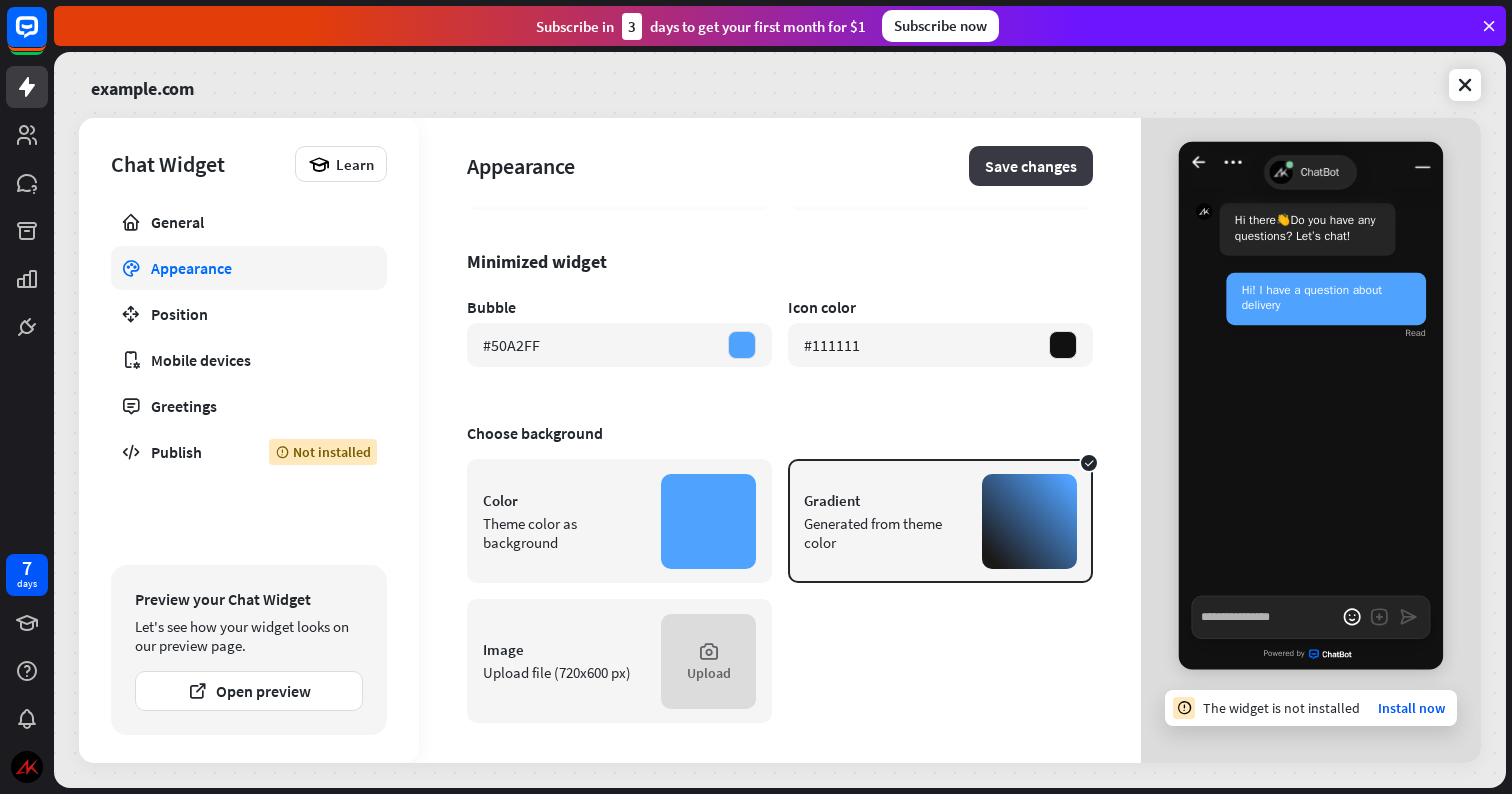 click on "Save changes" at bounding box center [1031, 166] 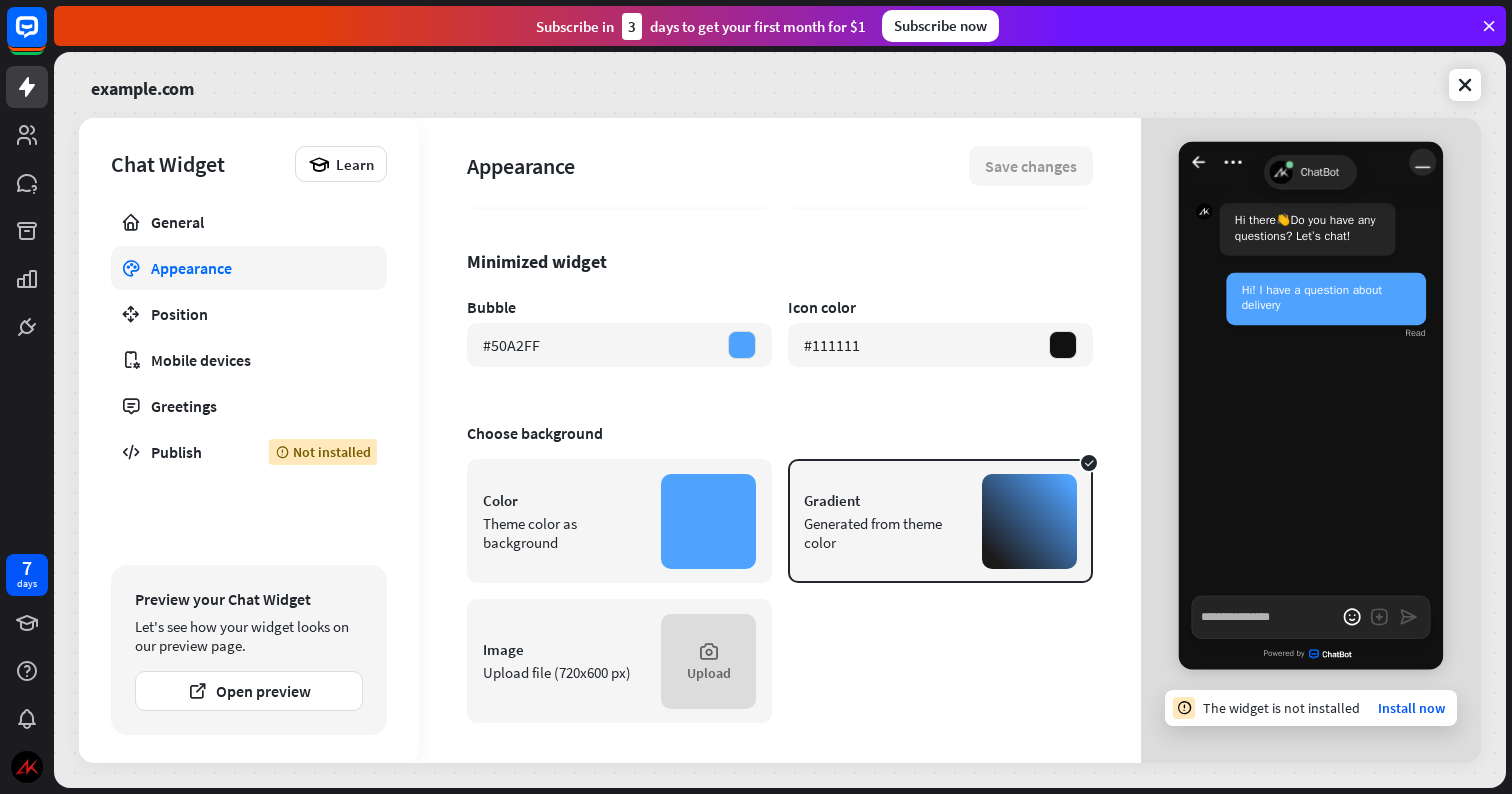 click 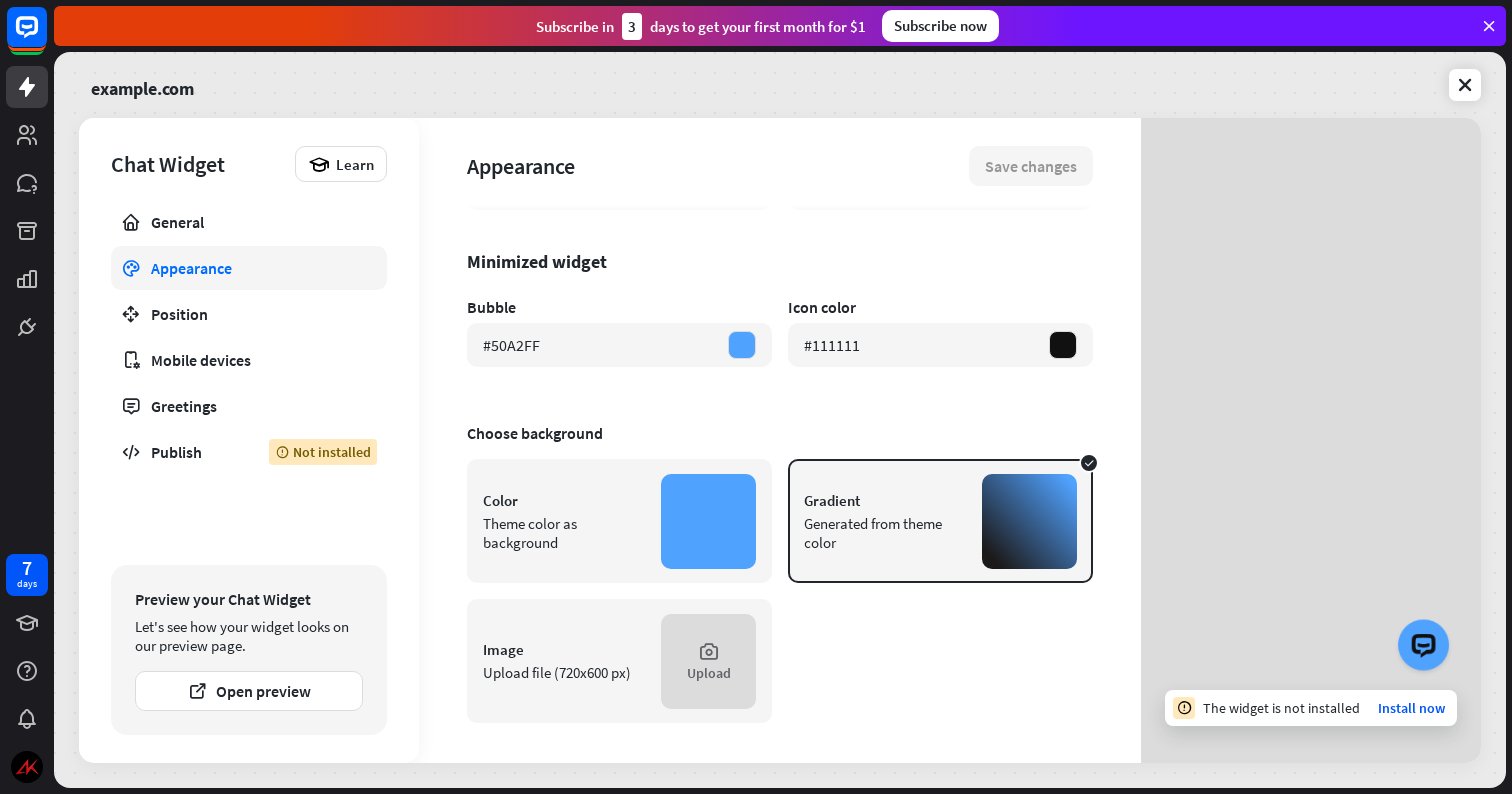 type on "*" 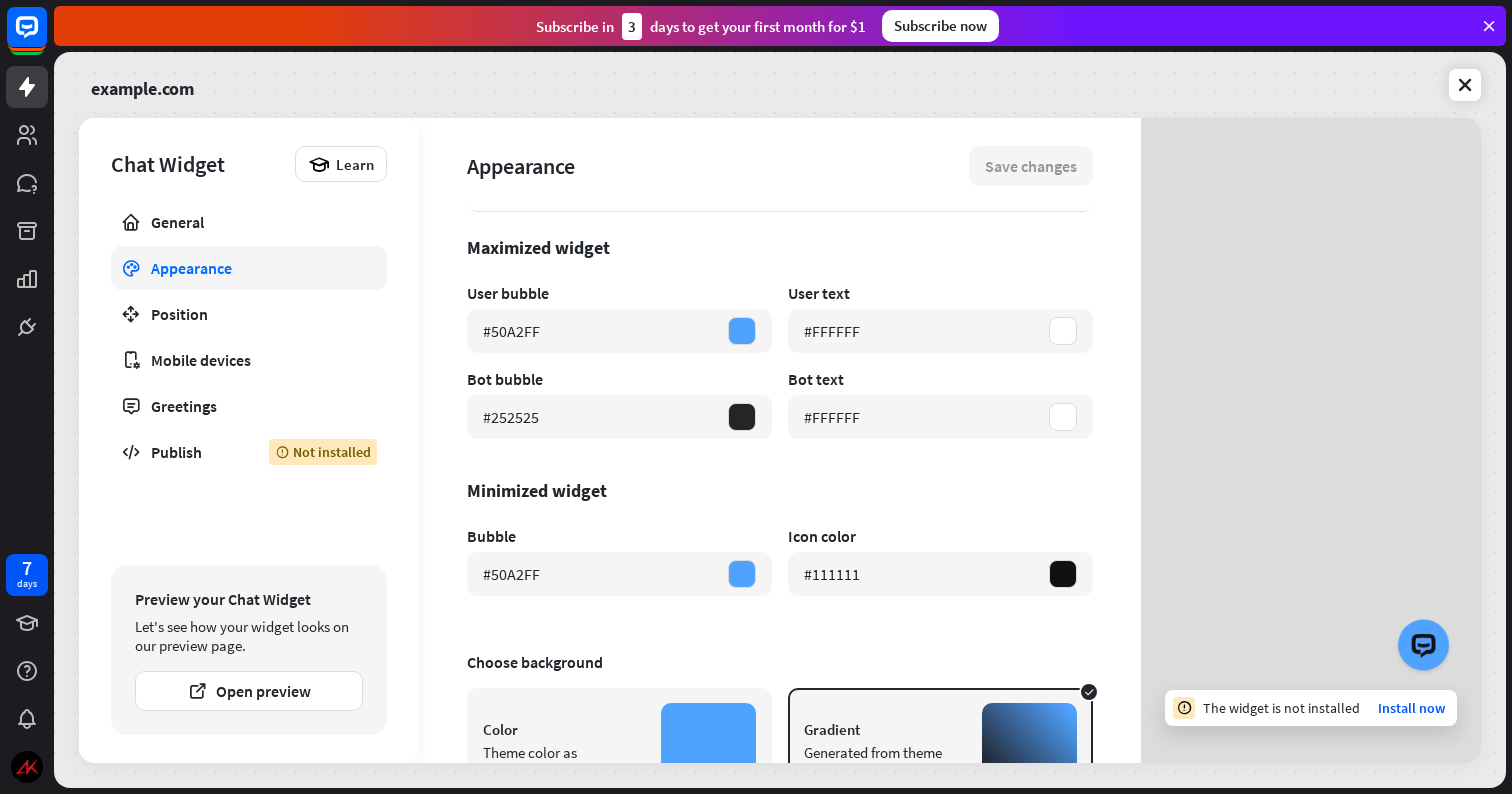 scroll, scrollTop: 450, scrollLeft: 0, axis: vertical 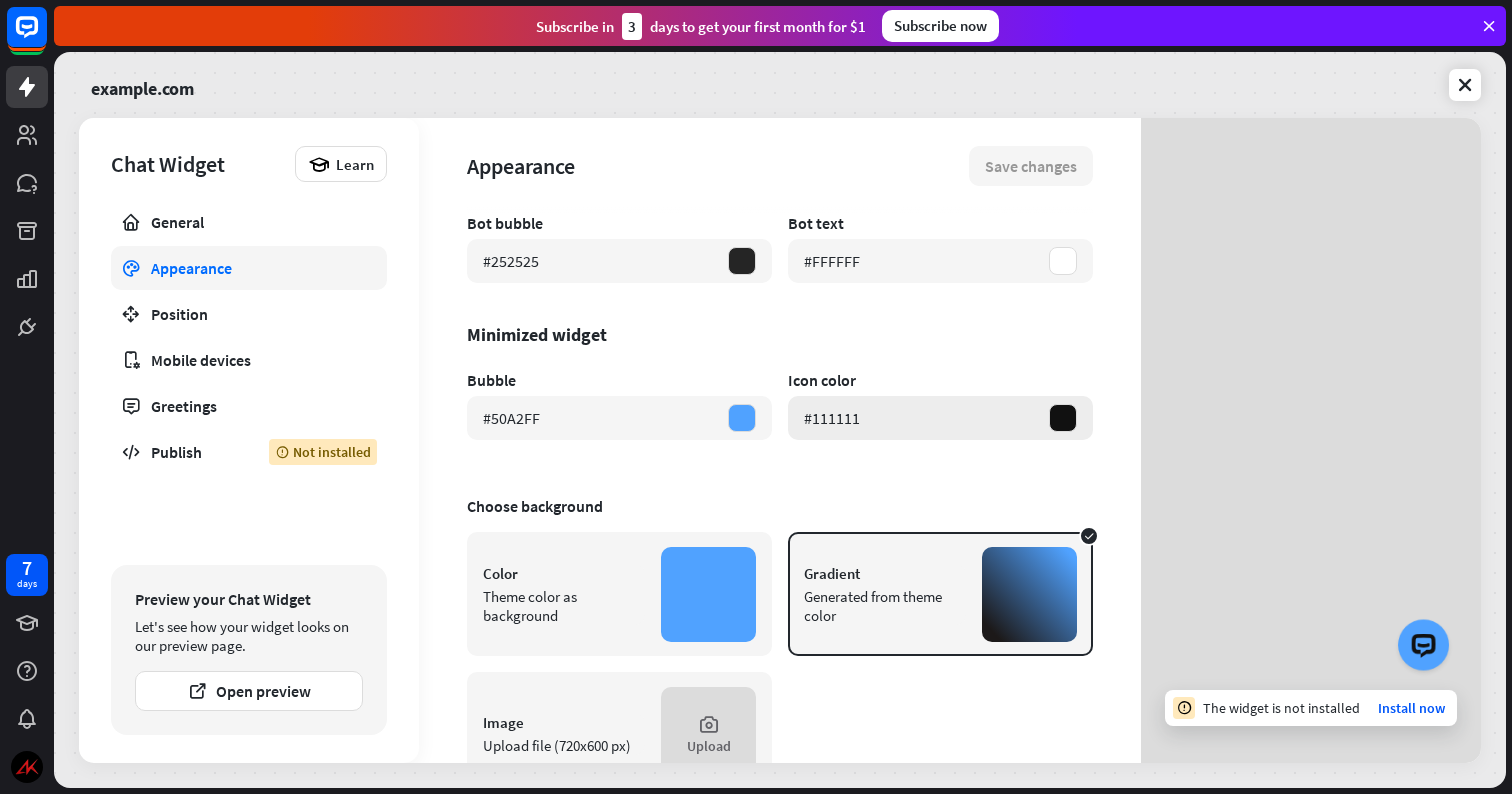 click at bounding box center (1063, 418) 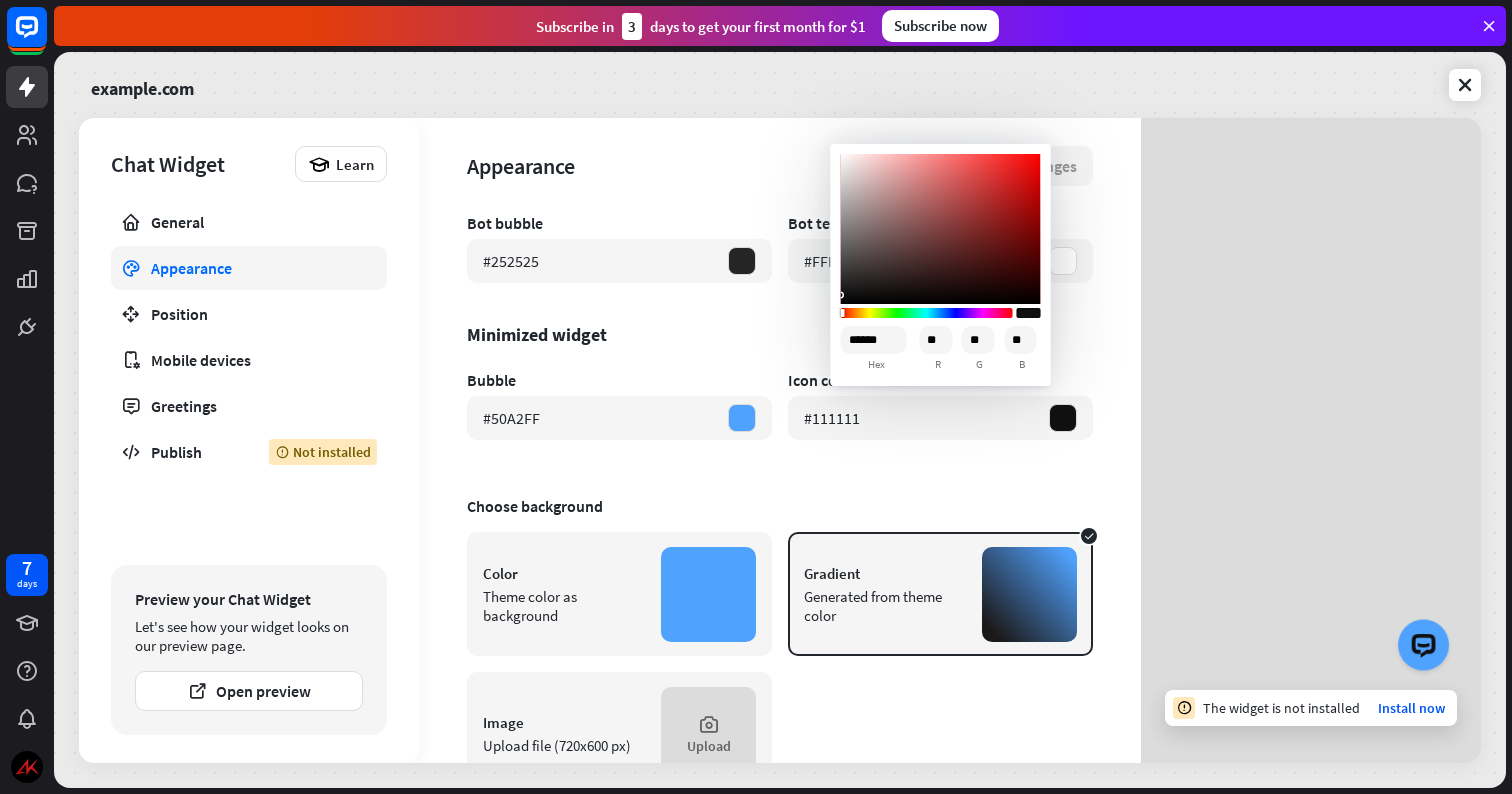 type on "******" 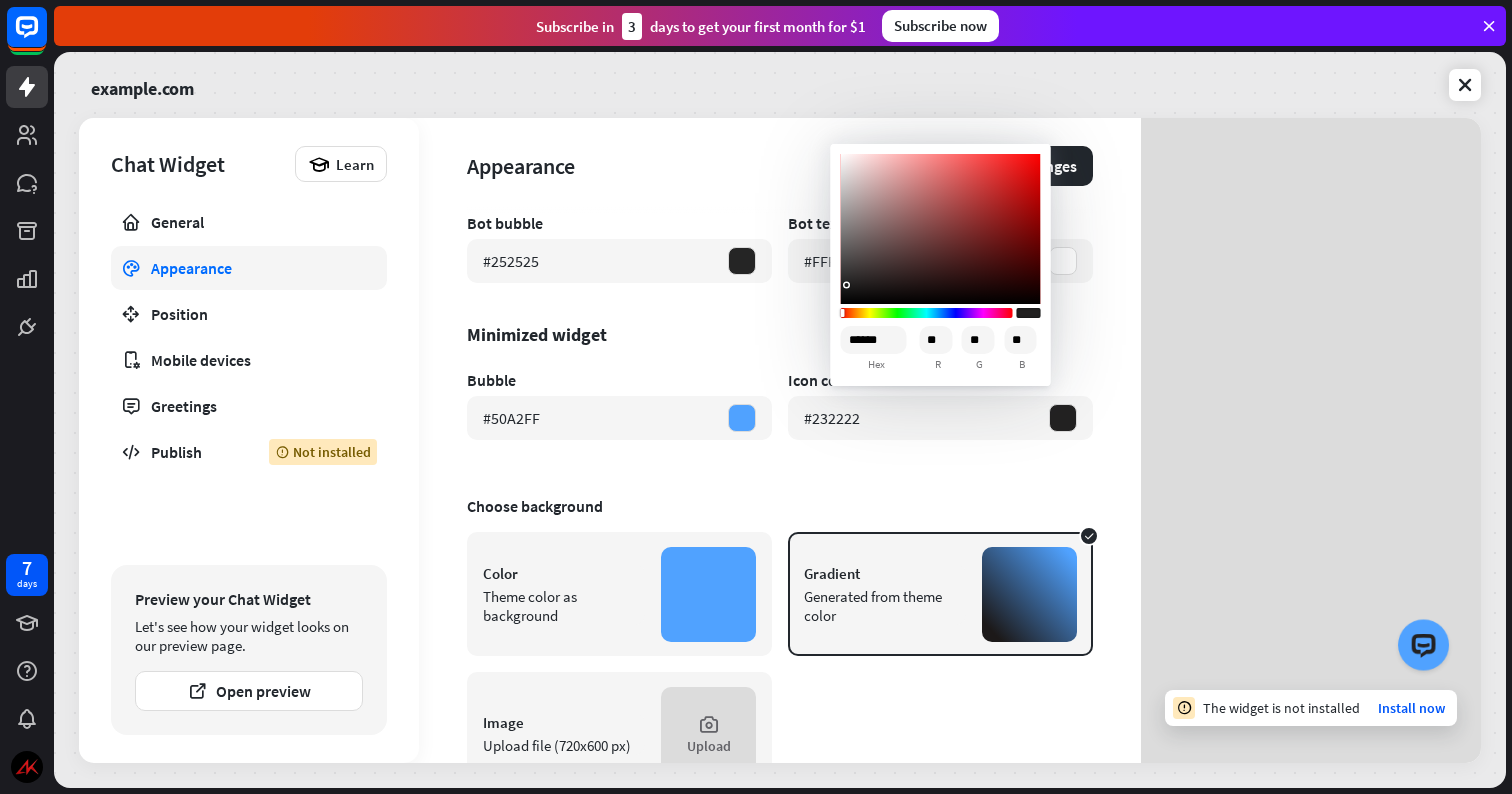 type on "******" 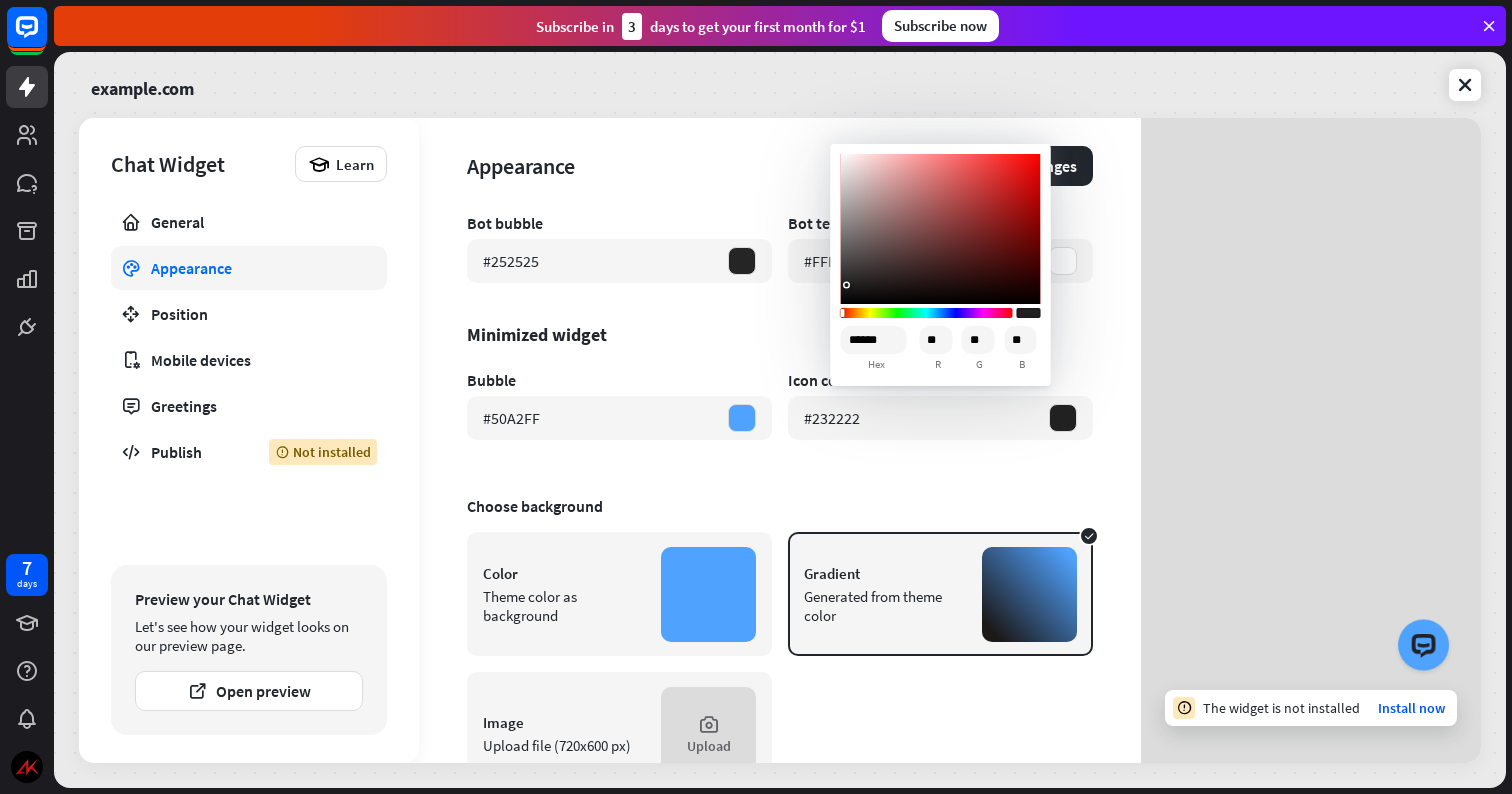type on "**" 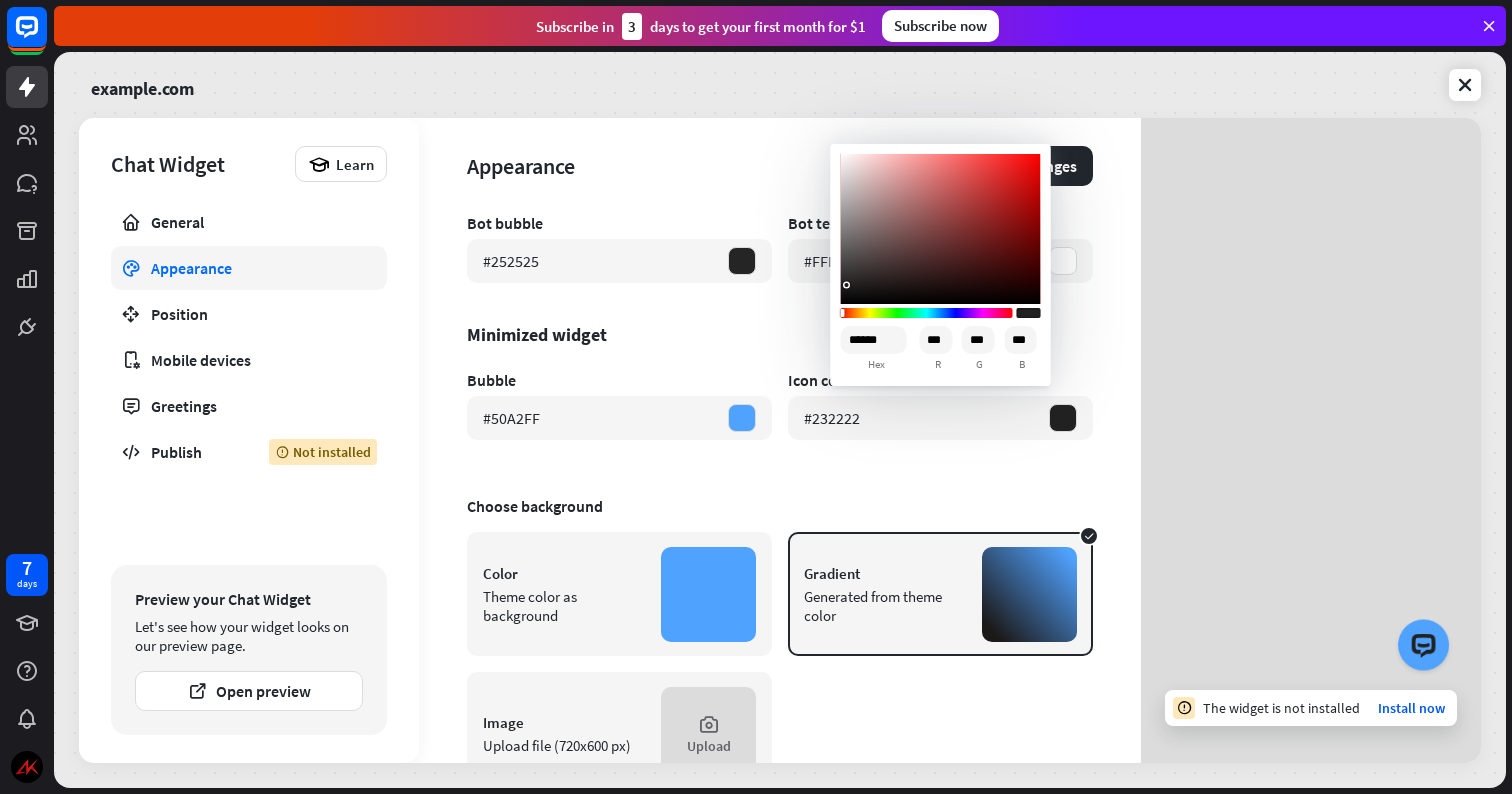 type on "******" 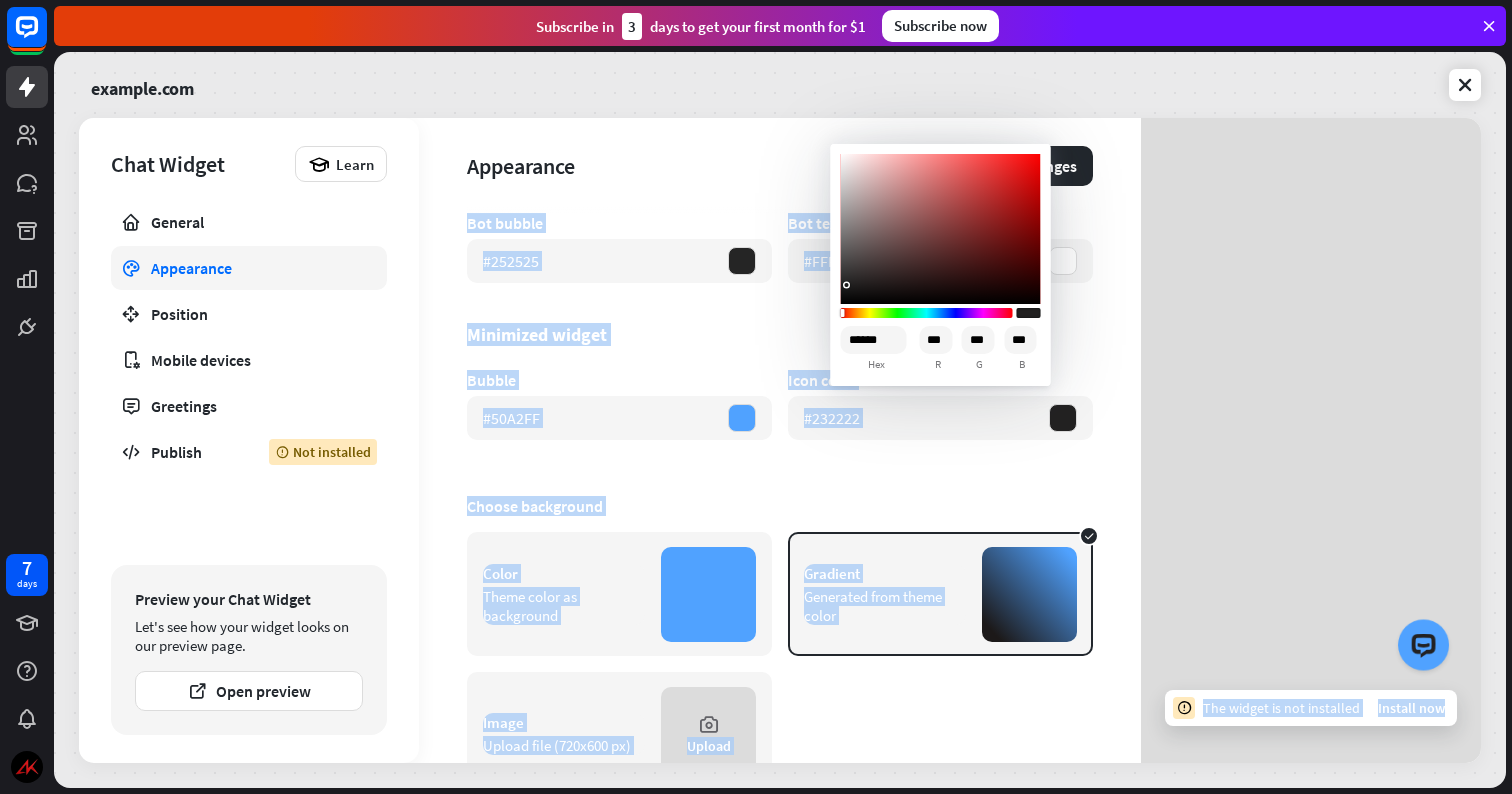 type on "******" 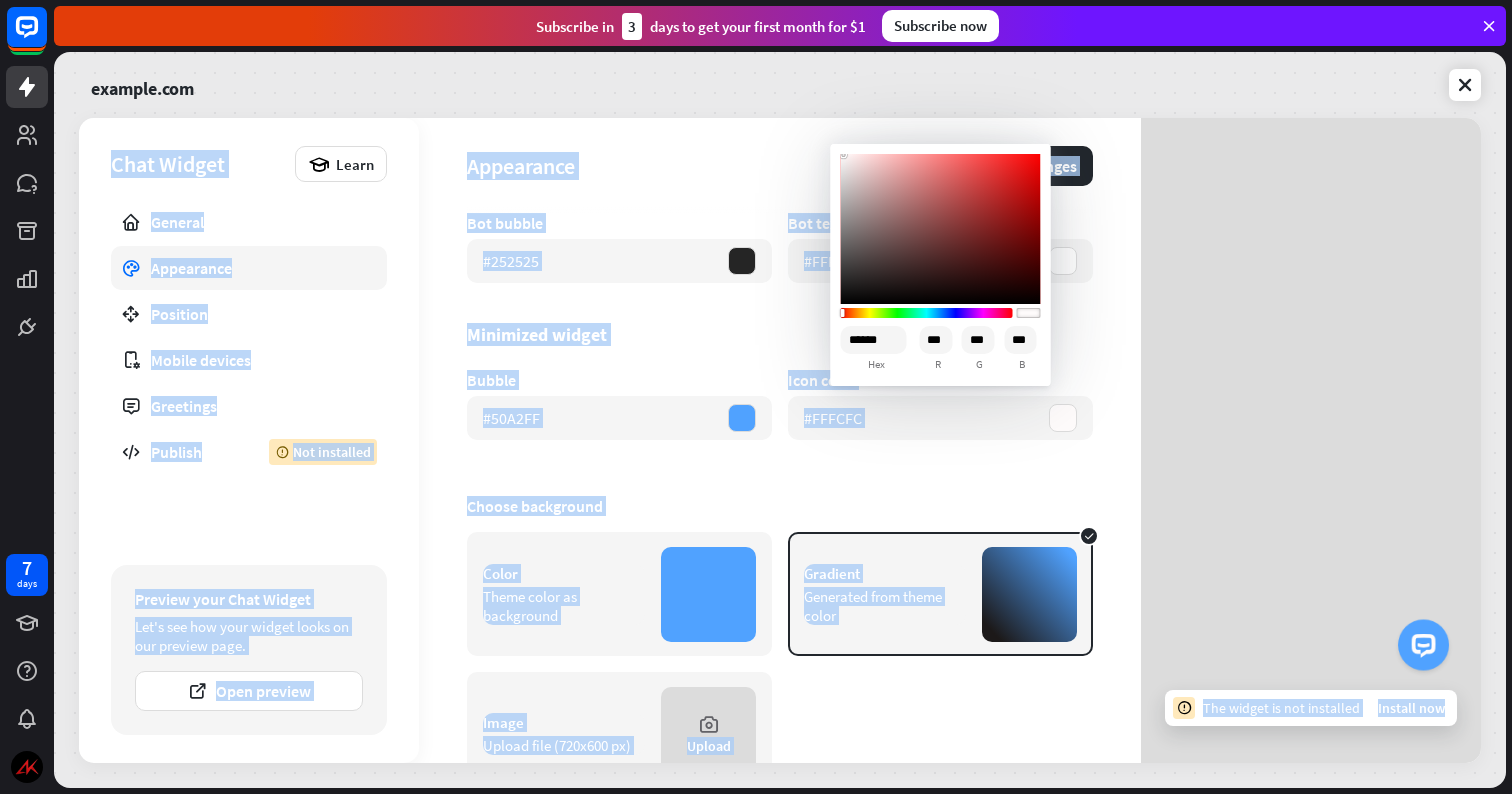 type on "******" 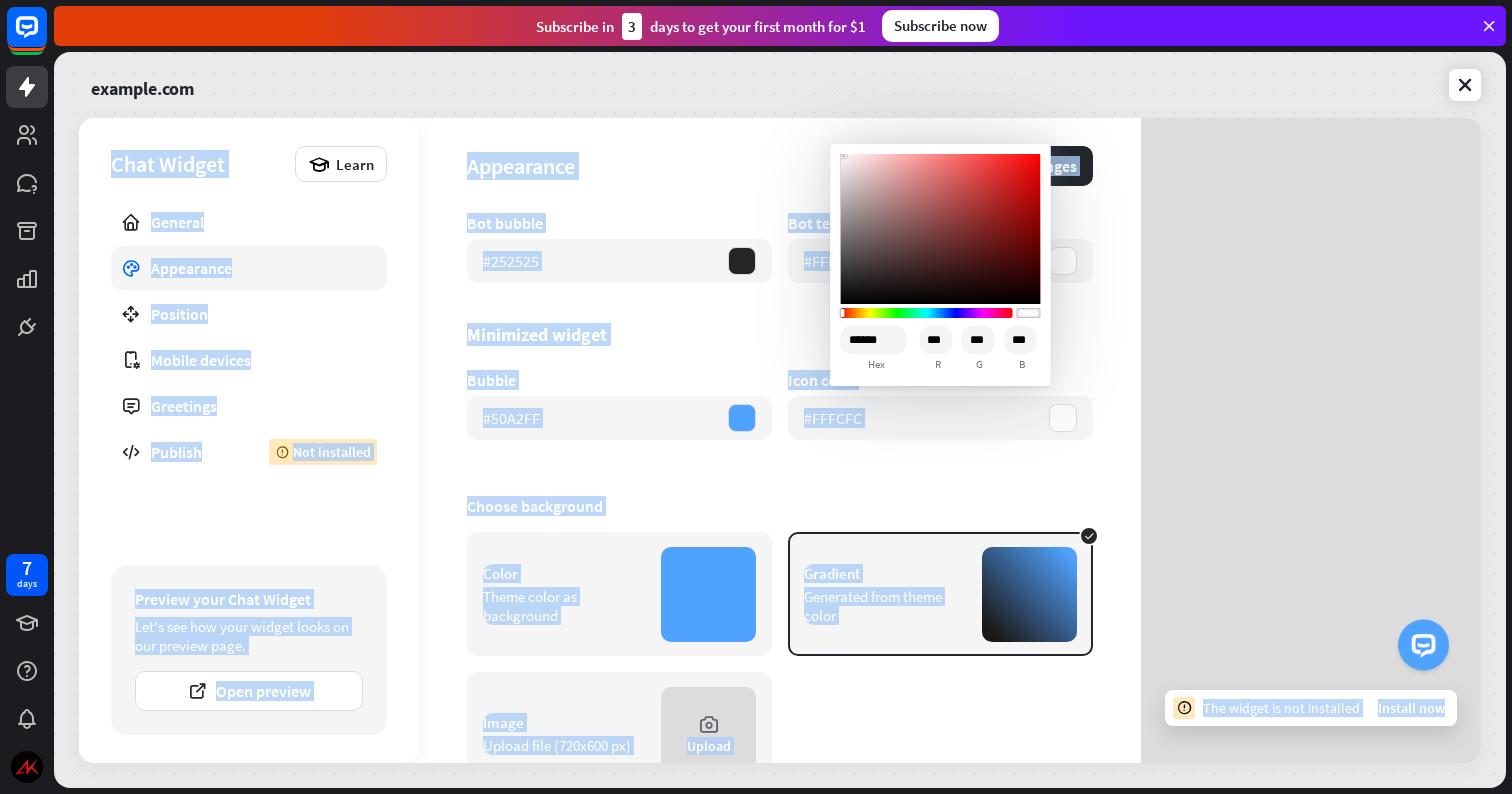 type on "***" 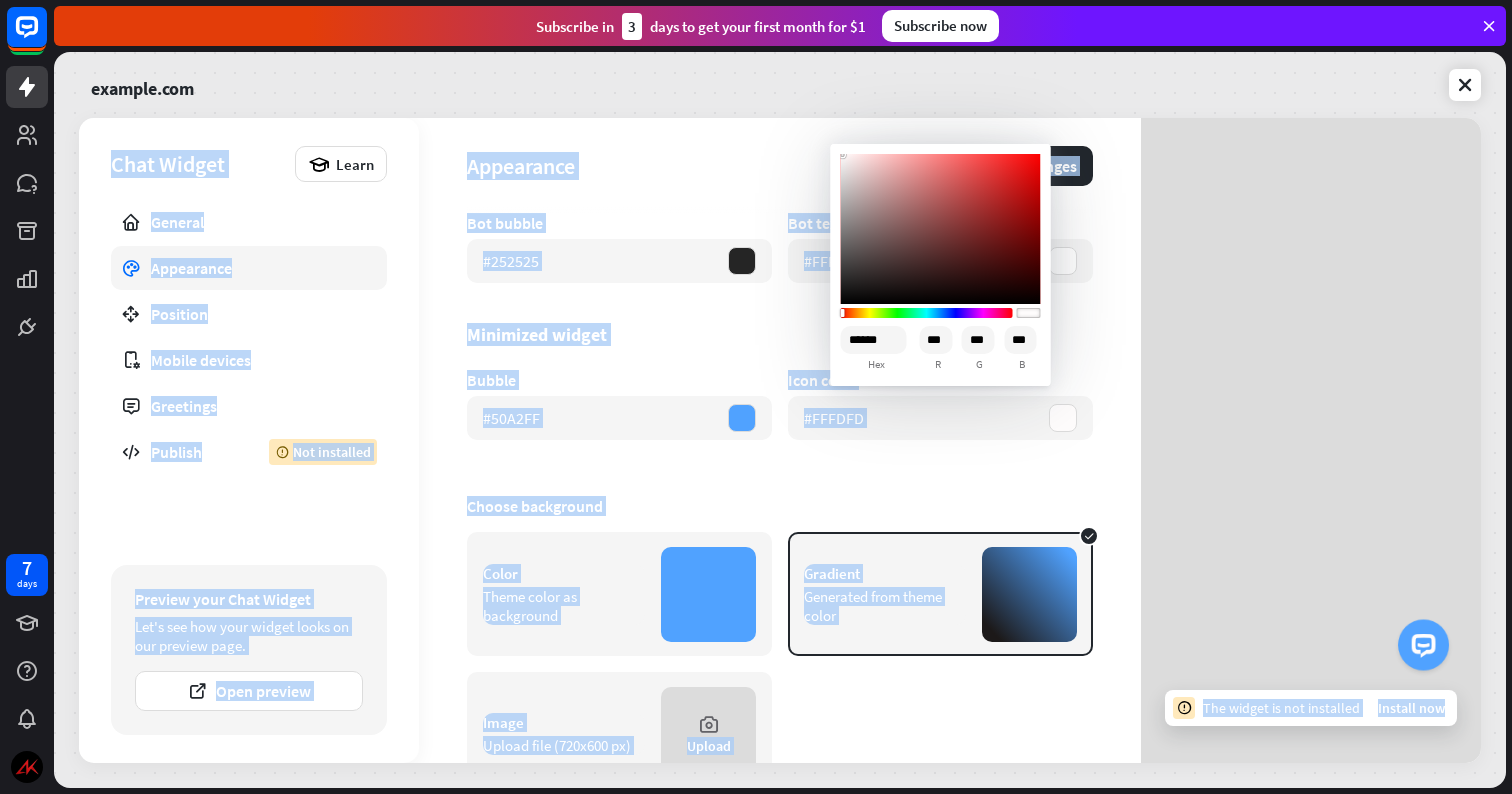 type on "******" 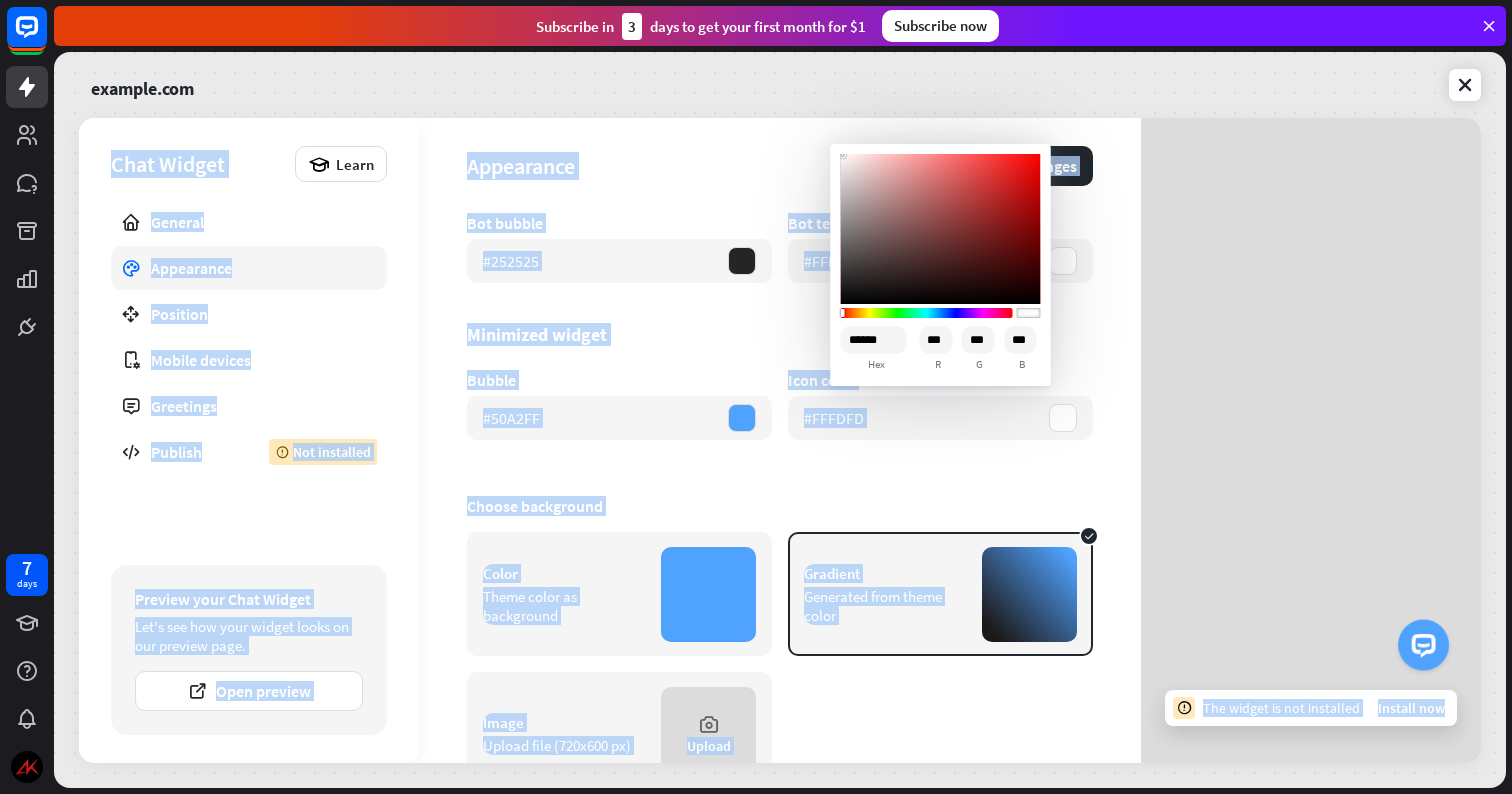 type on "***" 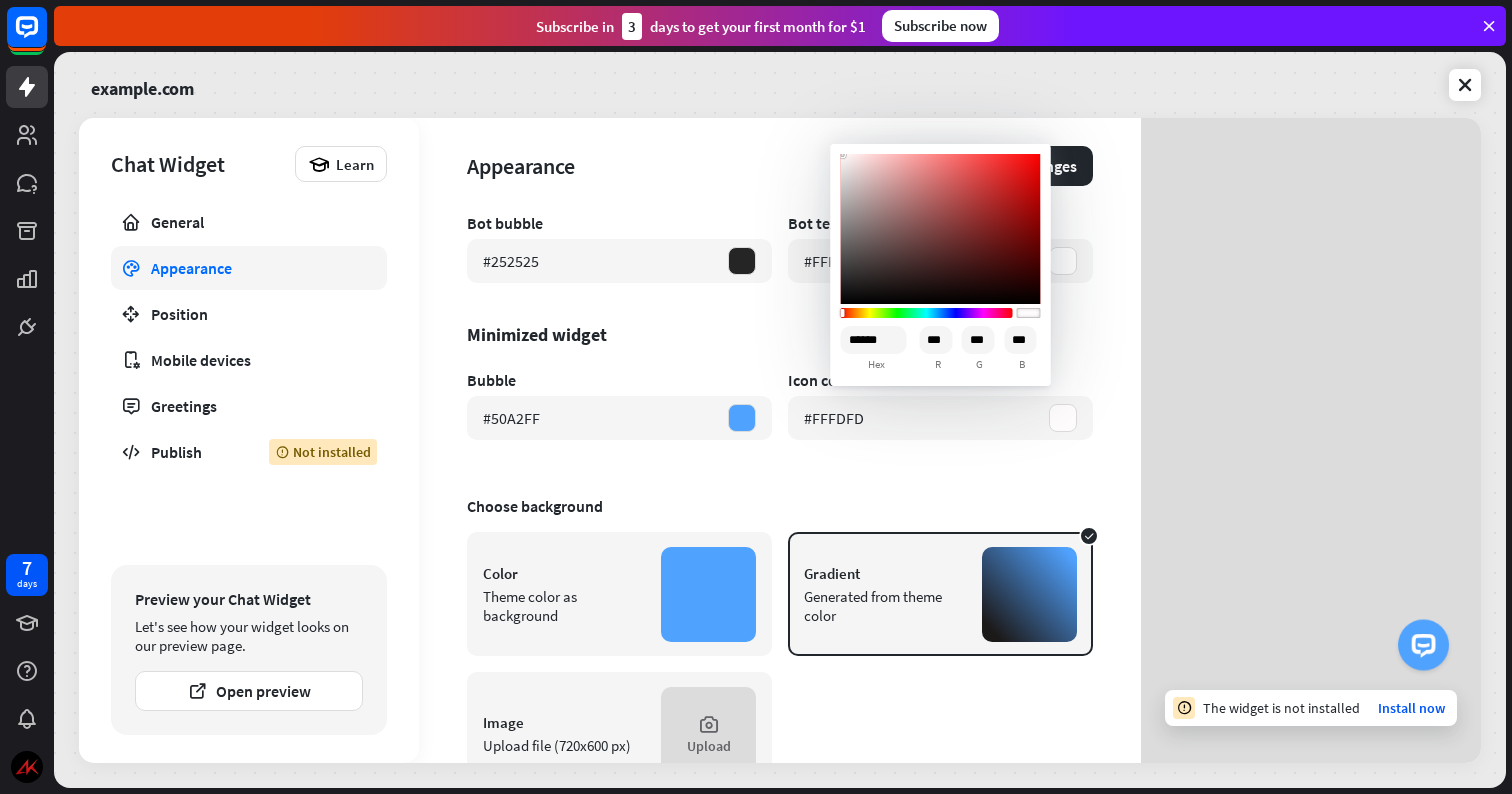 type on "******" 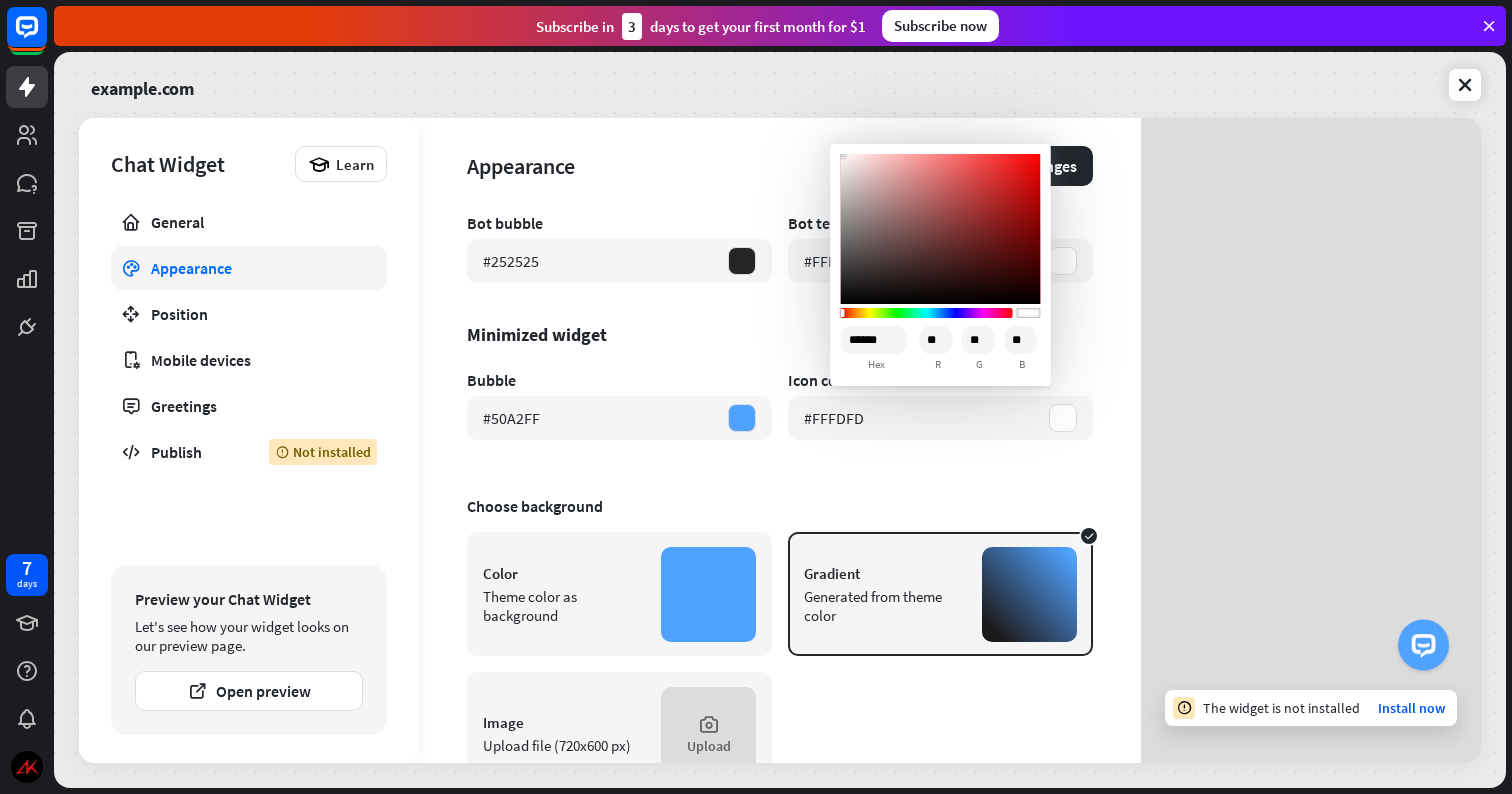type on "******" 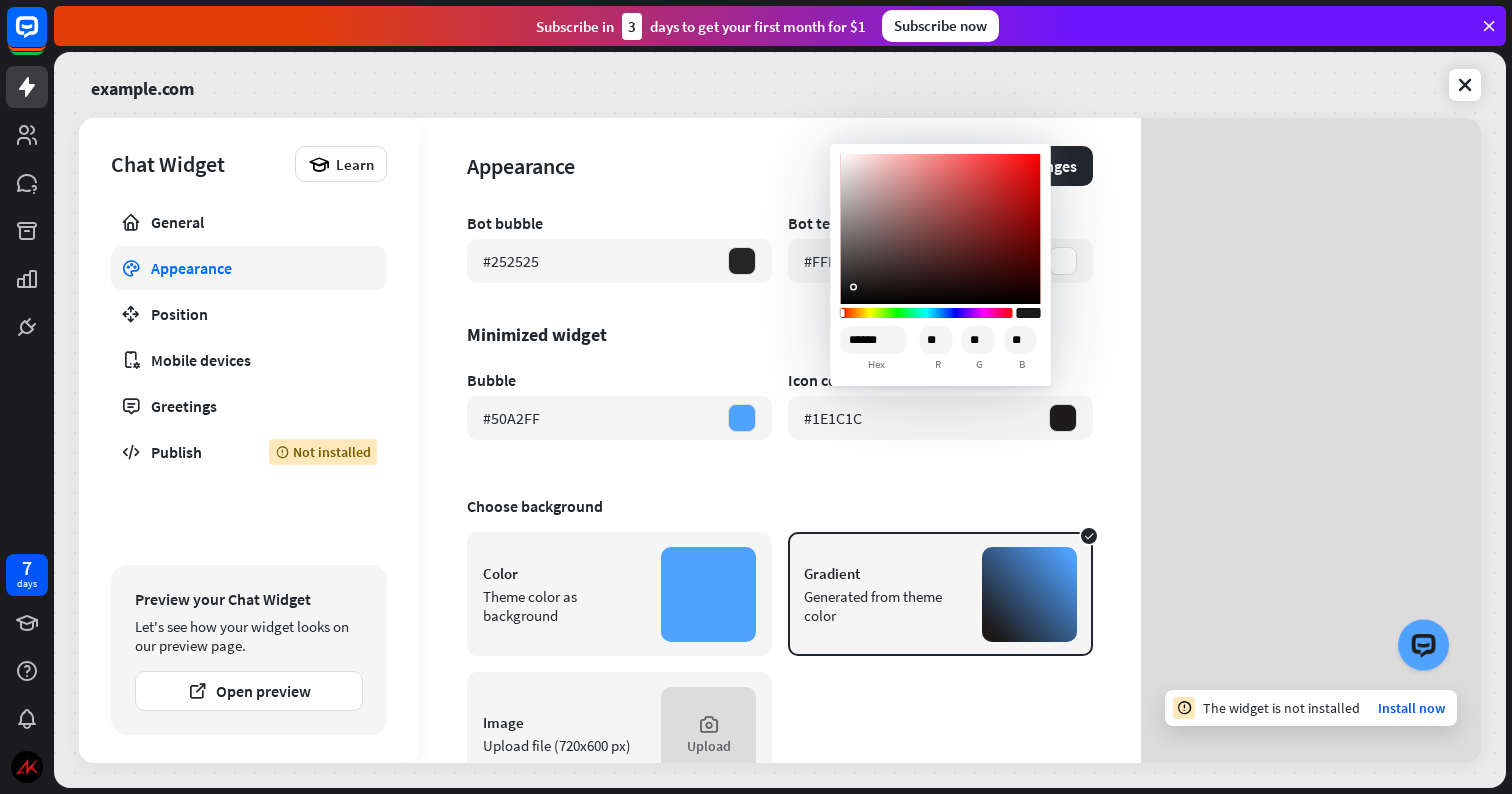 type on "******" 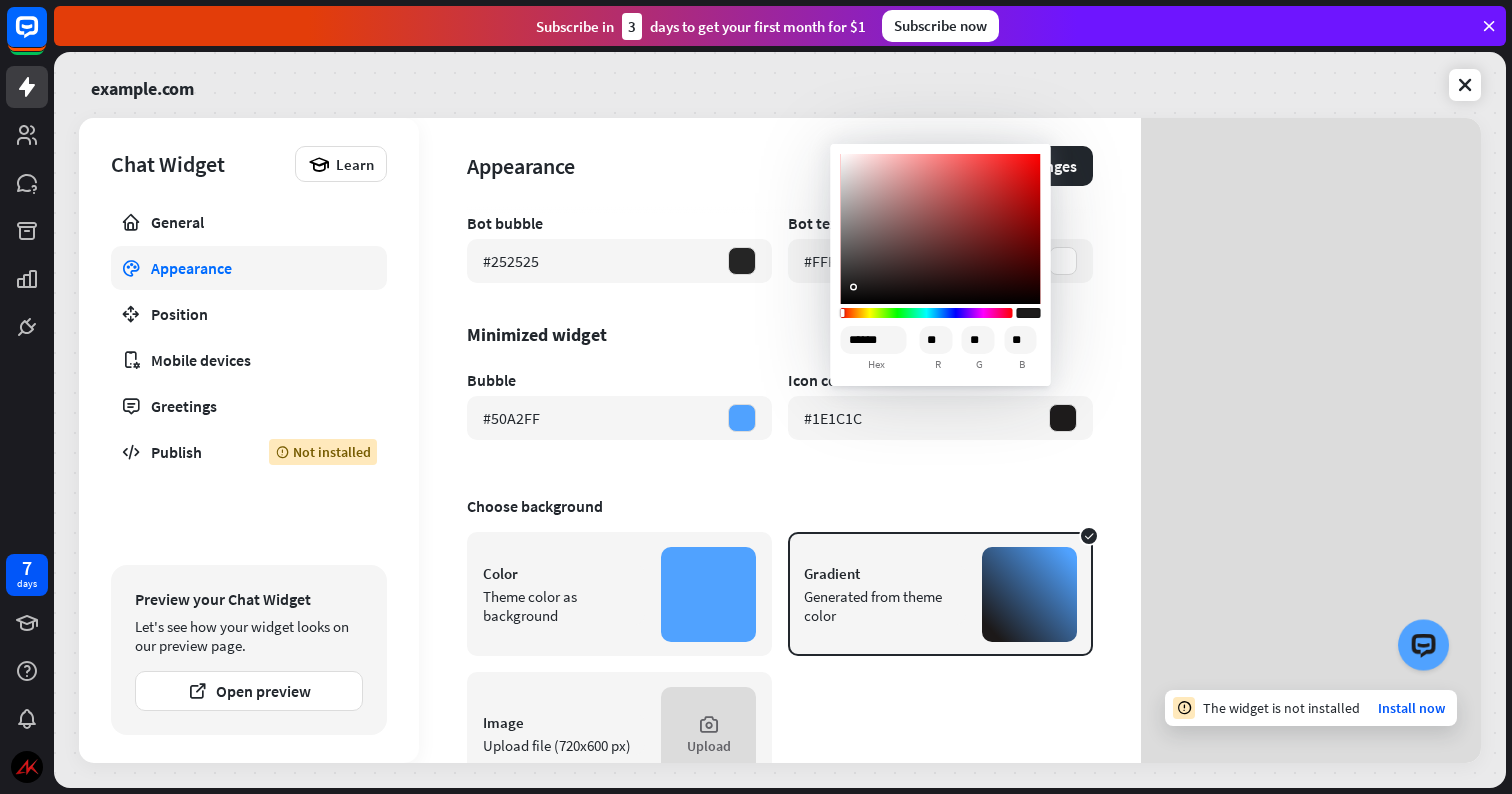 type 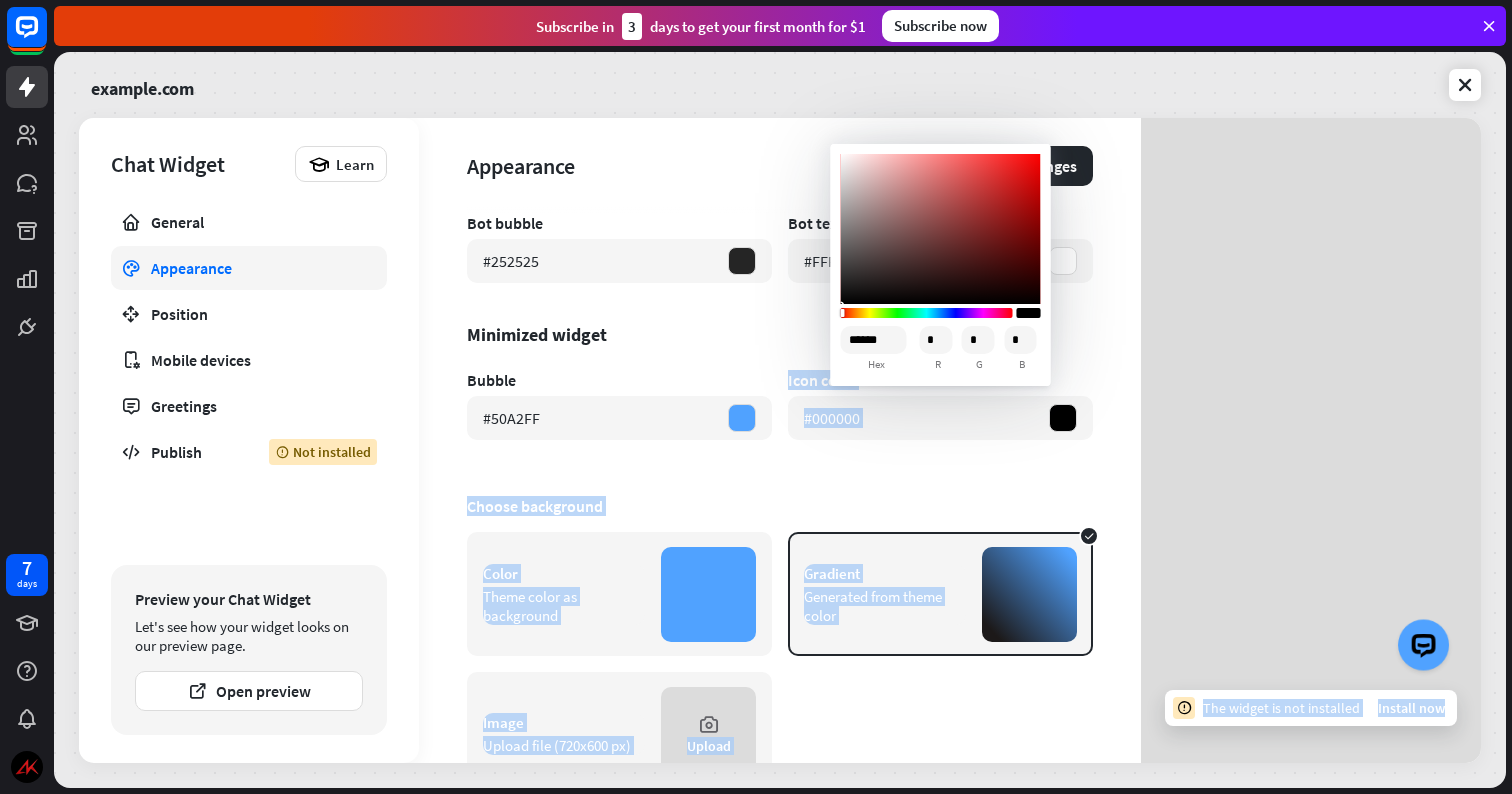 drag, startPoint x: 845, startPoint y: 290, endPoint x: 811, endPoint y: 353, distance: 71.5891 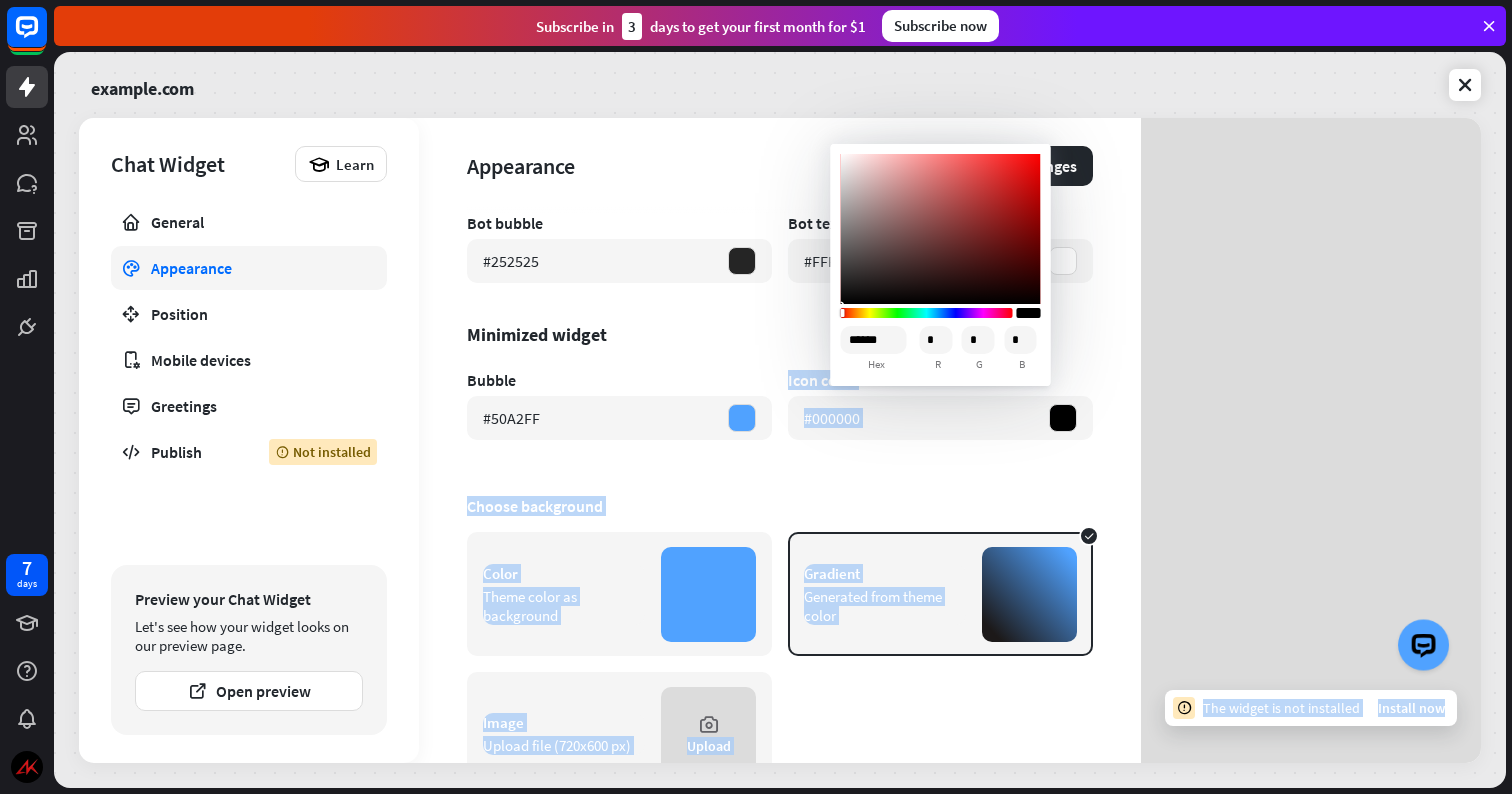 click on "7   days
close
Product Help
First steps   Get started with ChatBot       Help Center   Follow step-by-step tutorials       Academy   Level up your skill set       Contact us   Connect with our Product Experts
Subscribe in
3
days
to get your first month for $1
Subscribe now
example.com
Chat Widget     Learn       General     Appearance     Position     Mobile devices     Greetings     Publish
Not installed
Preview your Chat Widget
Let's see how your widget looks on our preview page.
Open preview
Appearance" at bounding box center (756, 397) 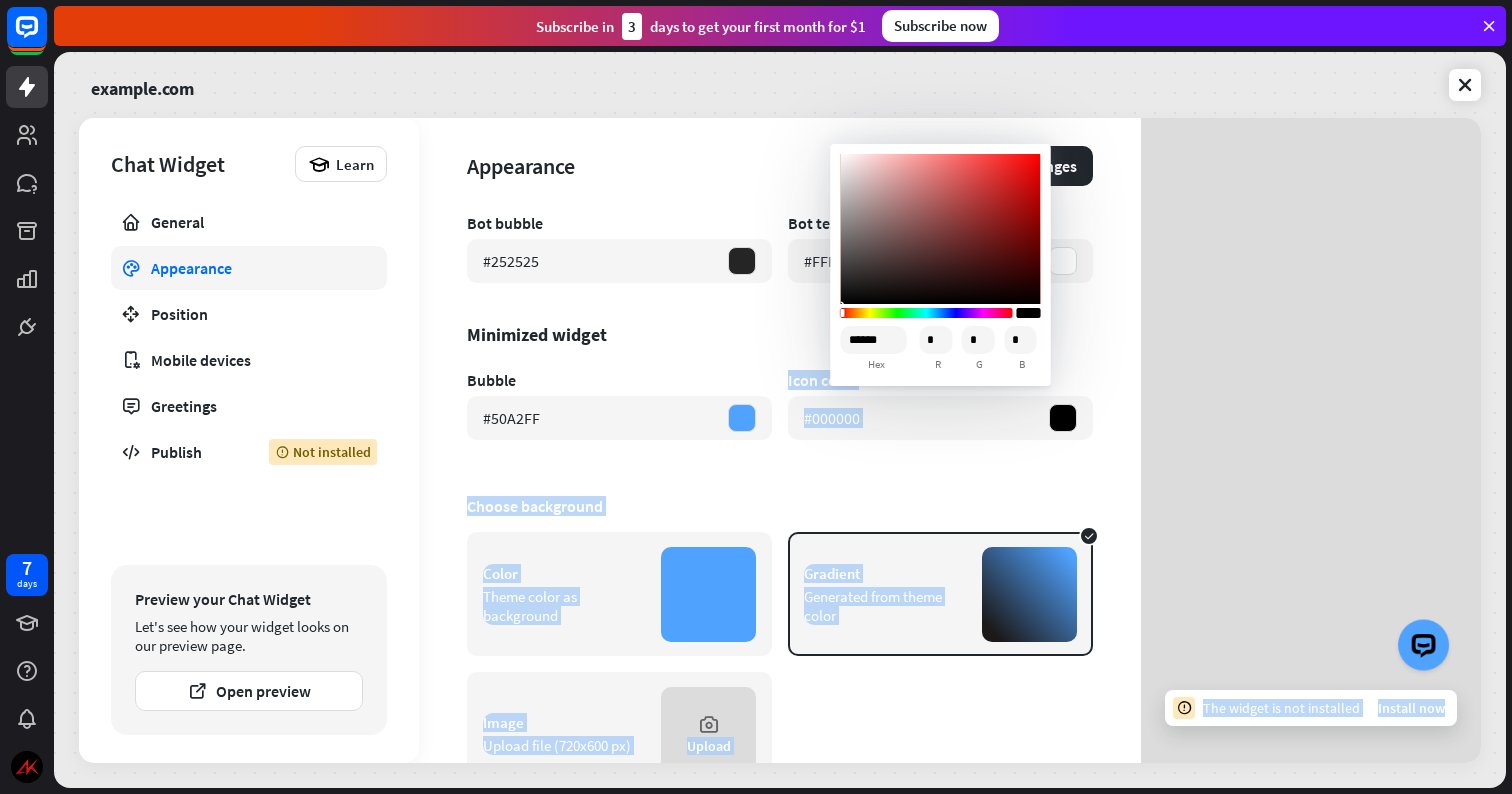 click on "Choose background Color Theme color as background Gradient Generated from theme color Image Upload file (720x600 px) Upload" at bounding box center [780, 646] 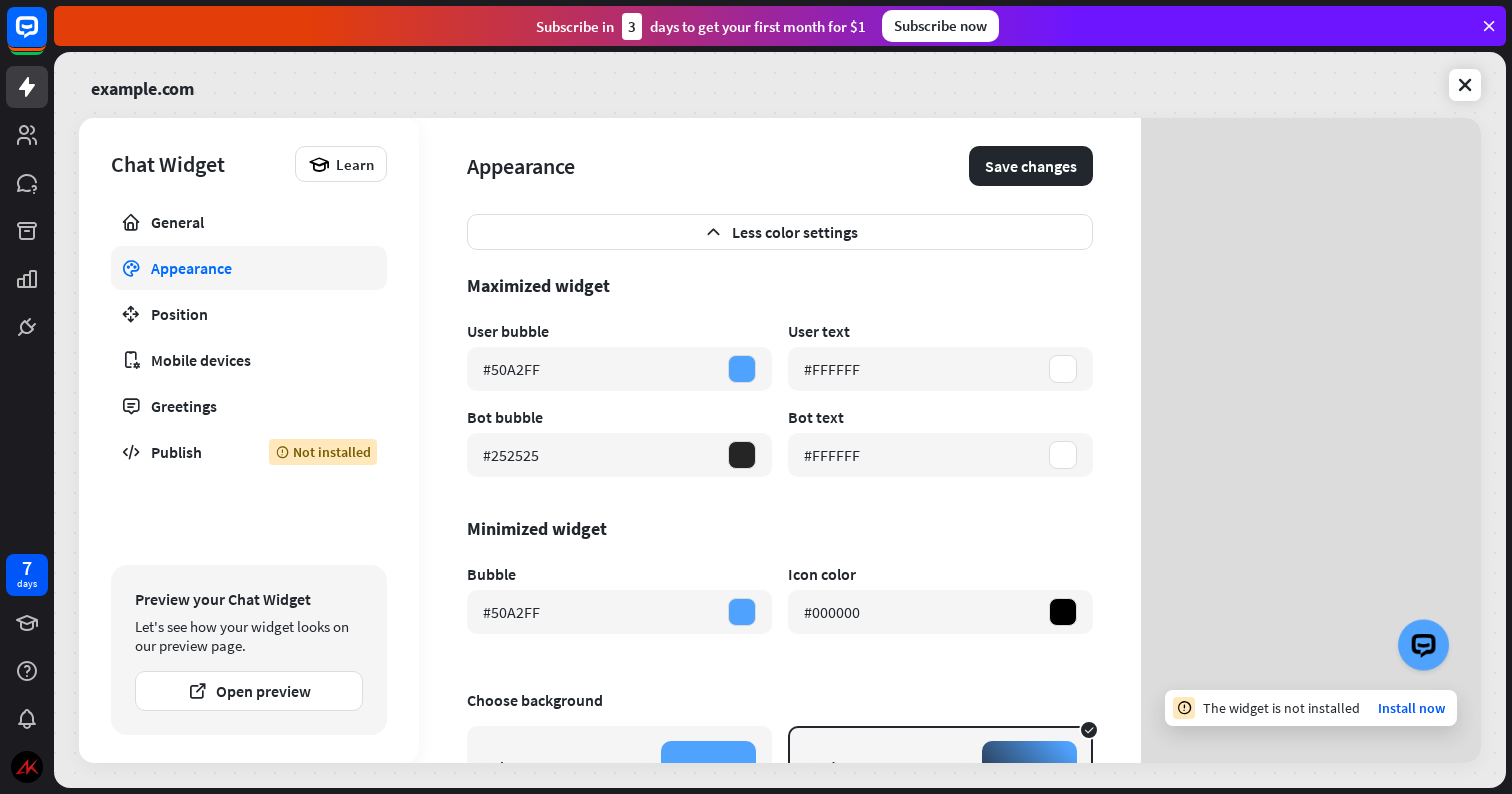 scroll, scrollTop: 0, scrollLeft: 0, axis: both 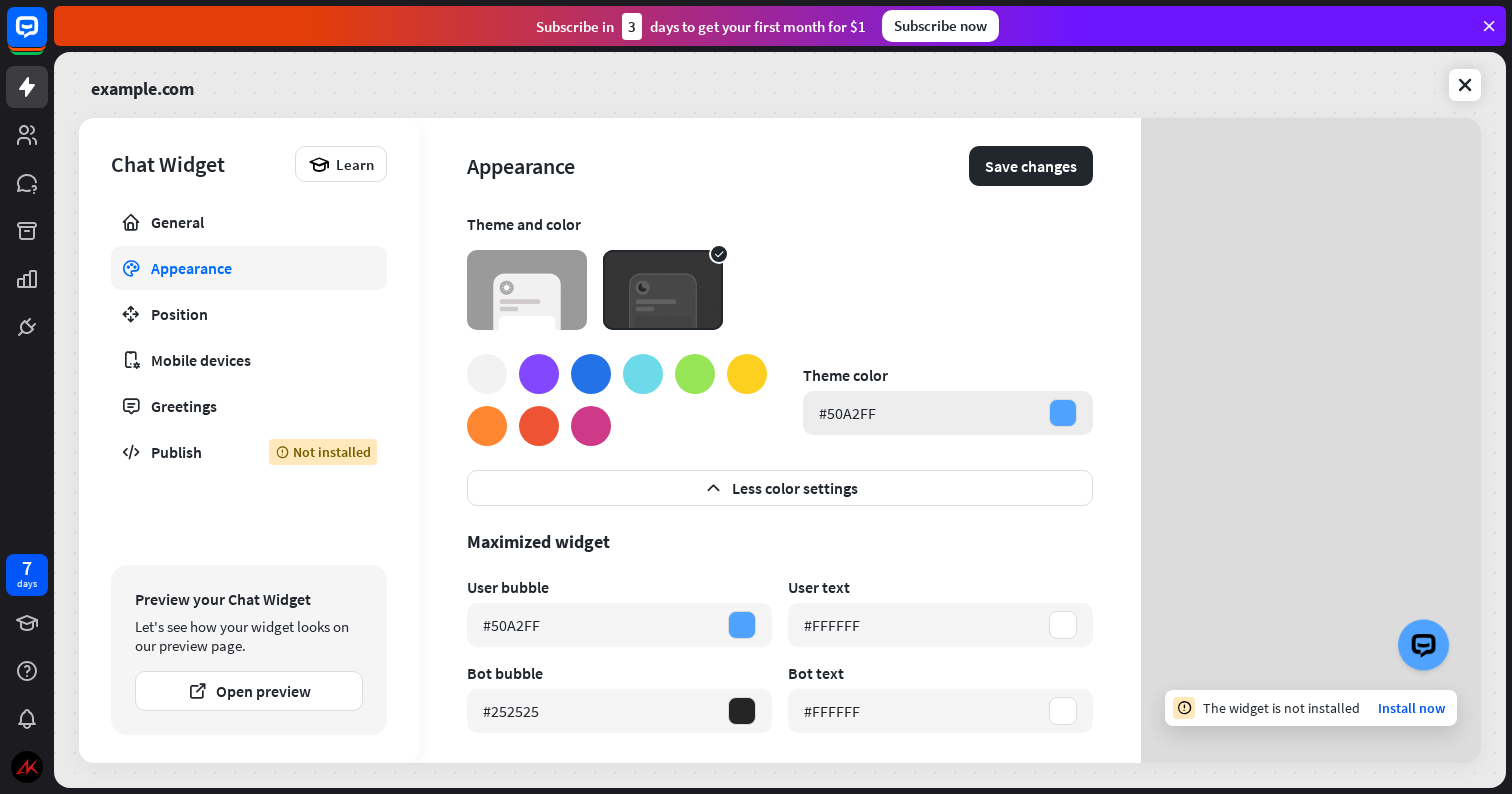click at bounding box center [1063, 413] 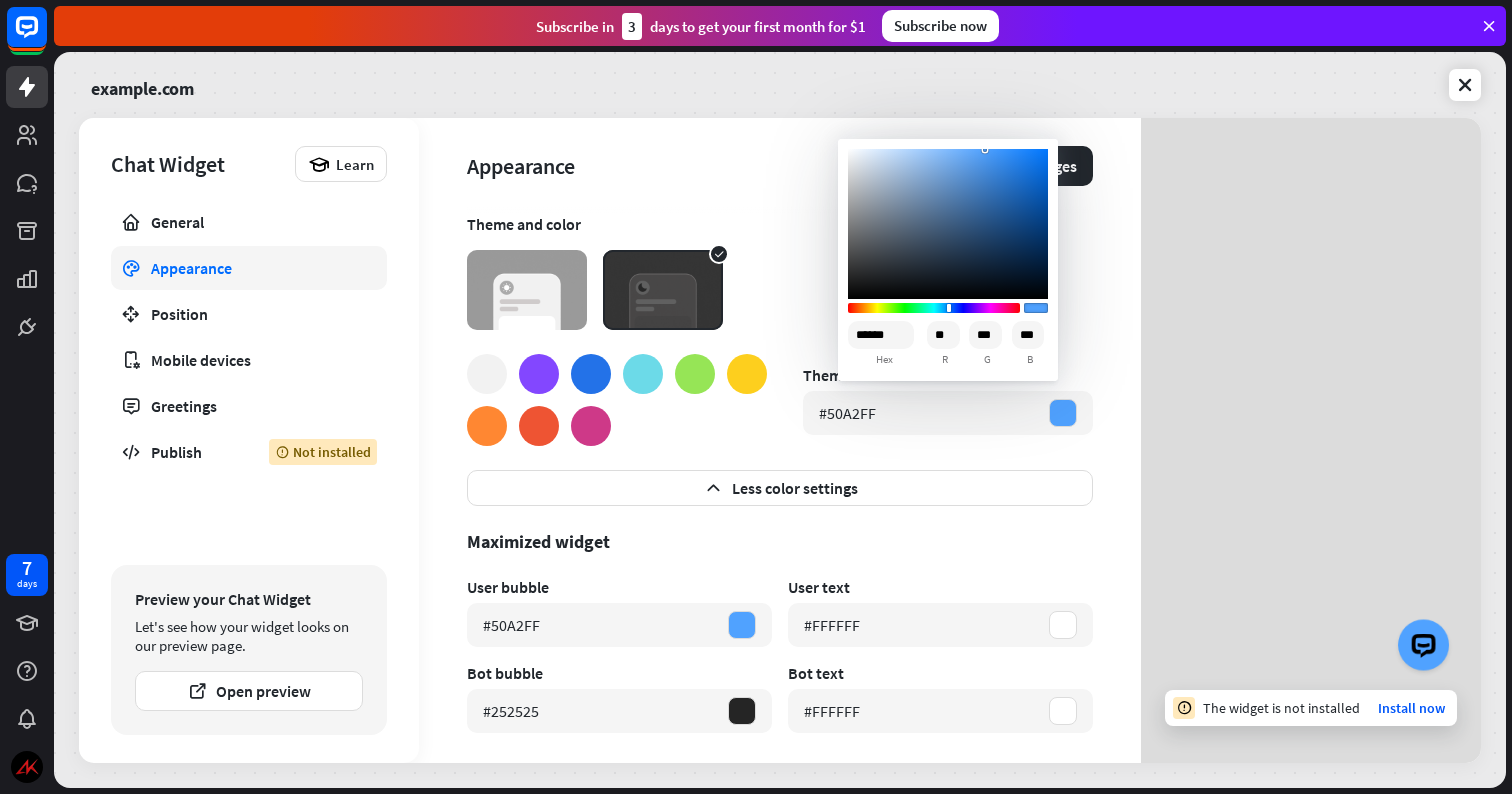 click at bounding box center [948, 224] 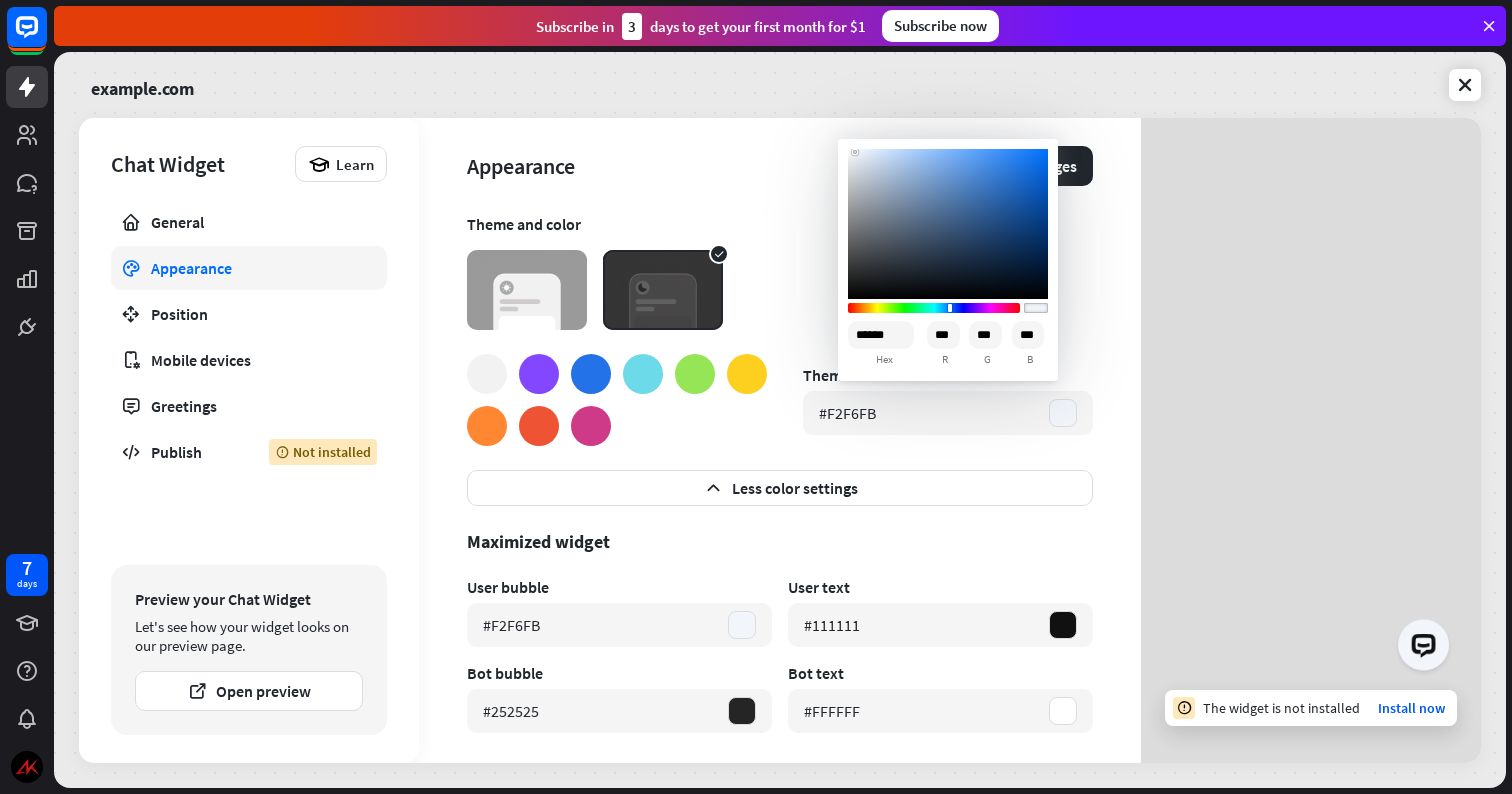 click on "******   hex     ***   r     ***   g     ***   b" at bounding box center (948, 260) 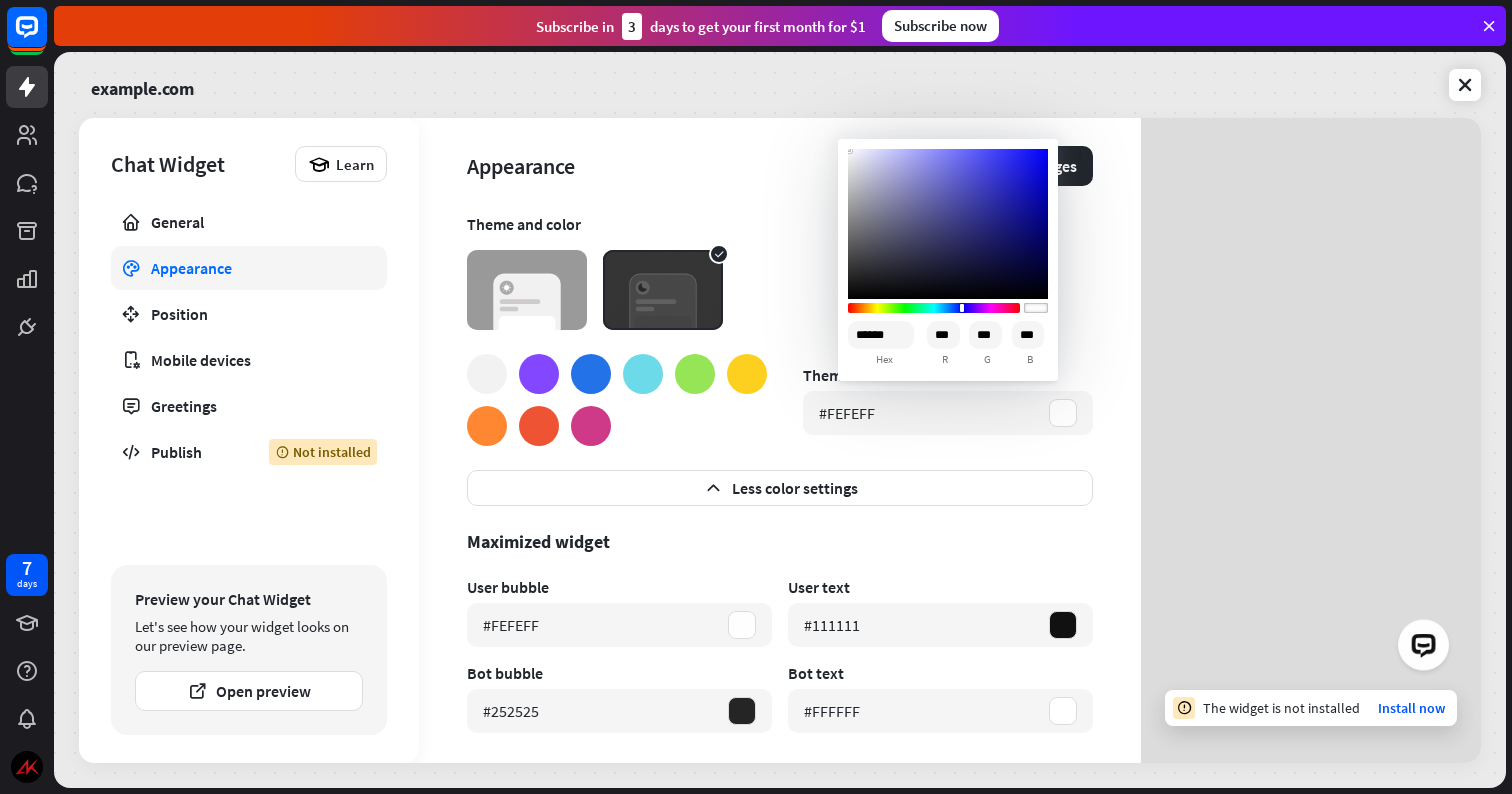 click on "Appearance Save changes" at bounding box center (780, 166) 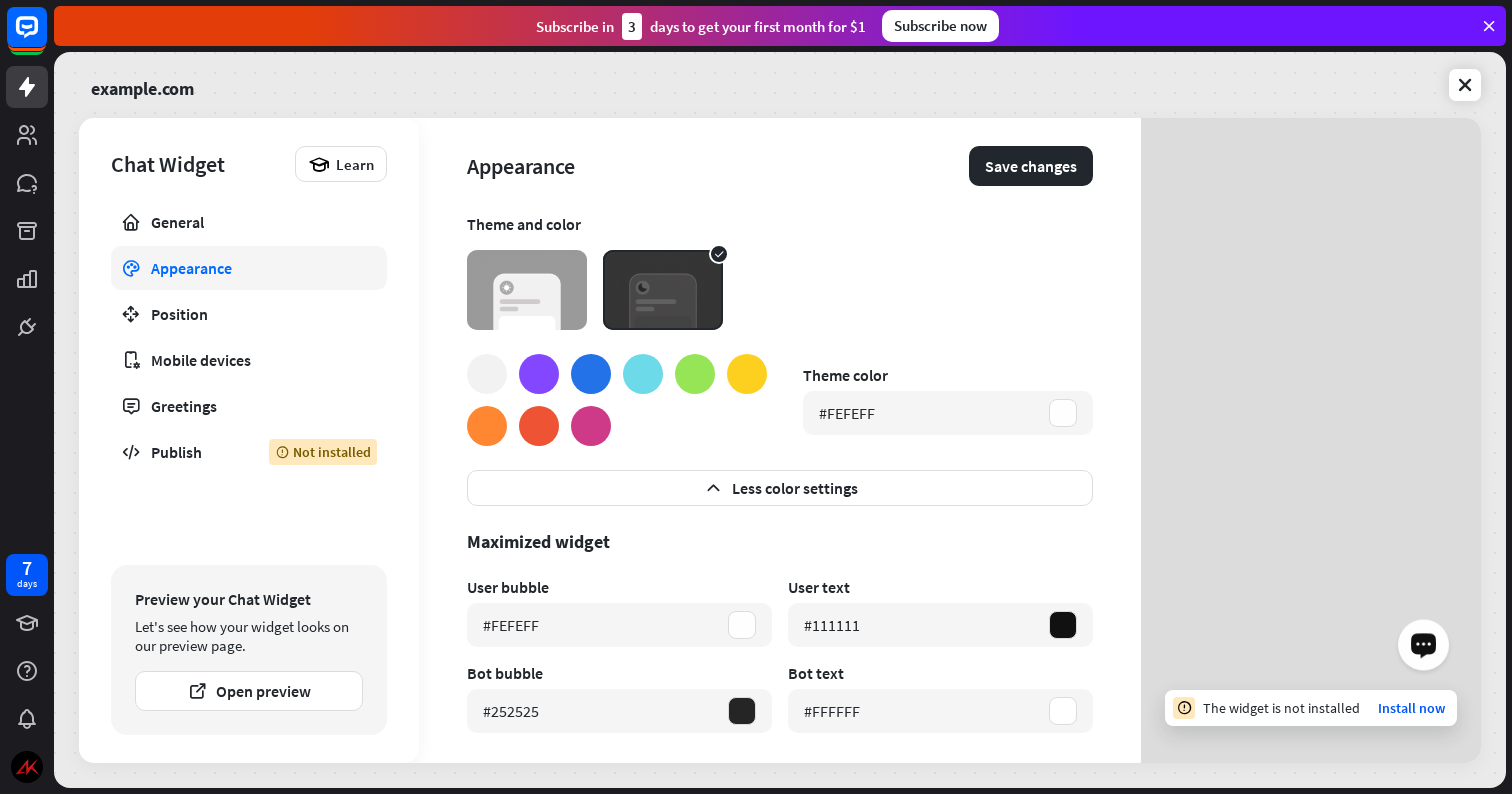 click 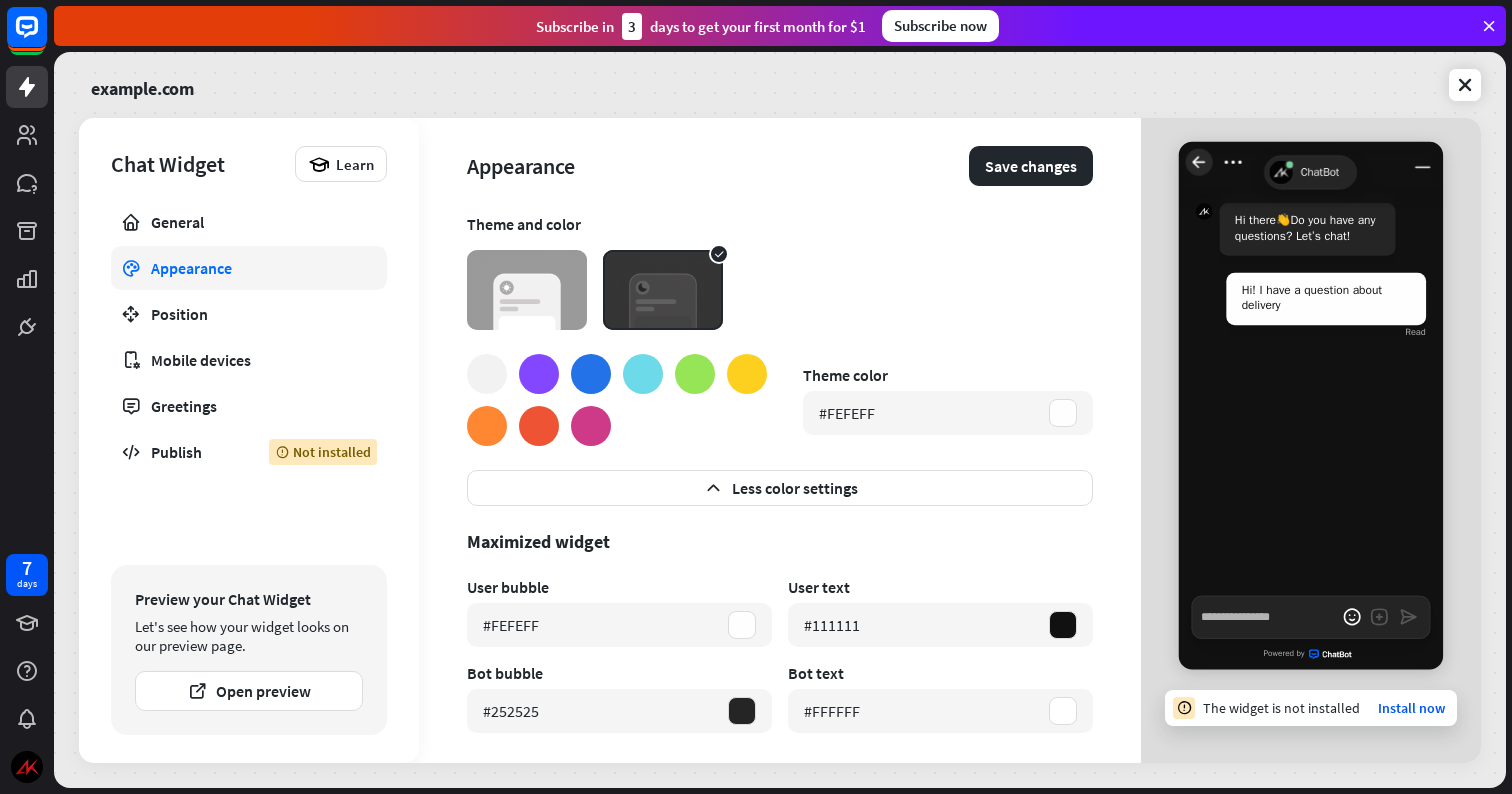 click 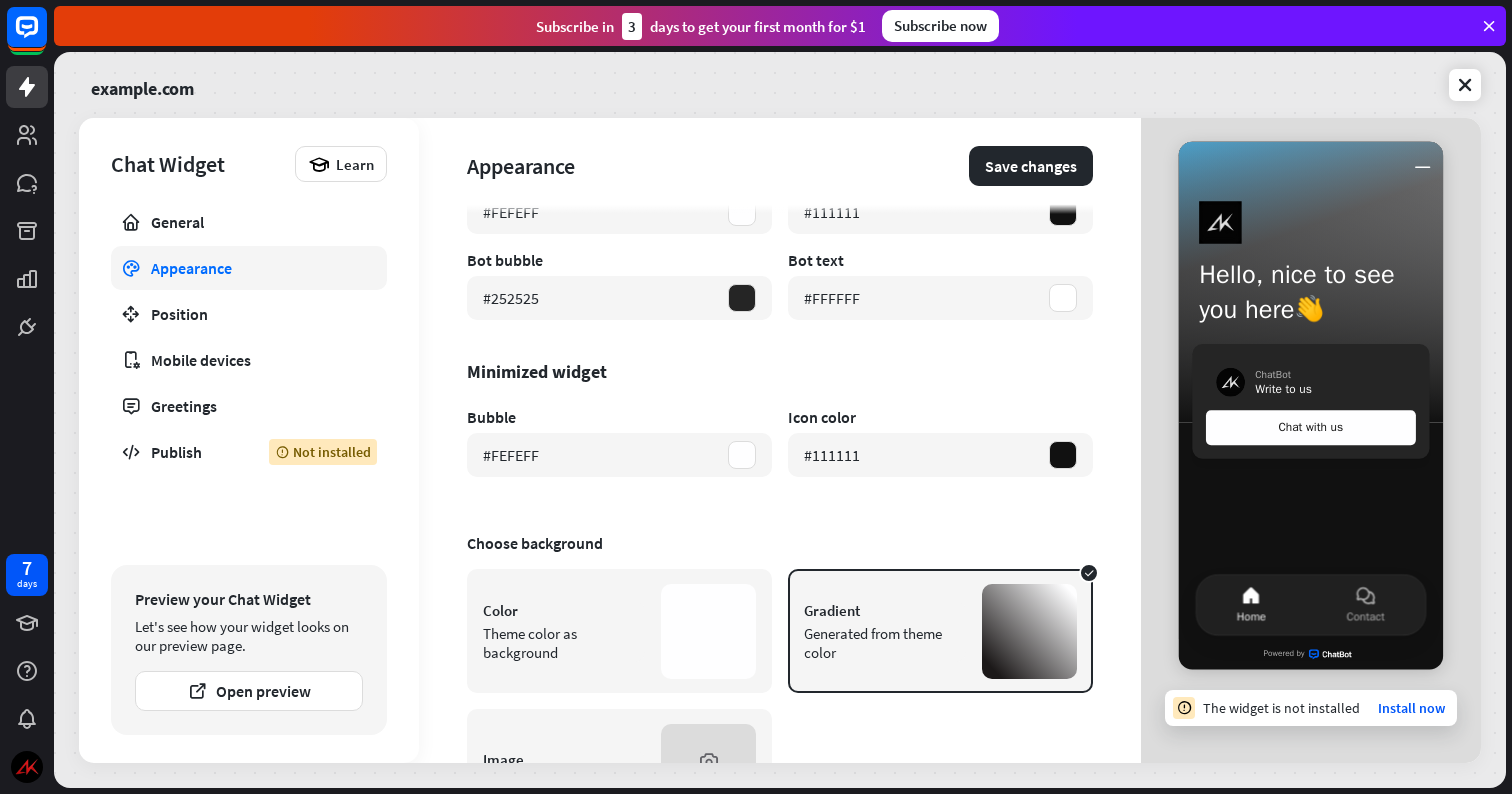 scroll, scrollTop: 523, scrollLeft: 0, axis: vertical 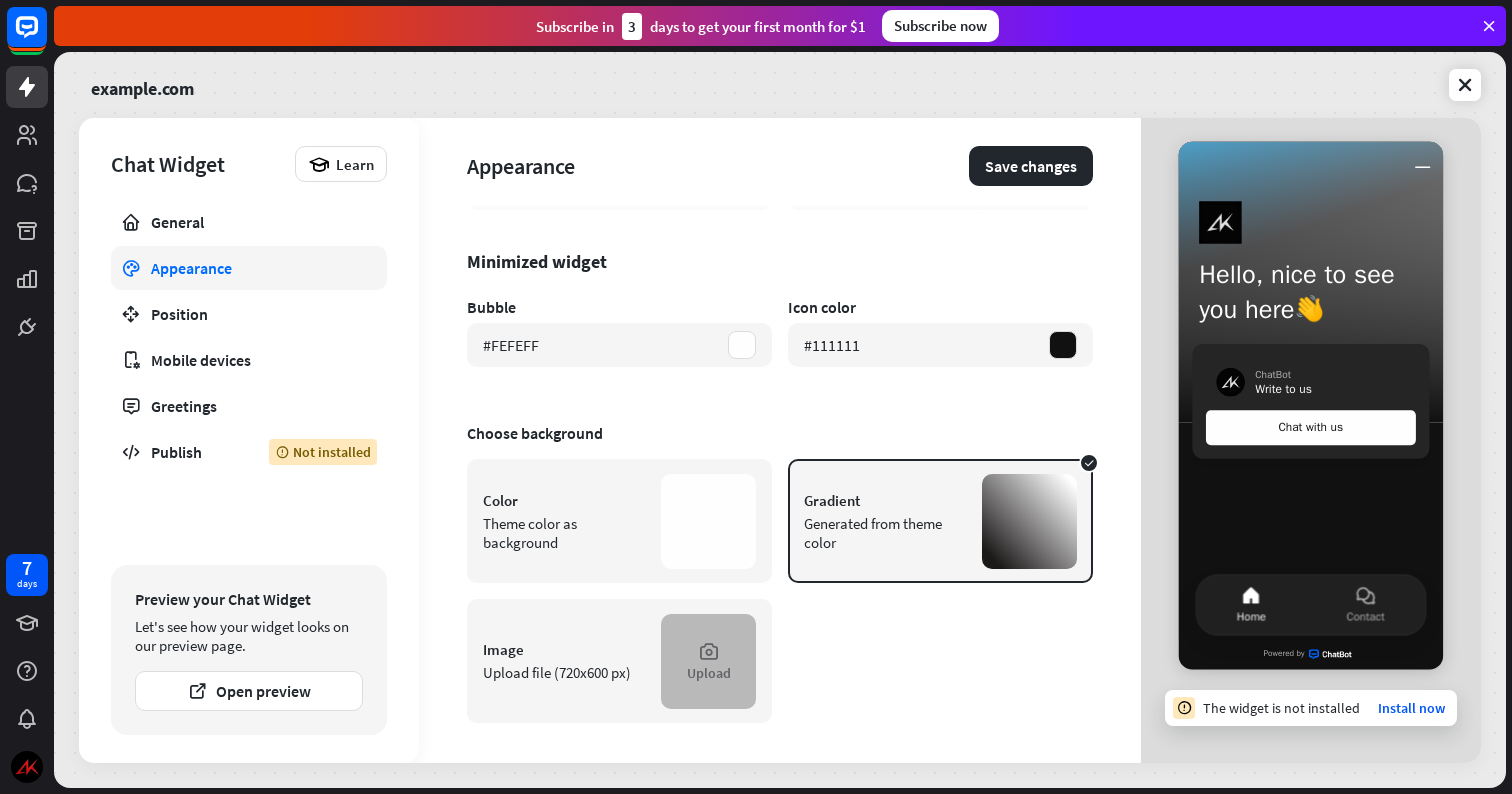 click on "Upload" at bounding box center [708, 661] 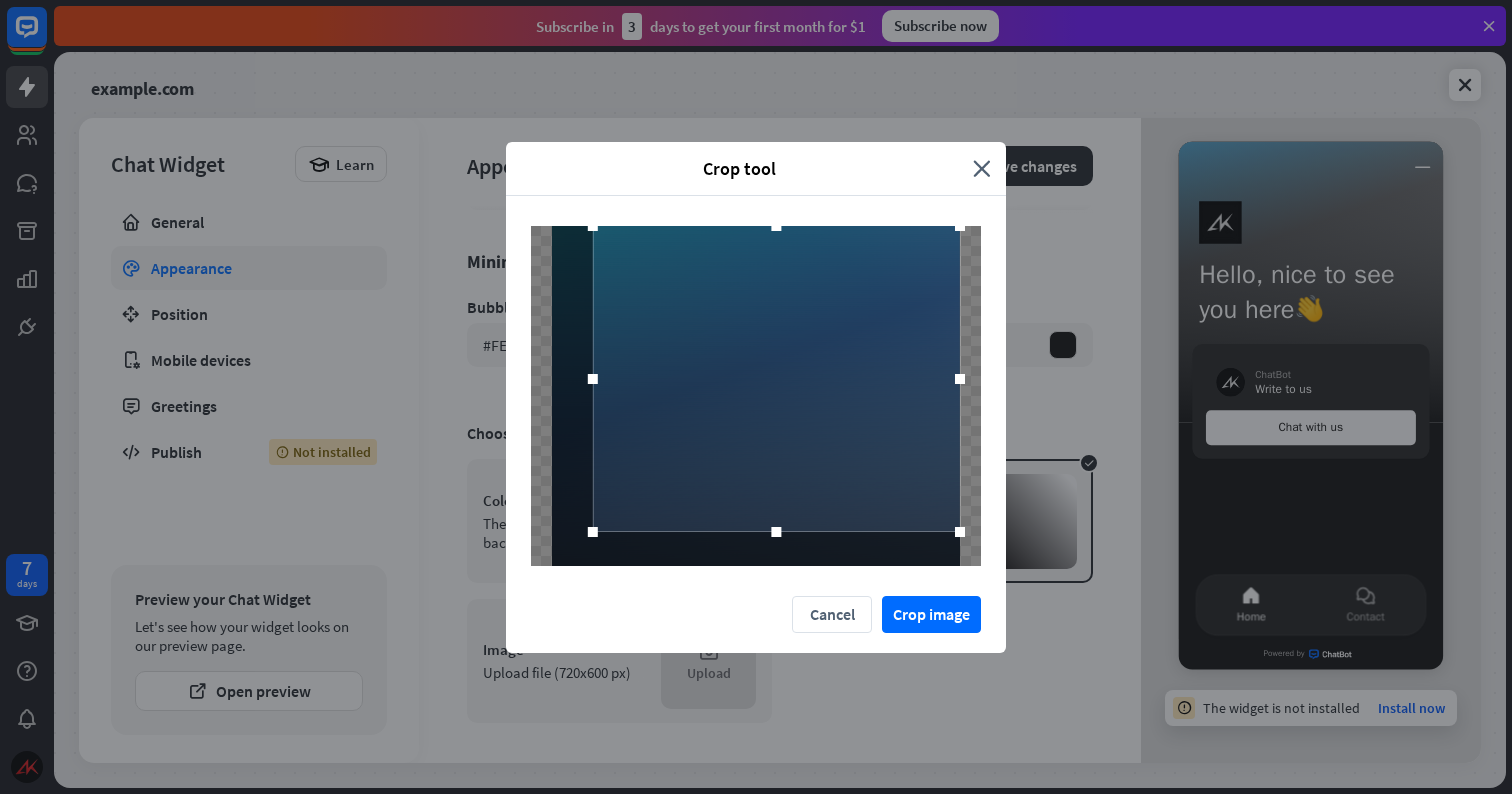 drag, startPoint x: 916, startPoint y: 259, endPoint x: 976, endPoint y: 193, distance: 89.19641 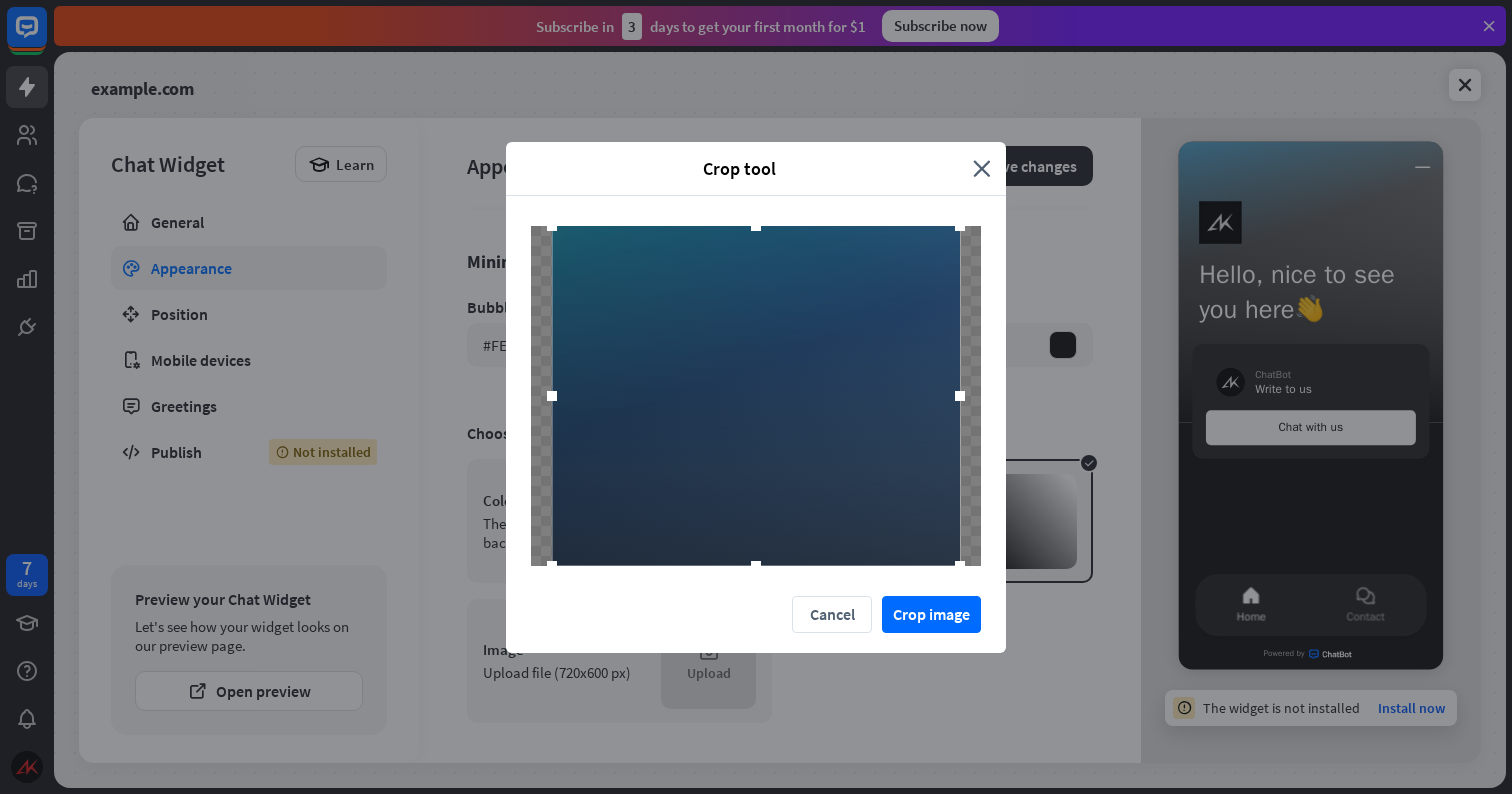 drag, startPoint x: 594, startPoint y: 533, endPoint x: 457, endPoint y: 615, distance: 159.66527 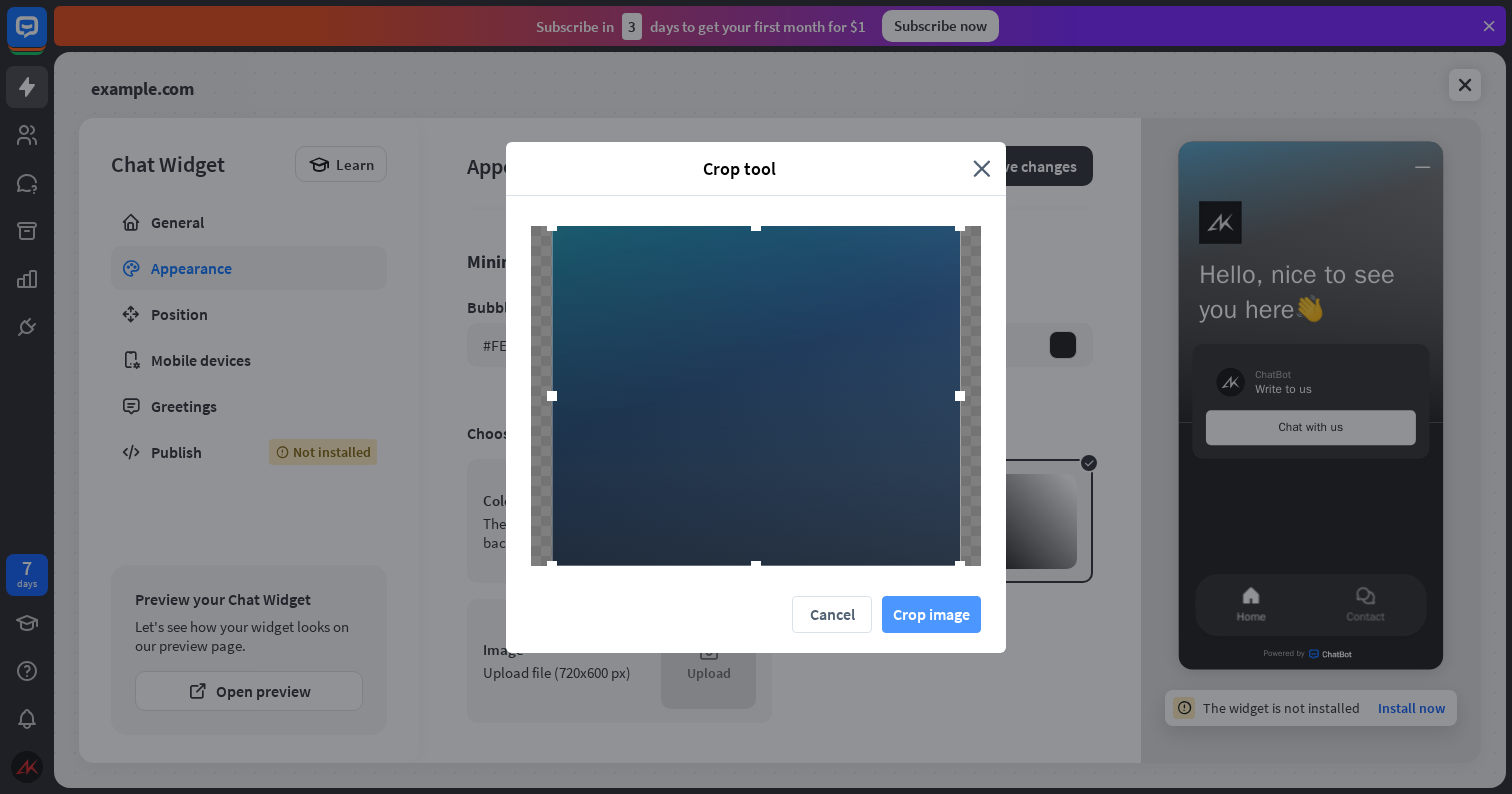 click on "Crop image" at bounding box center (931, 614) 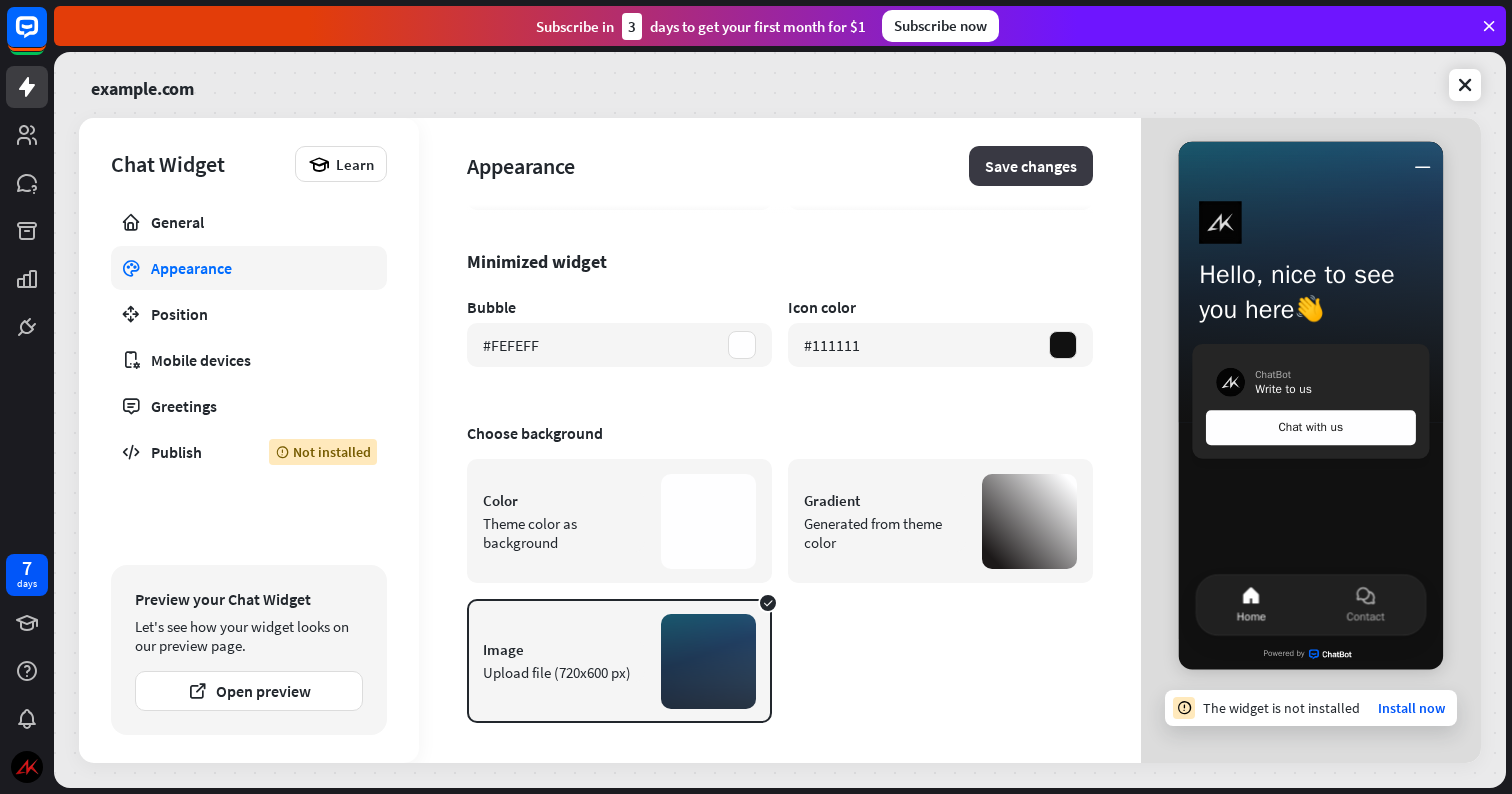 click on "Save changes" at bounding box center [1031, 166] 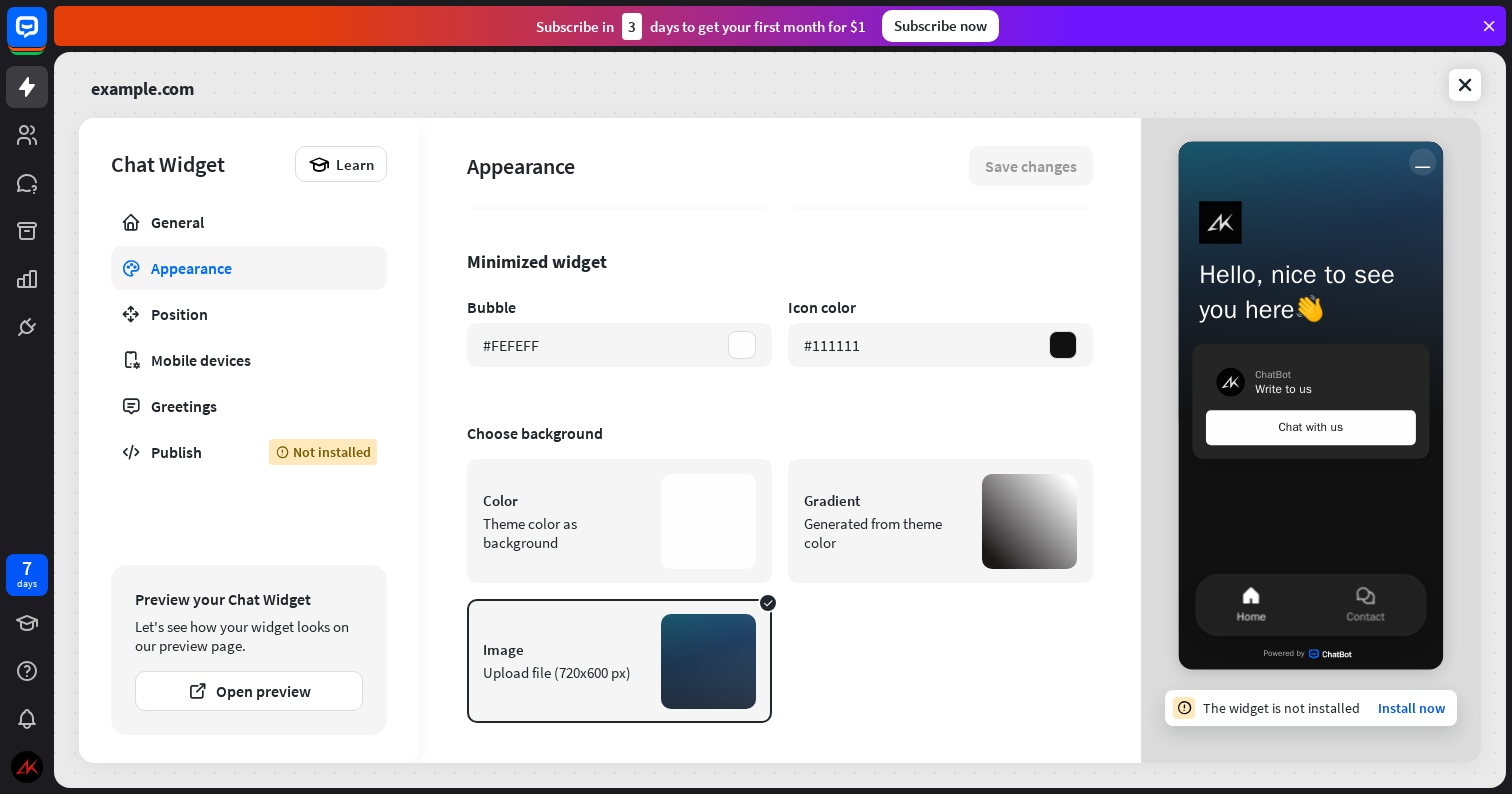 click 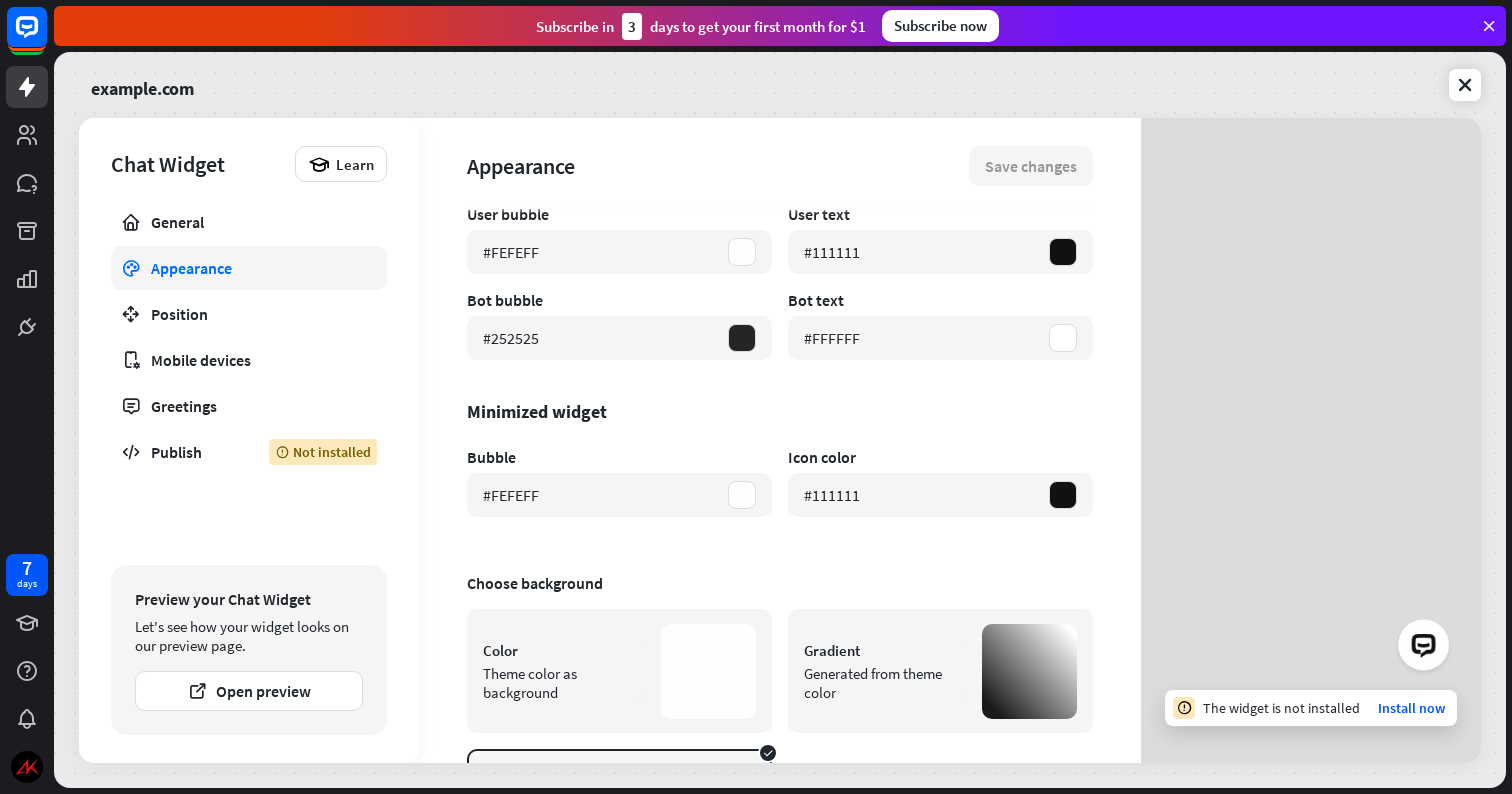 scroll, scrollTop: 0, scrollLeft: 0, axis: both 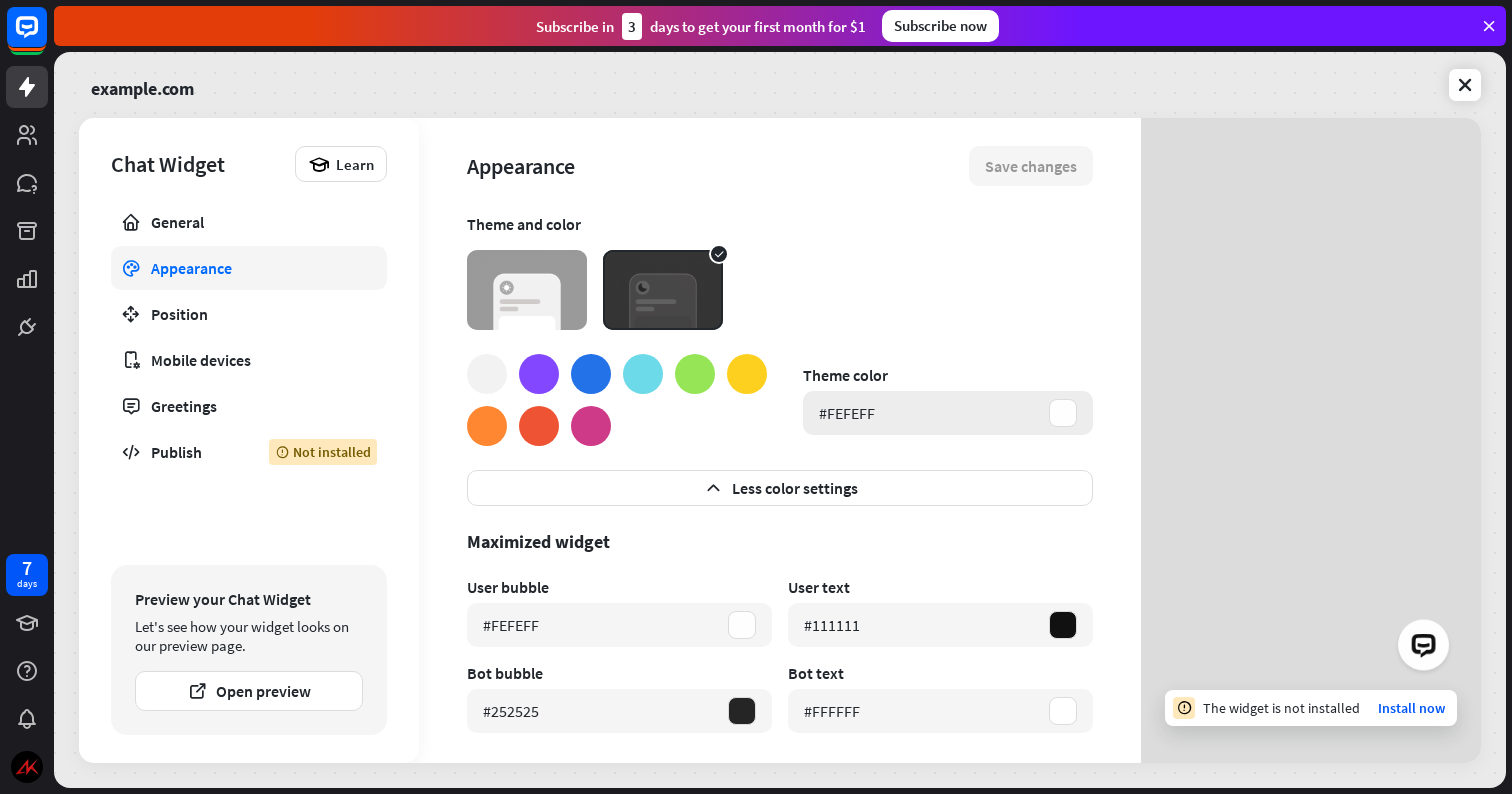 click at bounding box center [1063, 413] 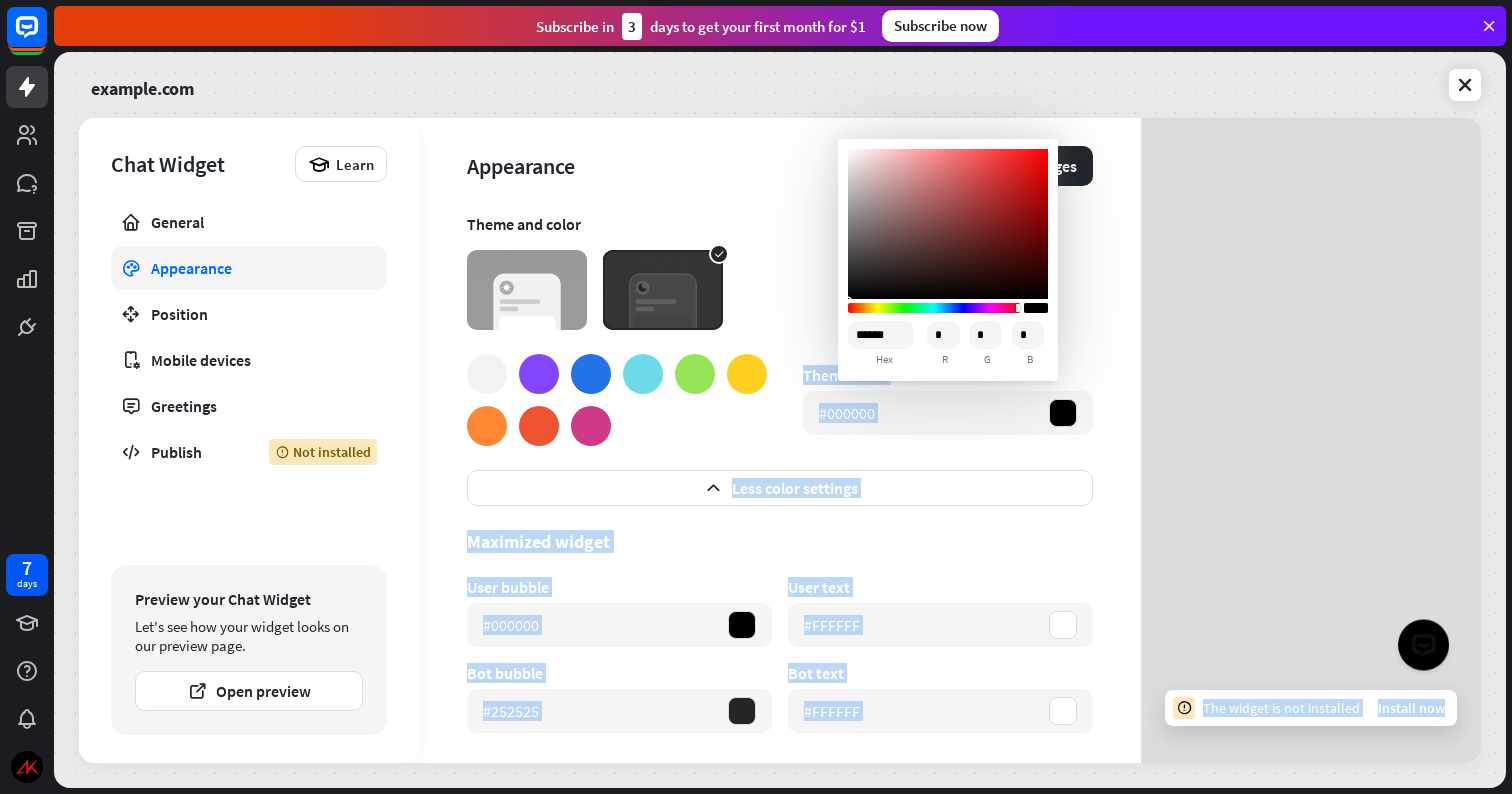 drag, startPoint x: 857, startPoint y: 158, endPoint x: 676, endPoint y: 403, distance: 304.60794 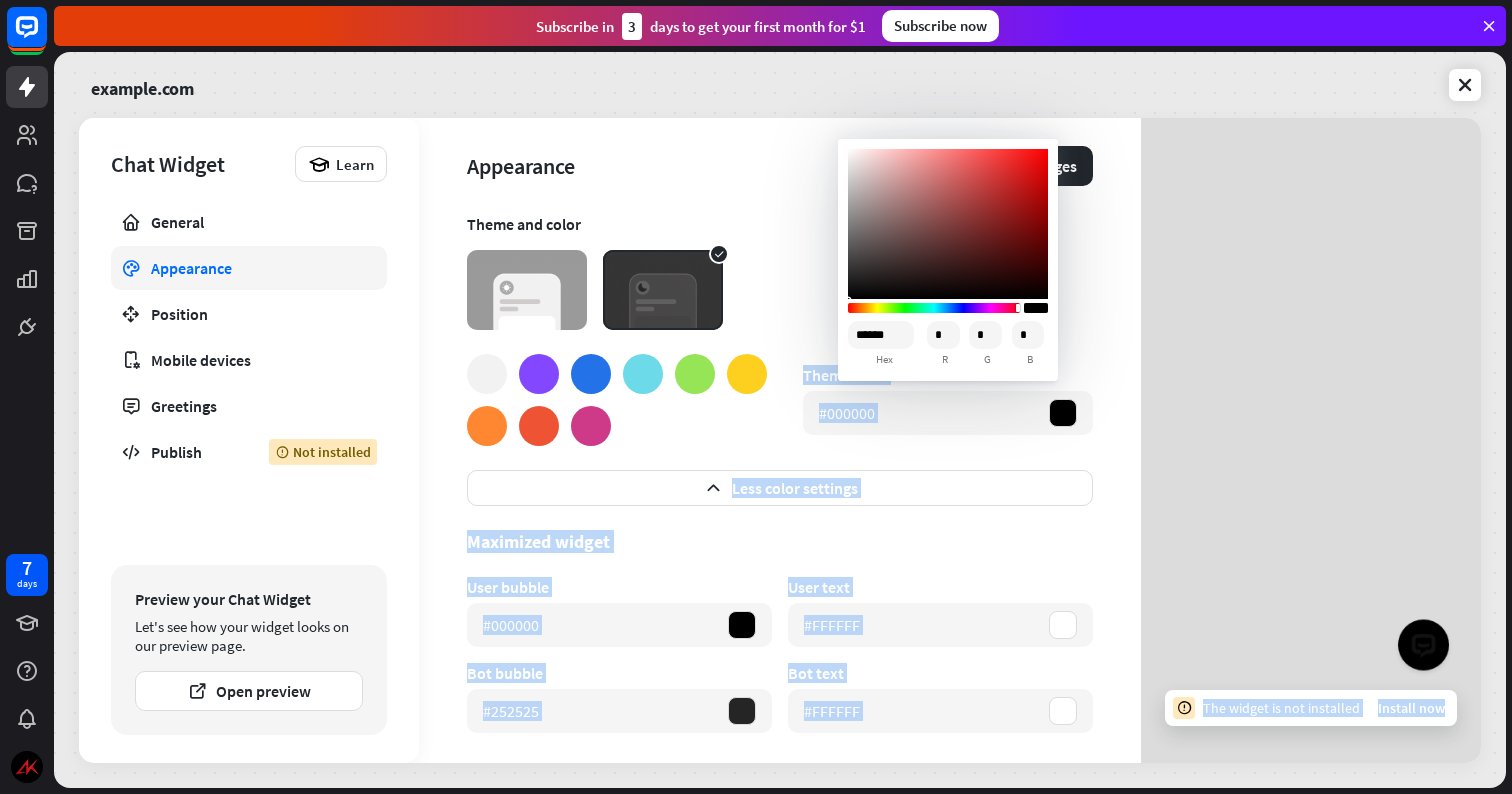 click on "7   days
close
Product Help
First steps   Get started with ChatBot       Help Center   Follow step-by-step tutorials       Academy   Level up your skill set       Contact us   Connect with our Product Experts
Subscribe in
3
days
to get your first month for $1
Subscribe now
example.com
Chat Widget     Learn       General     Appearance     Position     Mobile devices     Greetings     Publish
Not installed
Preview your Chat Widget
Let's see how your widget looks on our preview page.
Open preview
Appearance" at bounding box center (756, 397) 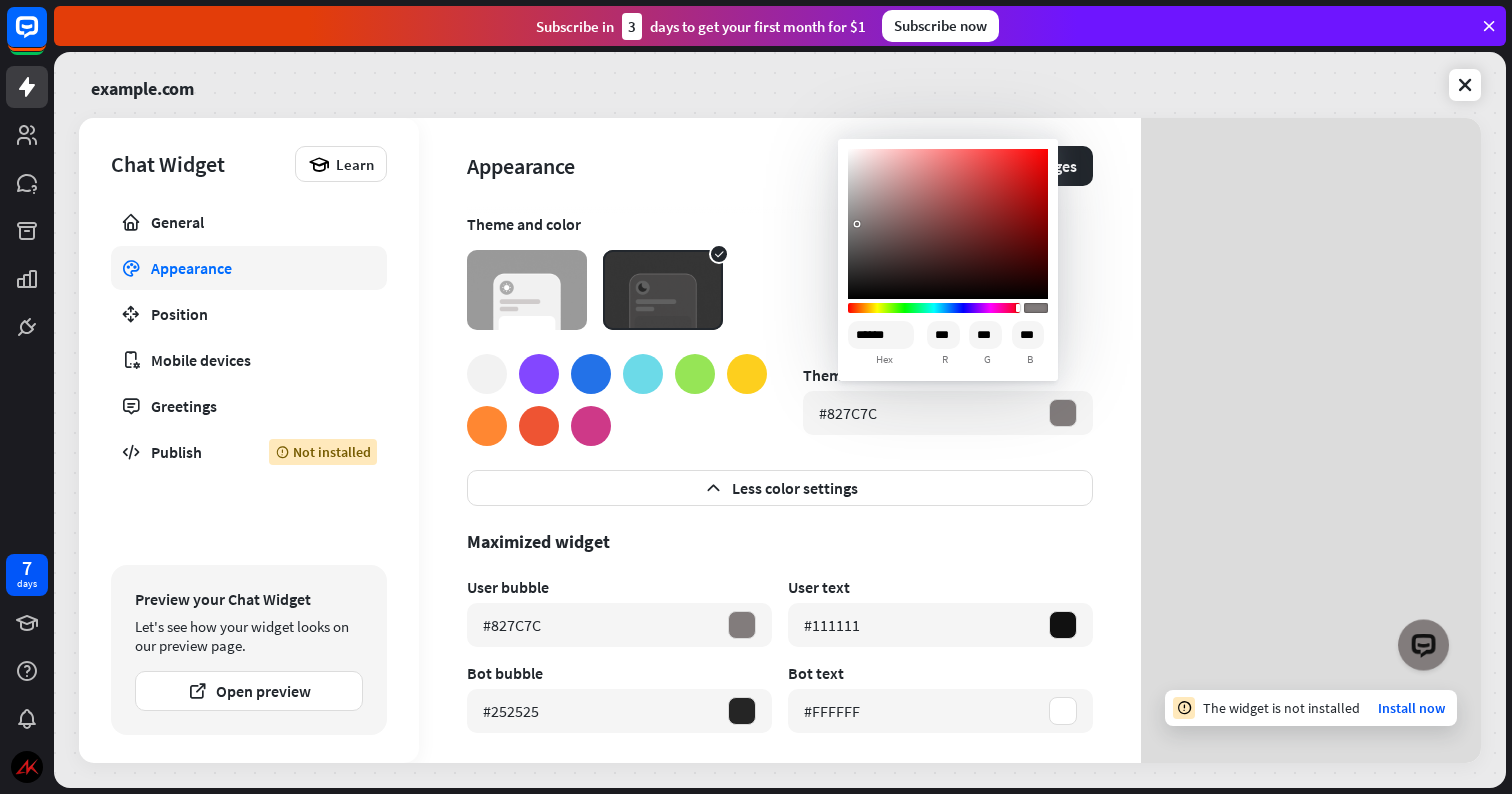 drag, startPoint x: 869, startPoint y: 277, endPoint x: 858, endPoint y: 222, distance: 56.089214 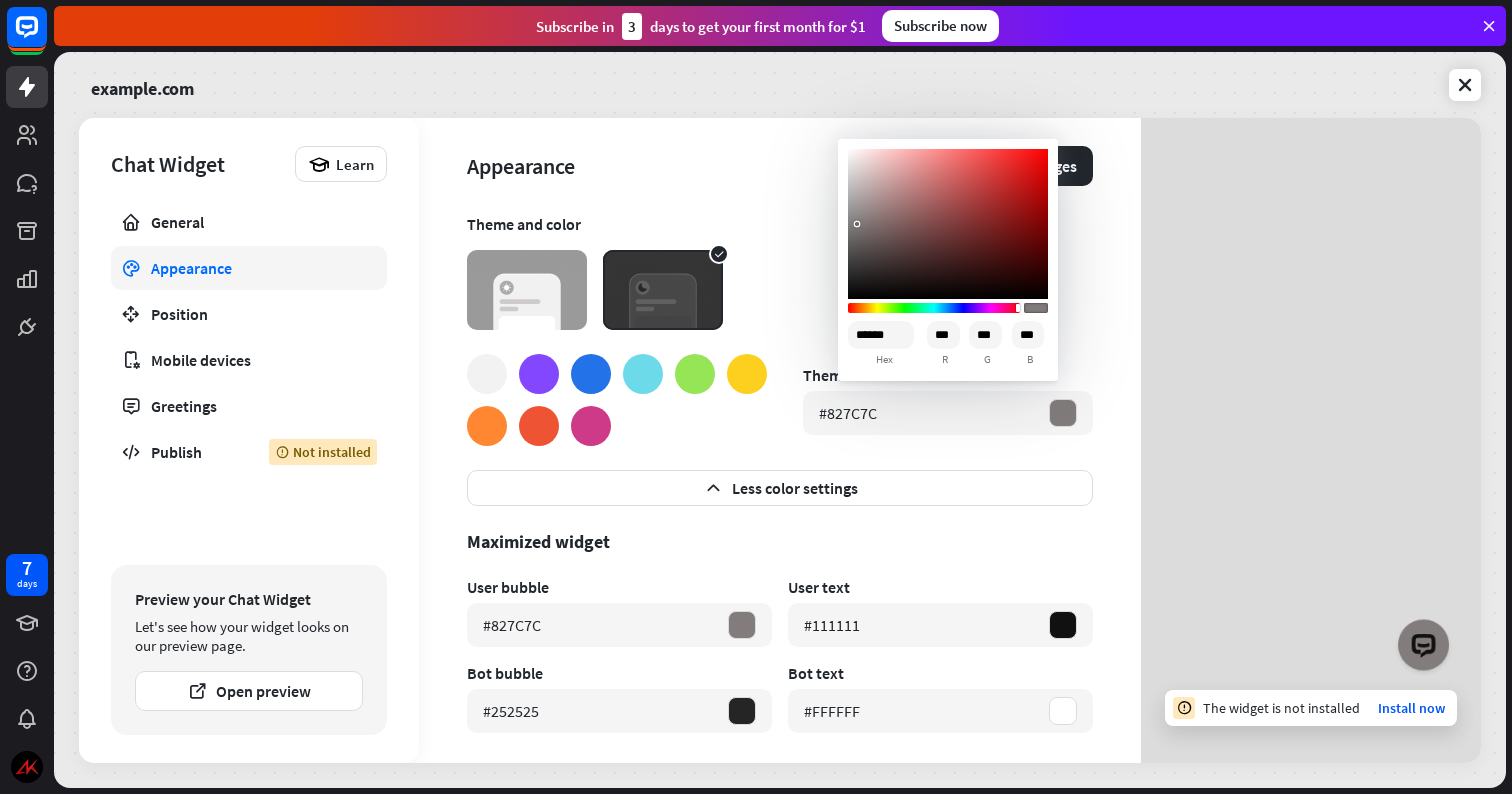 click at bounding box center (857, 224) 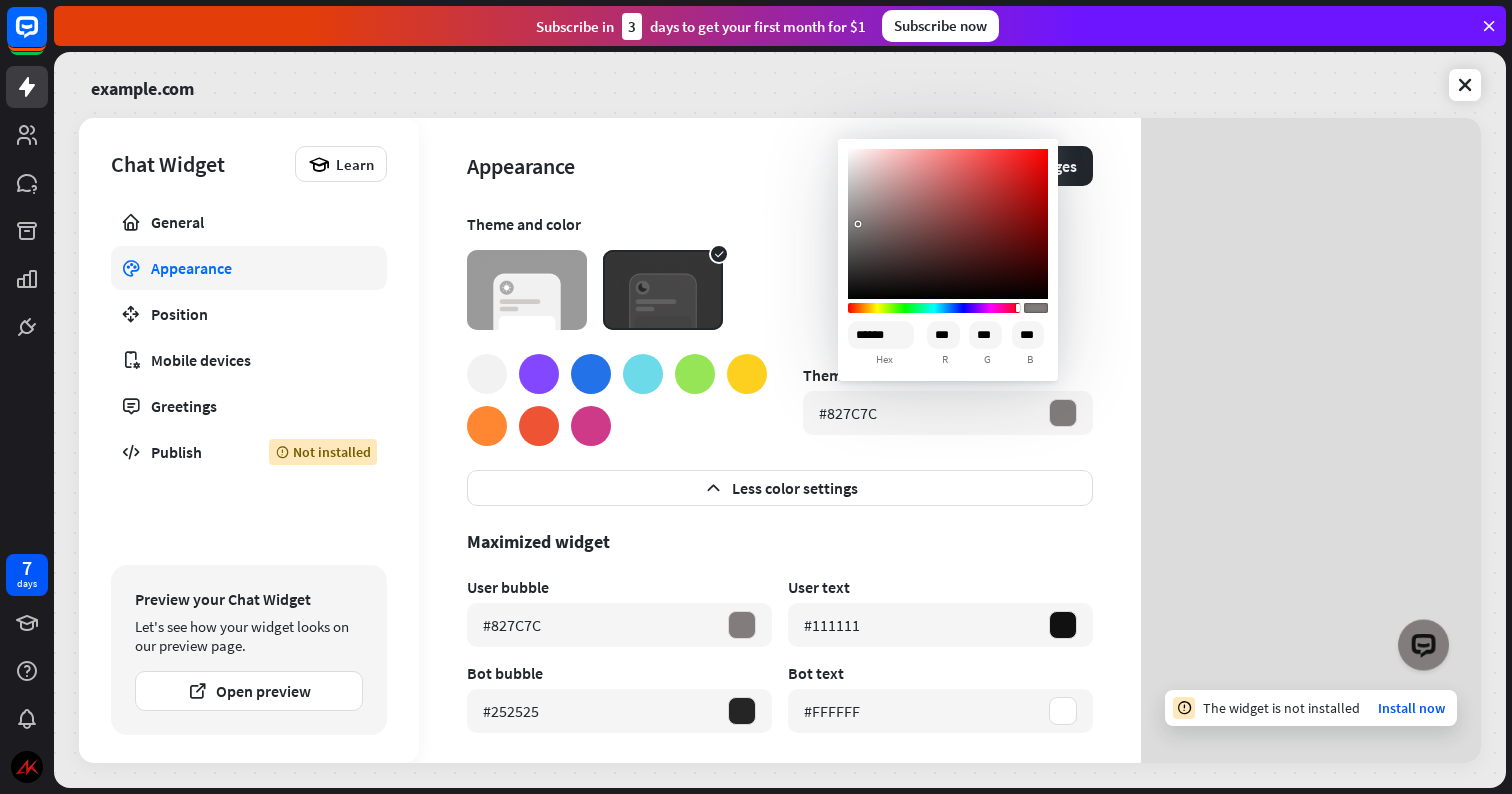 click at bounding box center [591, 374] 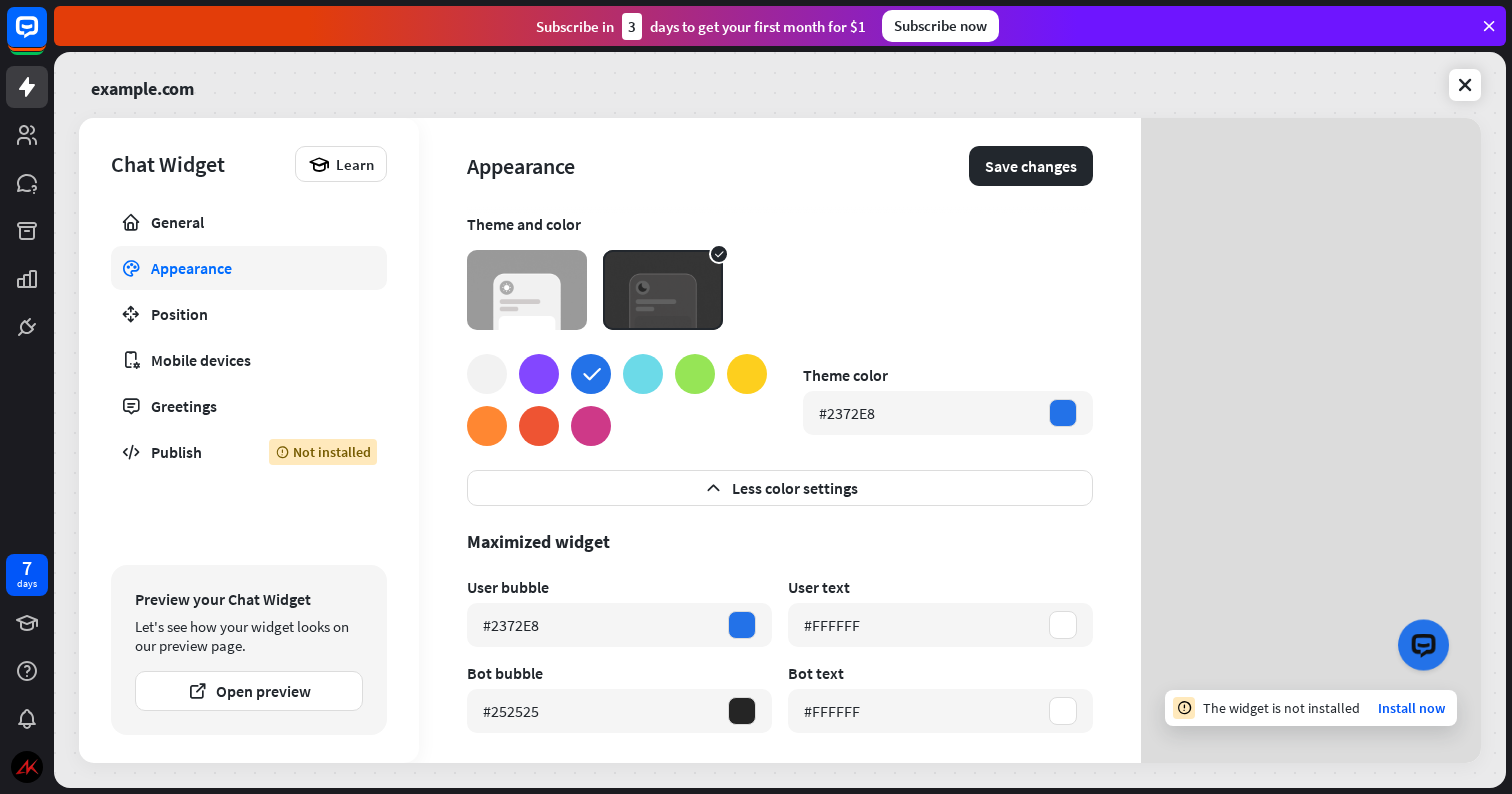 click at bounding box center [643, 374] 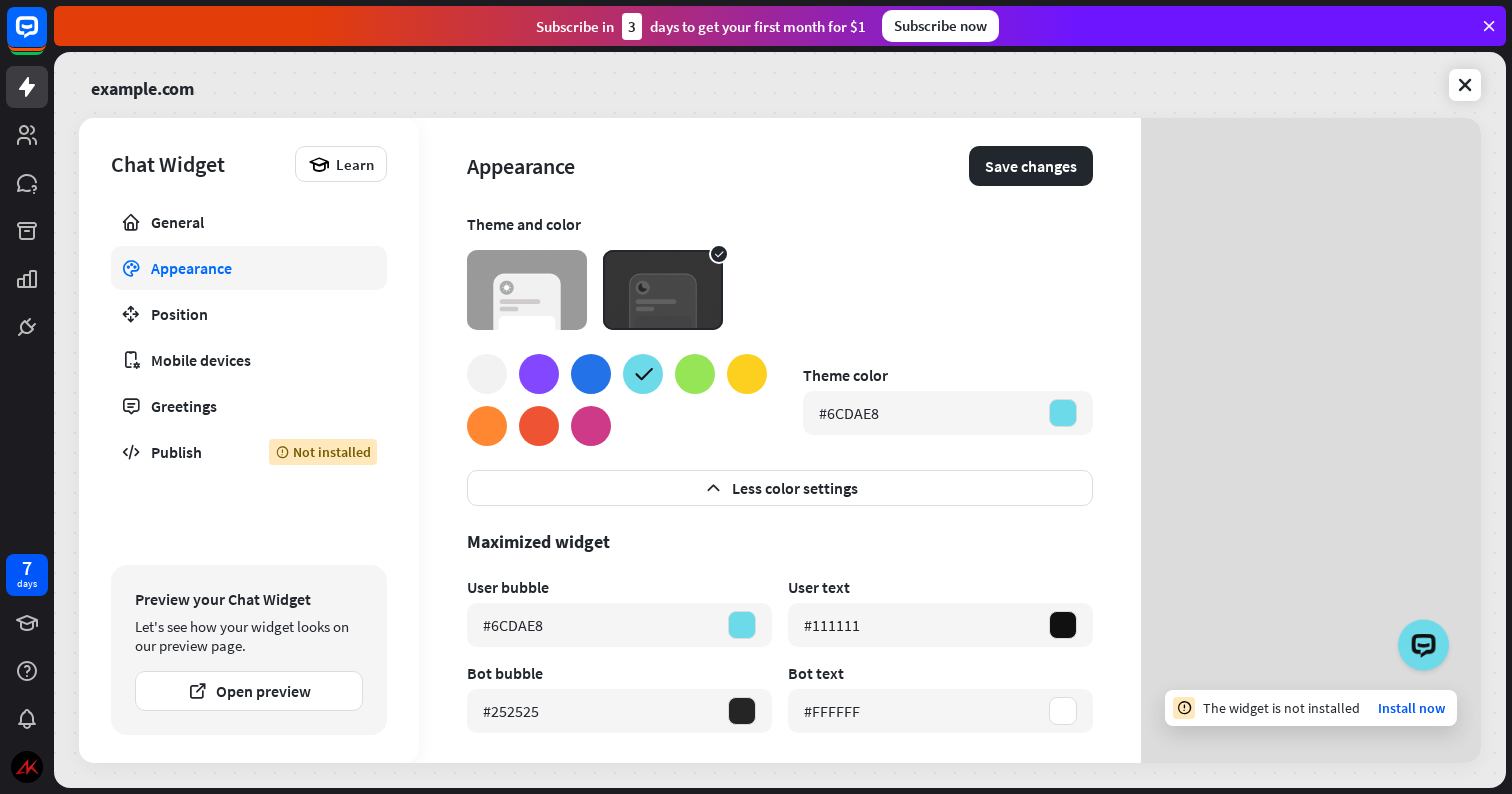 click at bounding box center (487, 374) 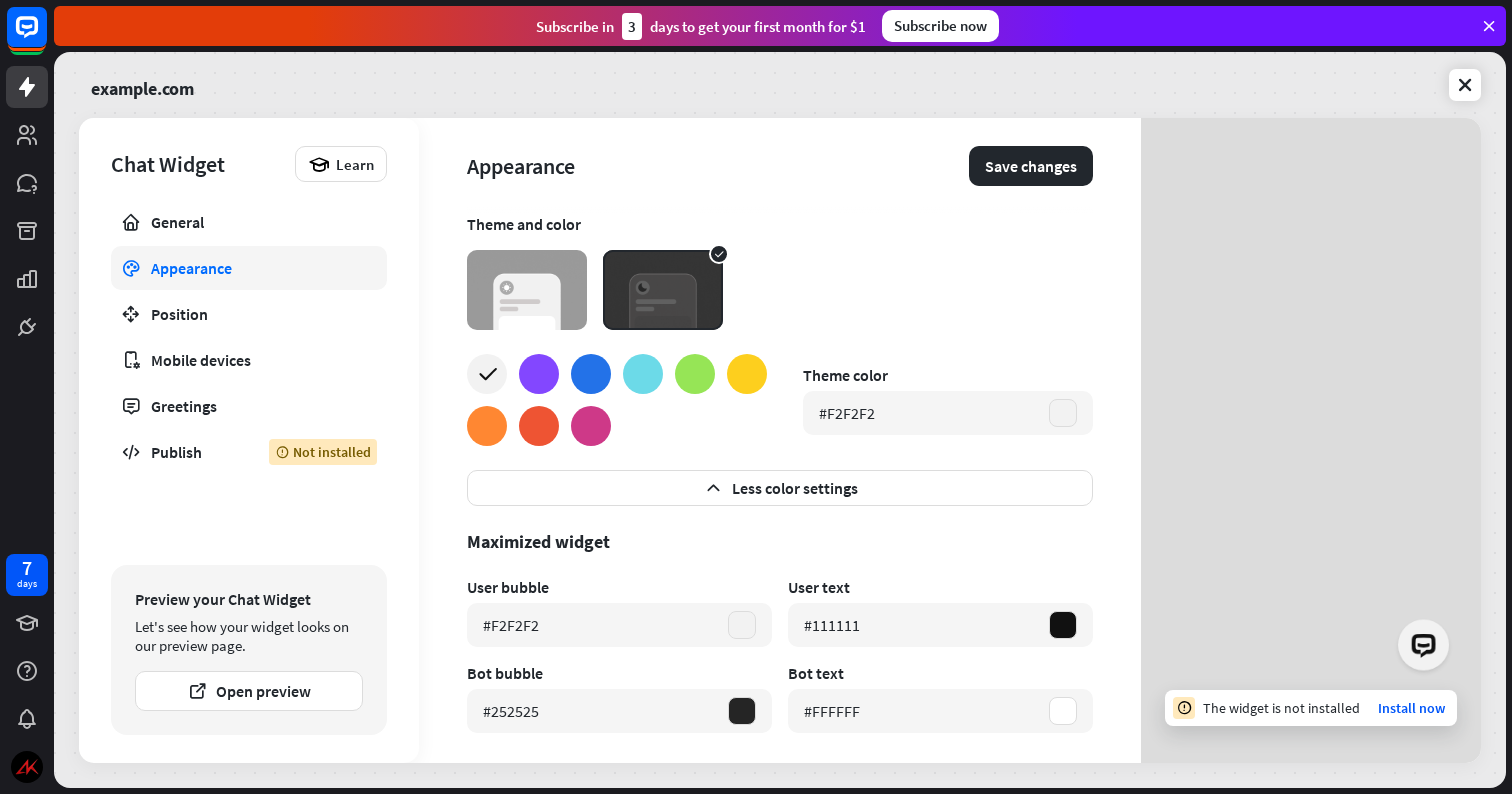 click at bounding box center [539, 374] 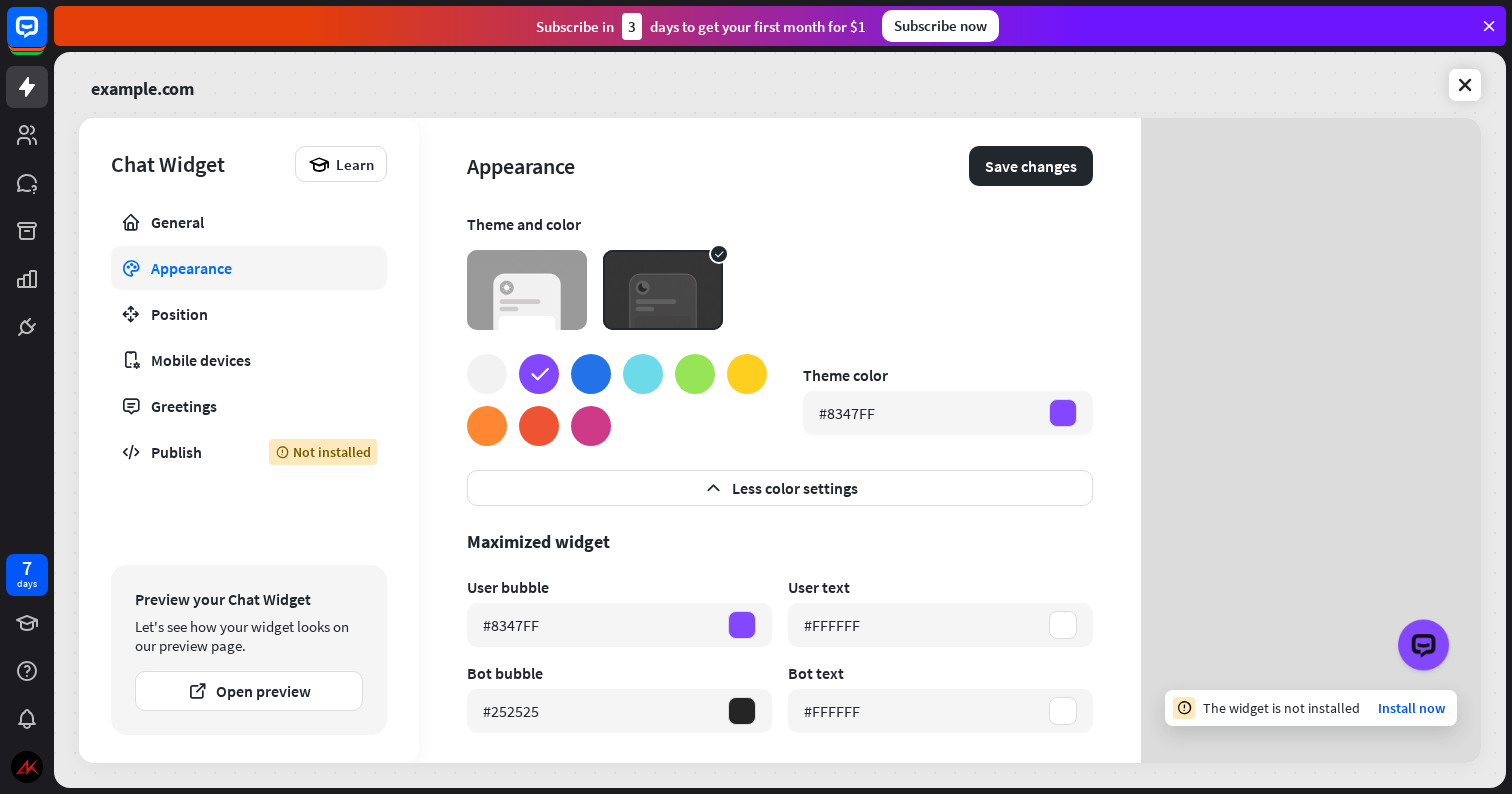 click at bounding box center [487, 426] 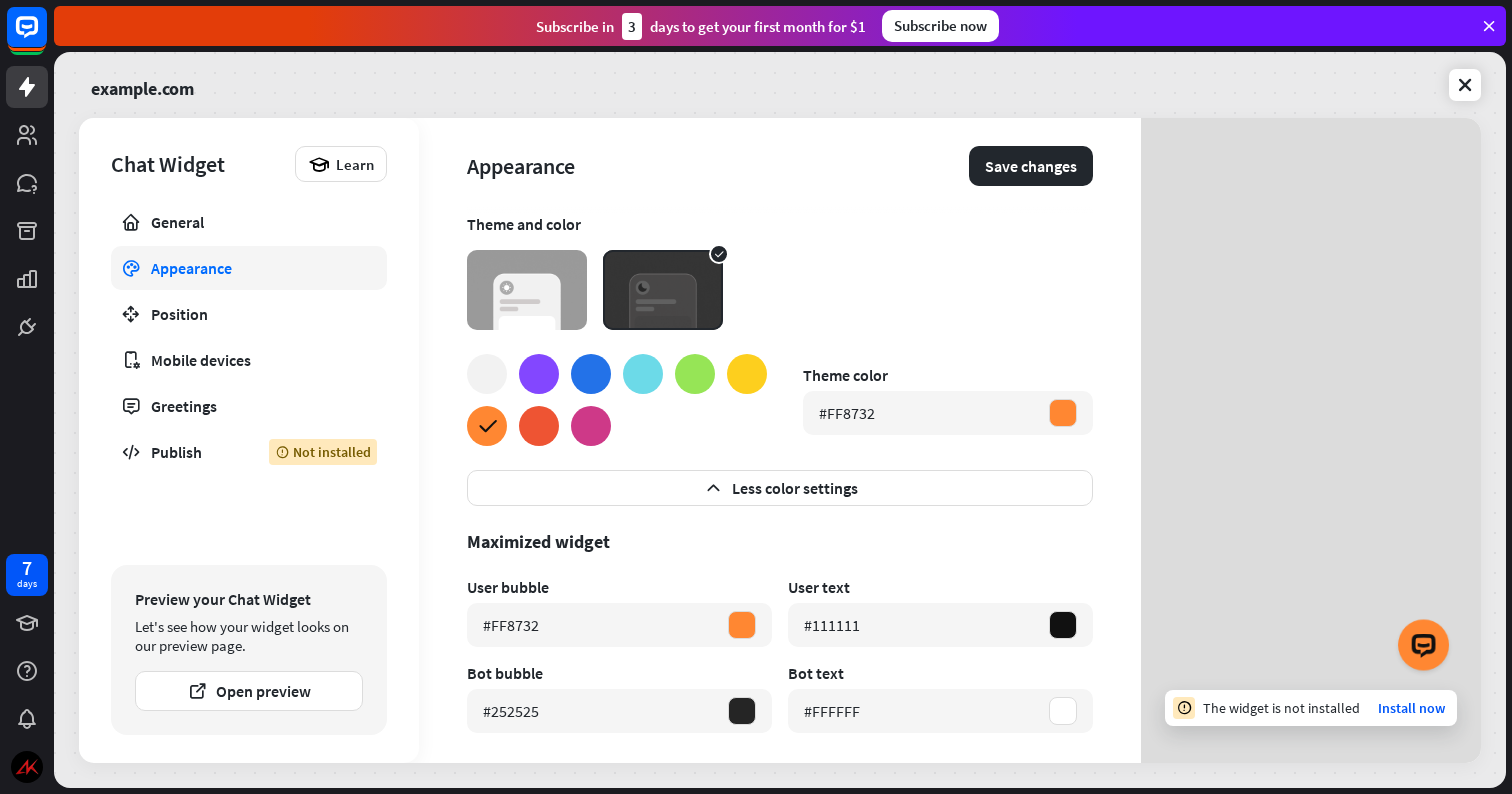 click at bounding box center (539, 426) 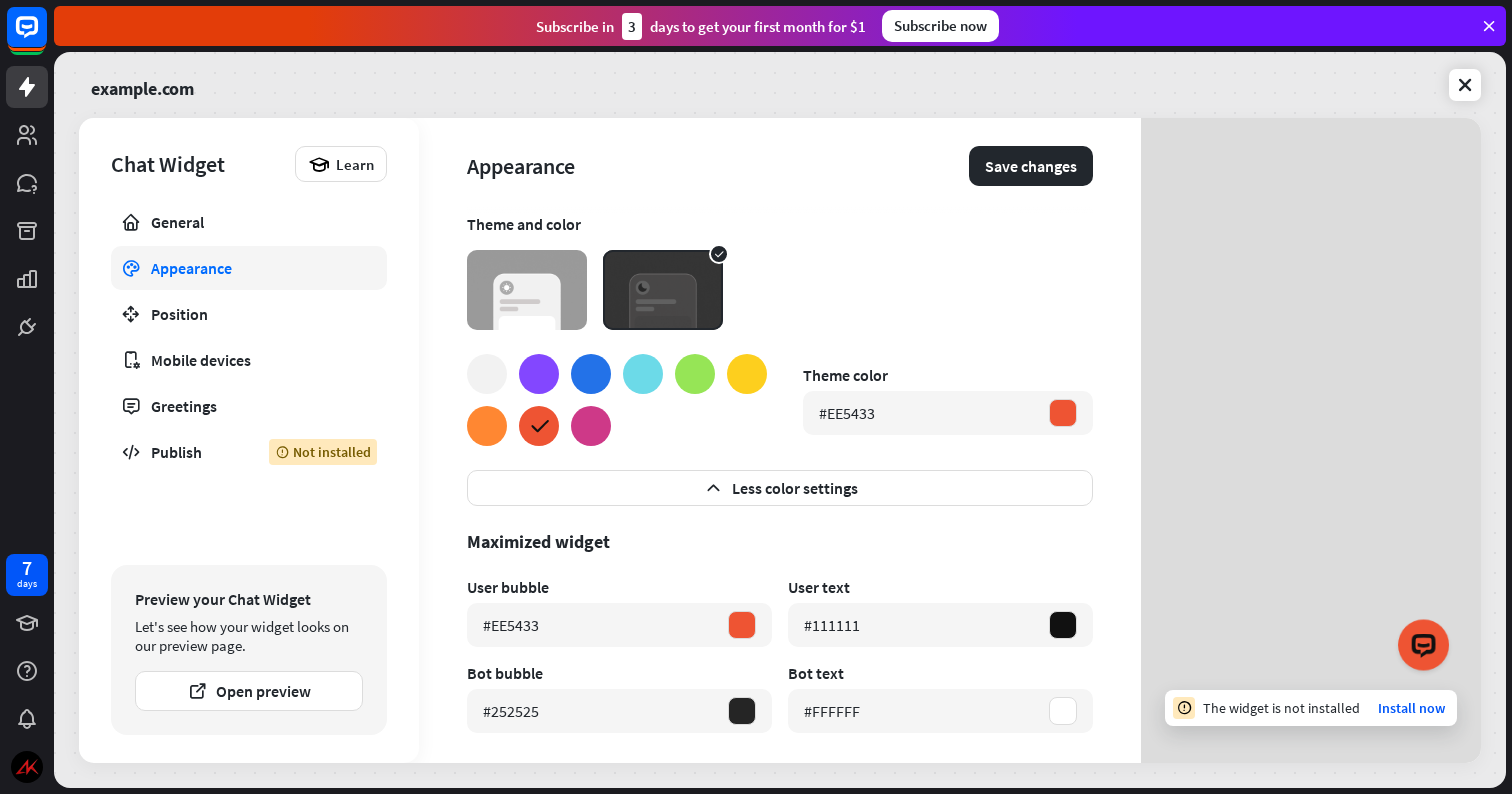 click at bounding box center (591, 426) 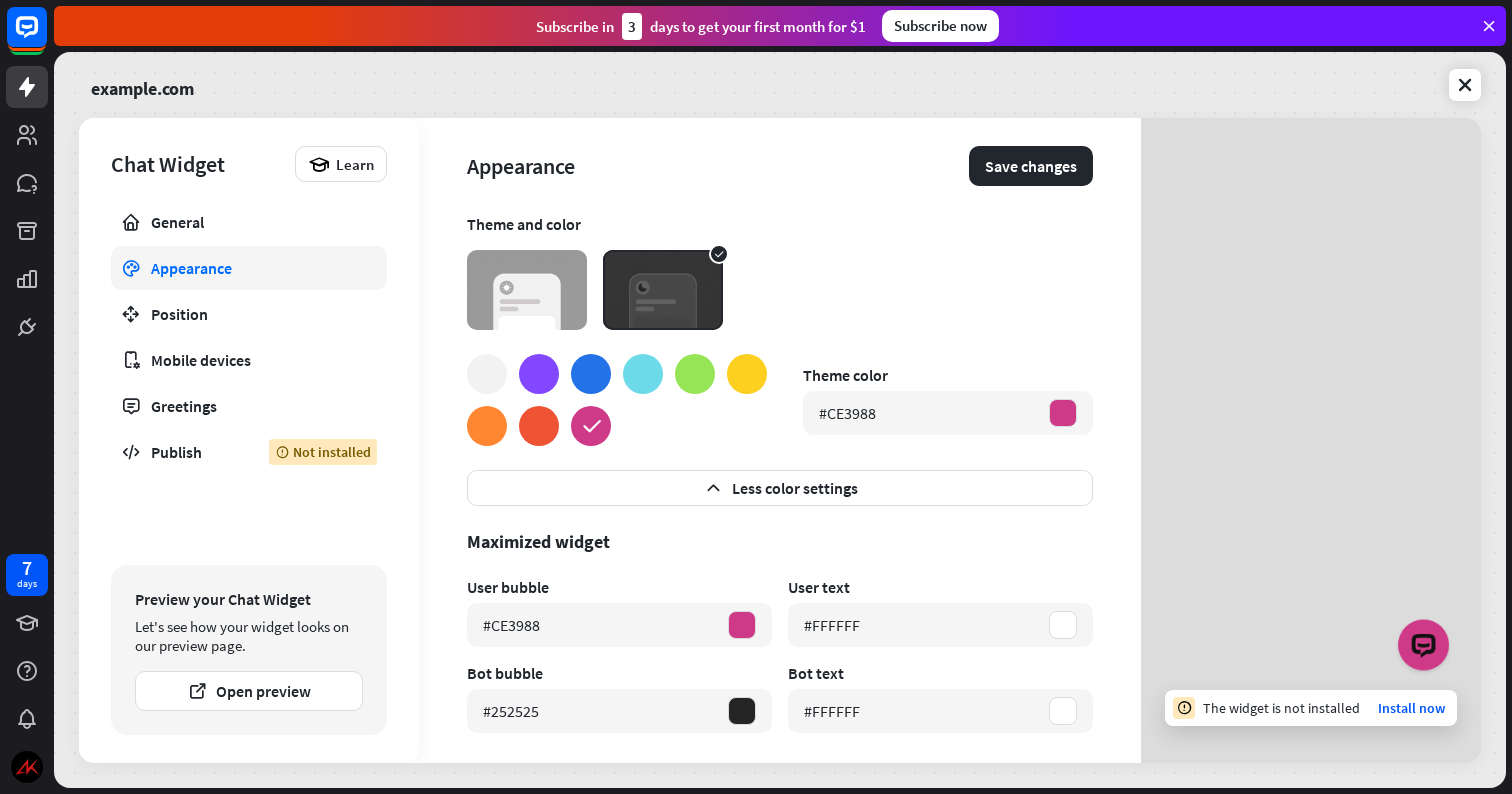 click at bounding box center (695, 374) 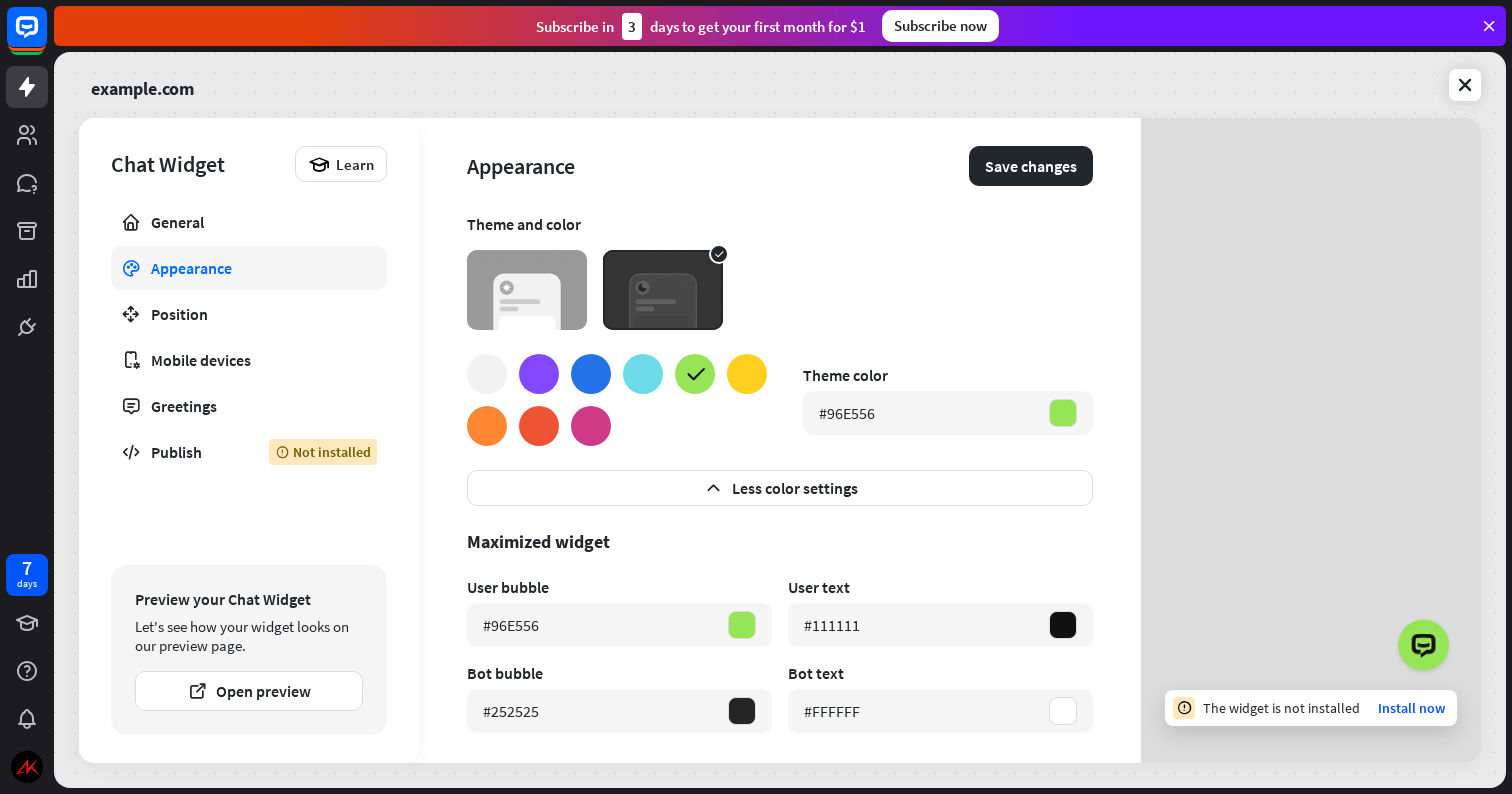click at bounding box center (643, 374) 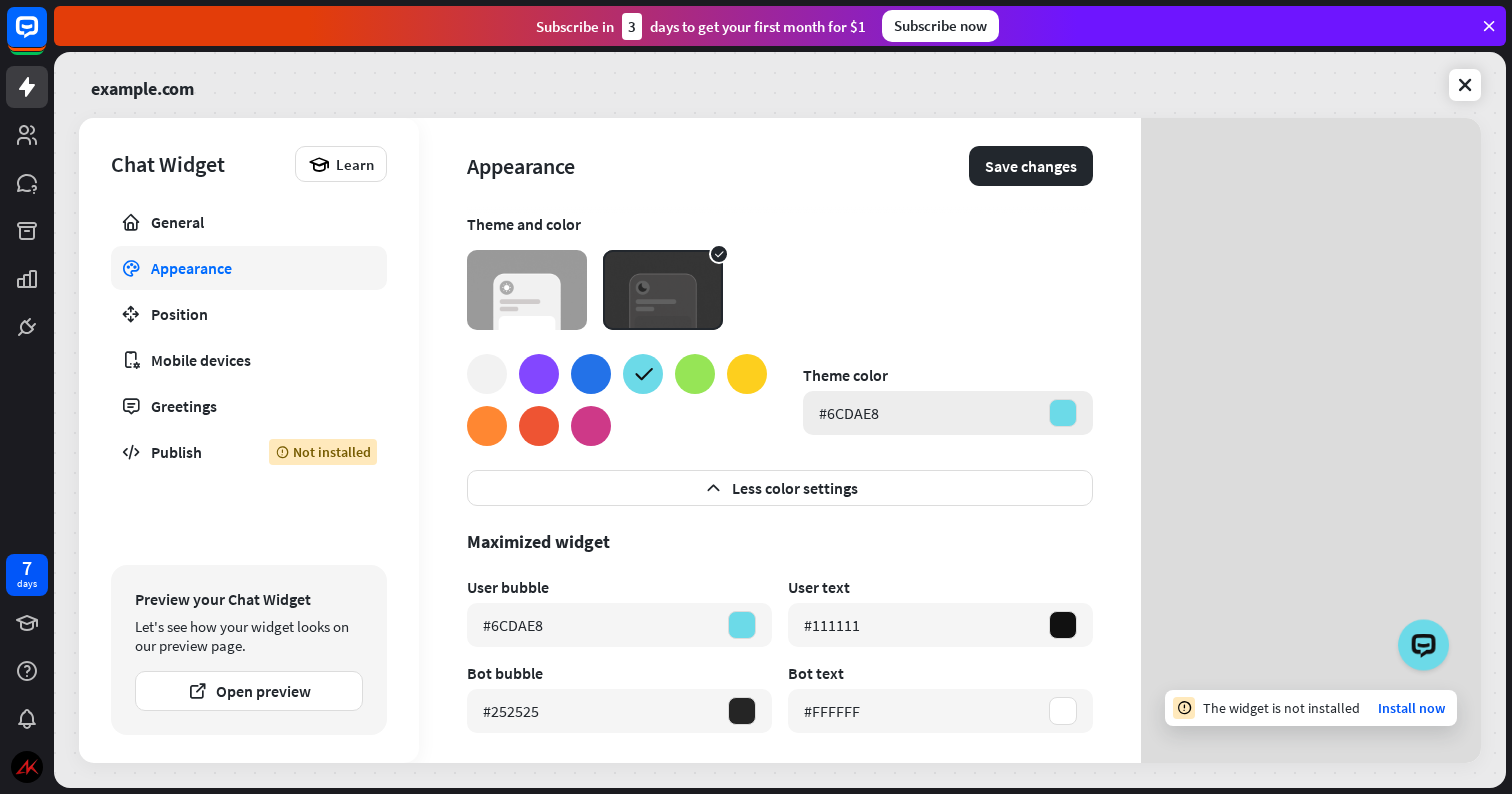 click at bounding box center (1063, 413) 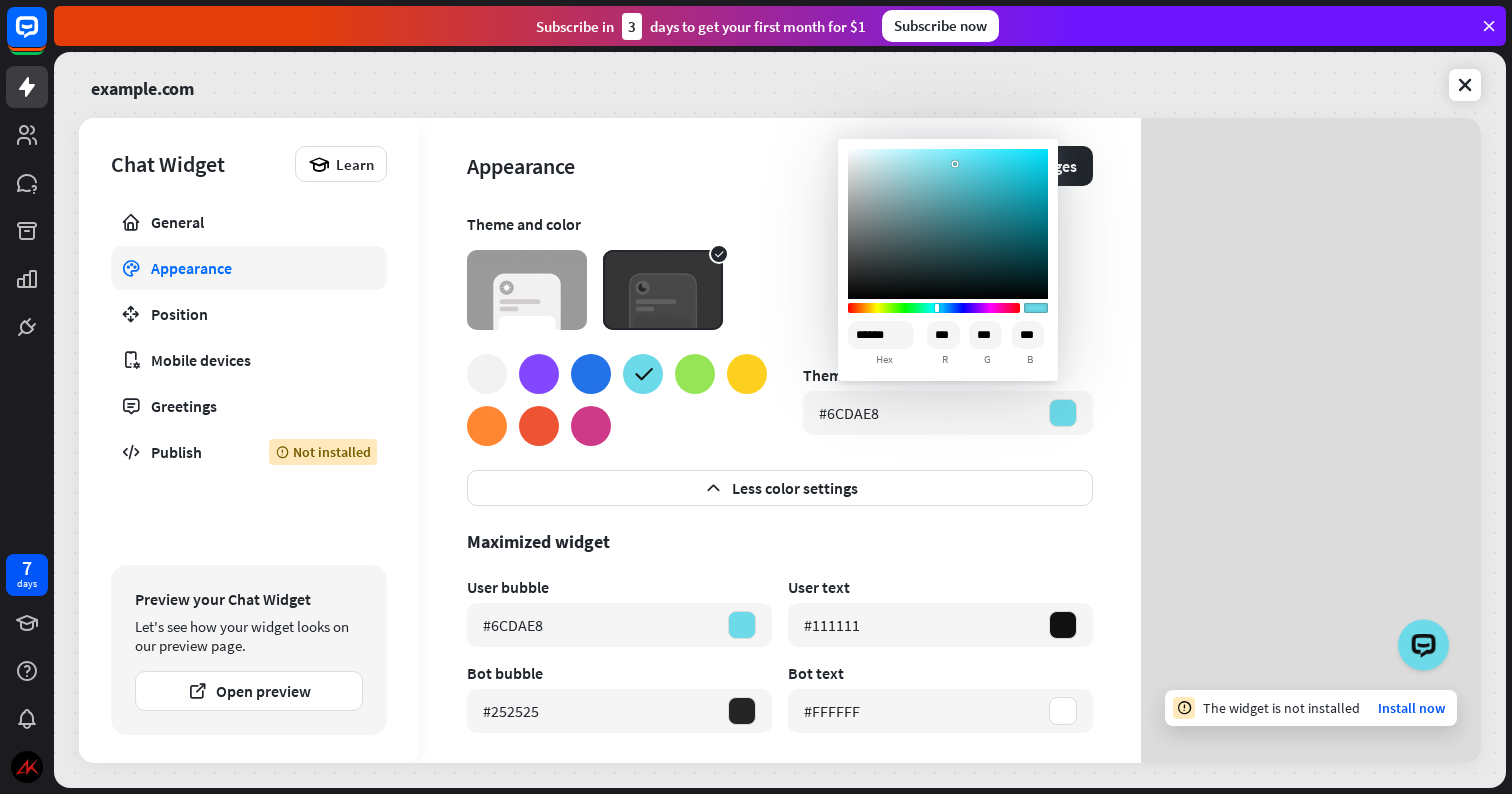 click on "Theme and color Theme color [COLOR] Less color settings Maximized widget User bubble [COLOR] User text [COLOR] Bot bubble [COLOR] Bot text [COLOR] Minimized widget Bubble [COLOR] Icon color [COLOR] Choose background Color Theme color as background Gradient Generated from theme color Image Upload file (720x600 px) Change image" at bounding box center (780, 488) 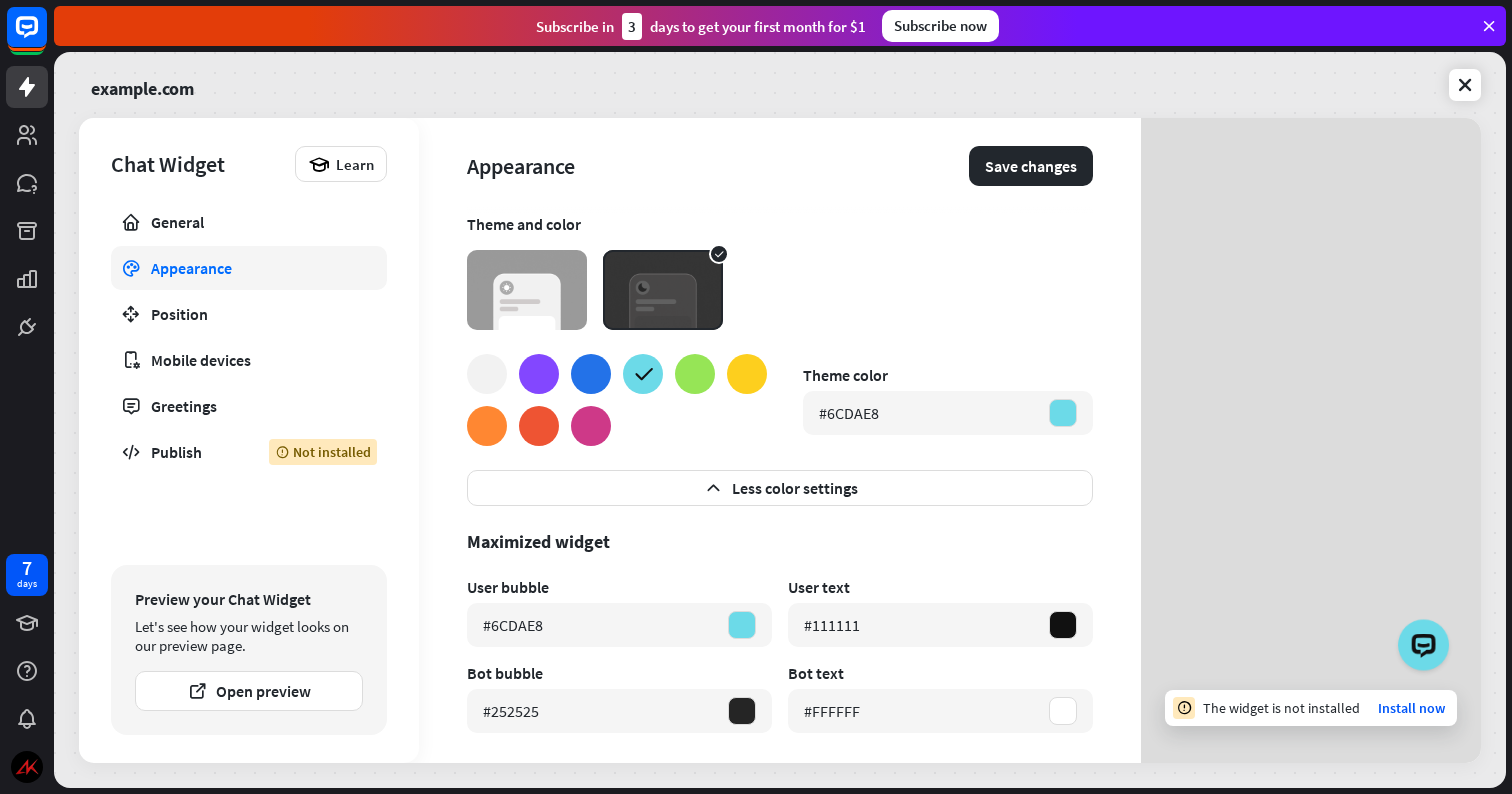 click at bounding box center [487, 374] 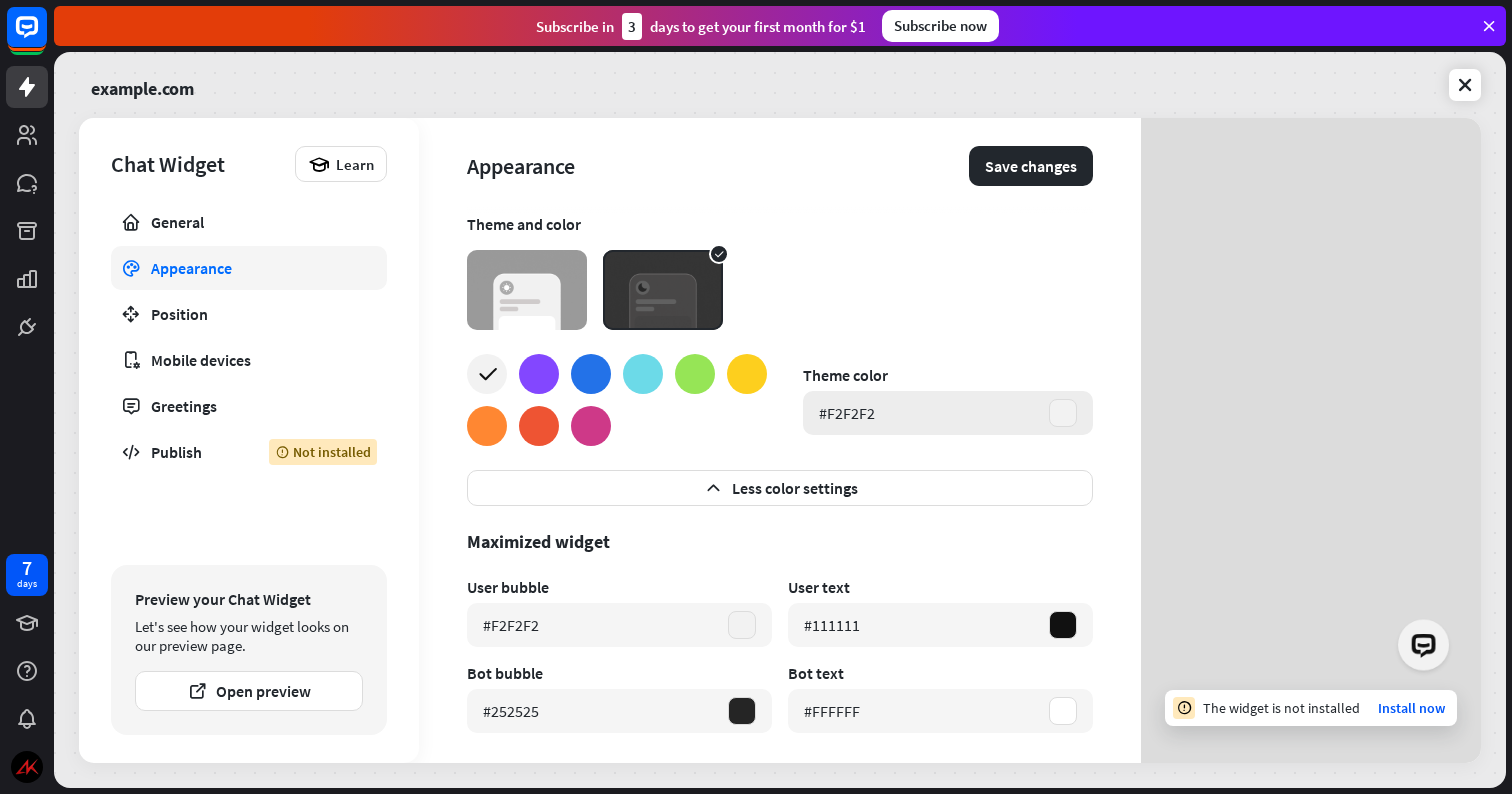 click at bounding box center (1063, 413) 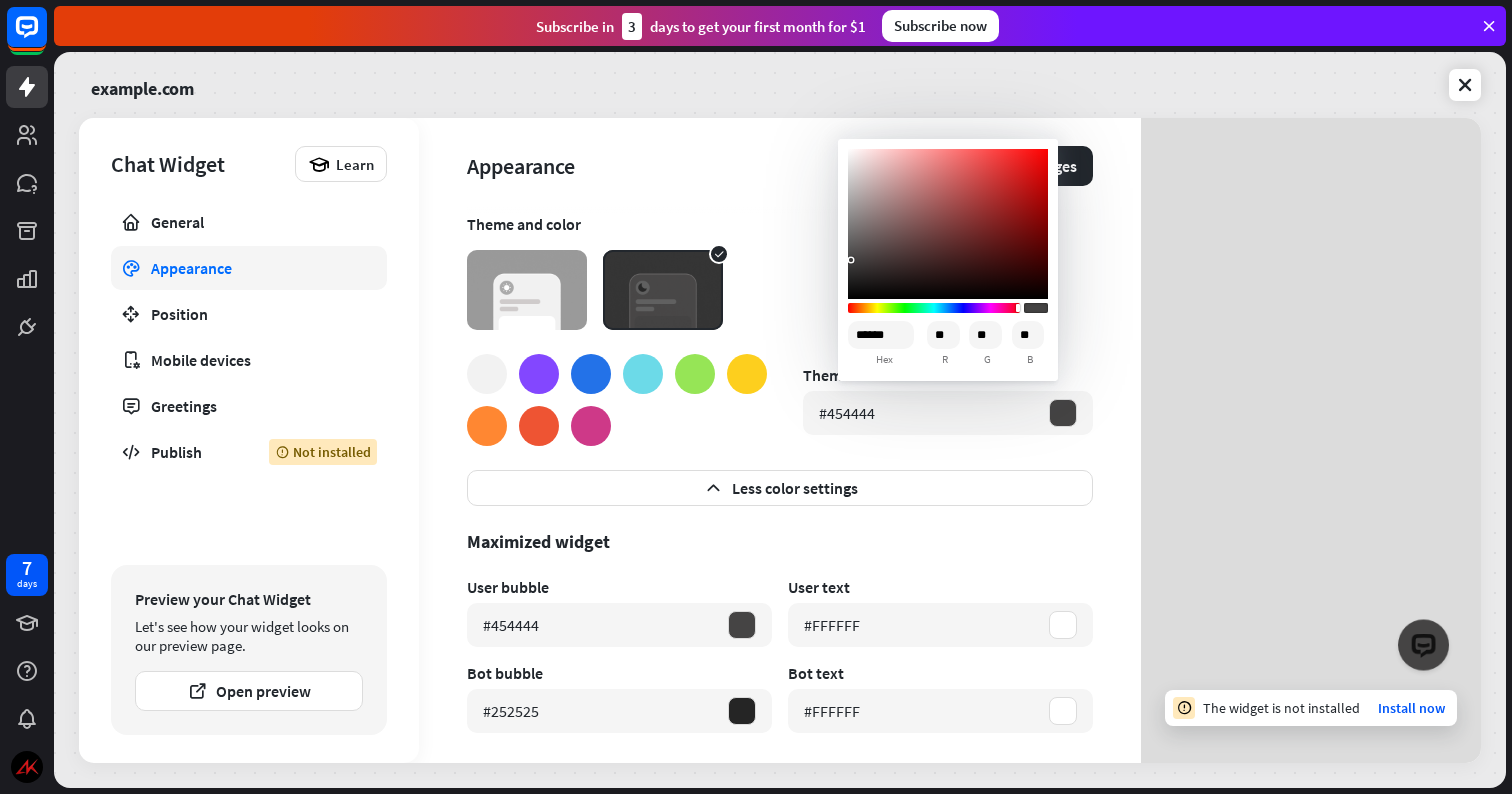 drag, startPoint x: 850, startPoint y: 152, endPoint x: 852, endPoint y: 258, distance: 106.01887 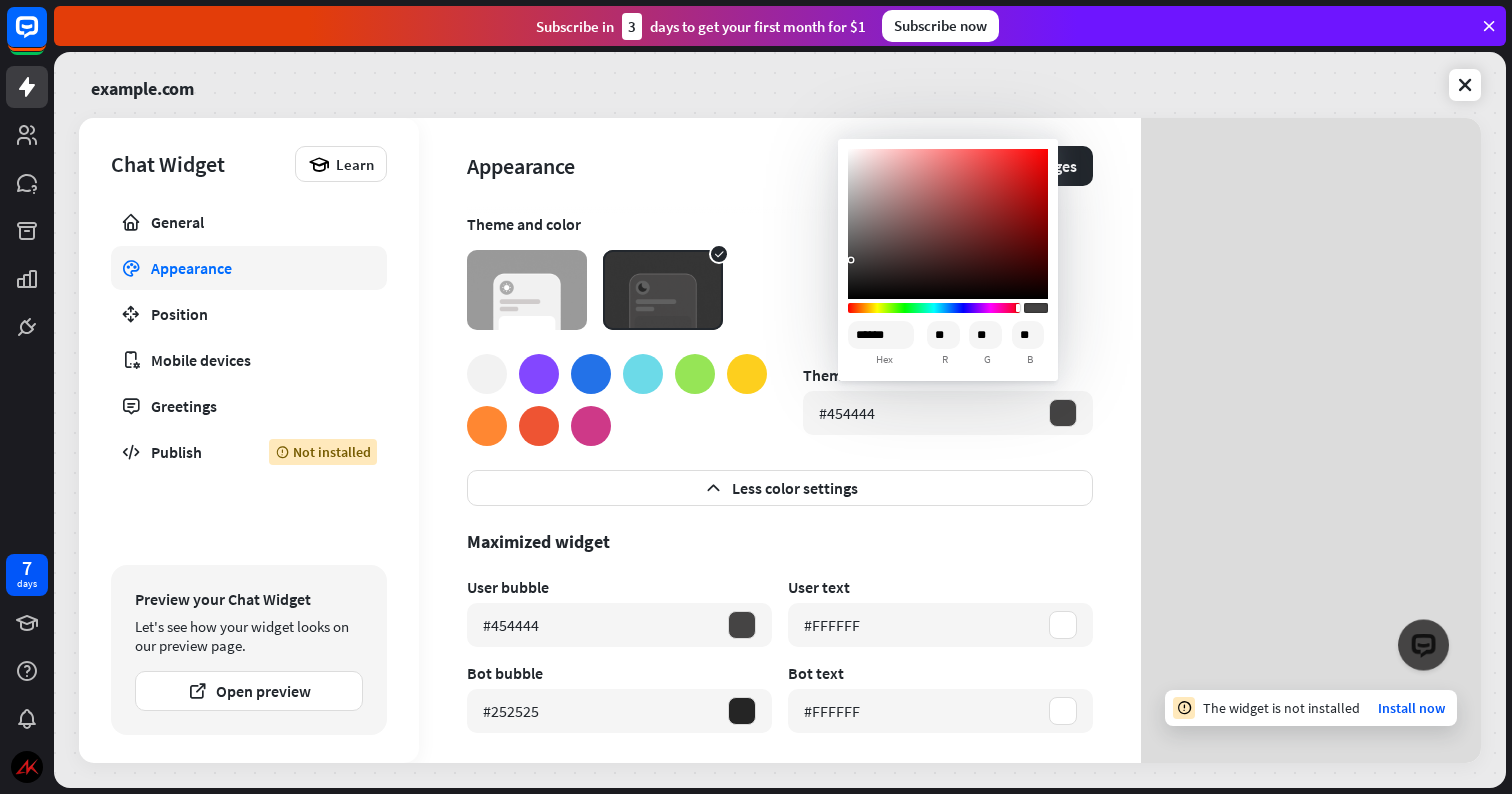 click at bounding box center [948, 224] 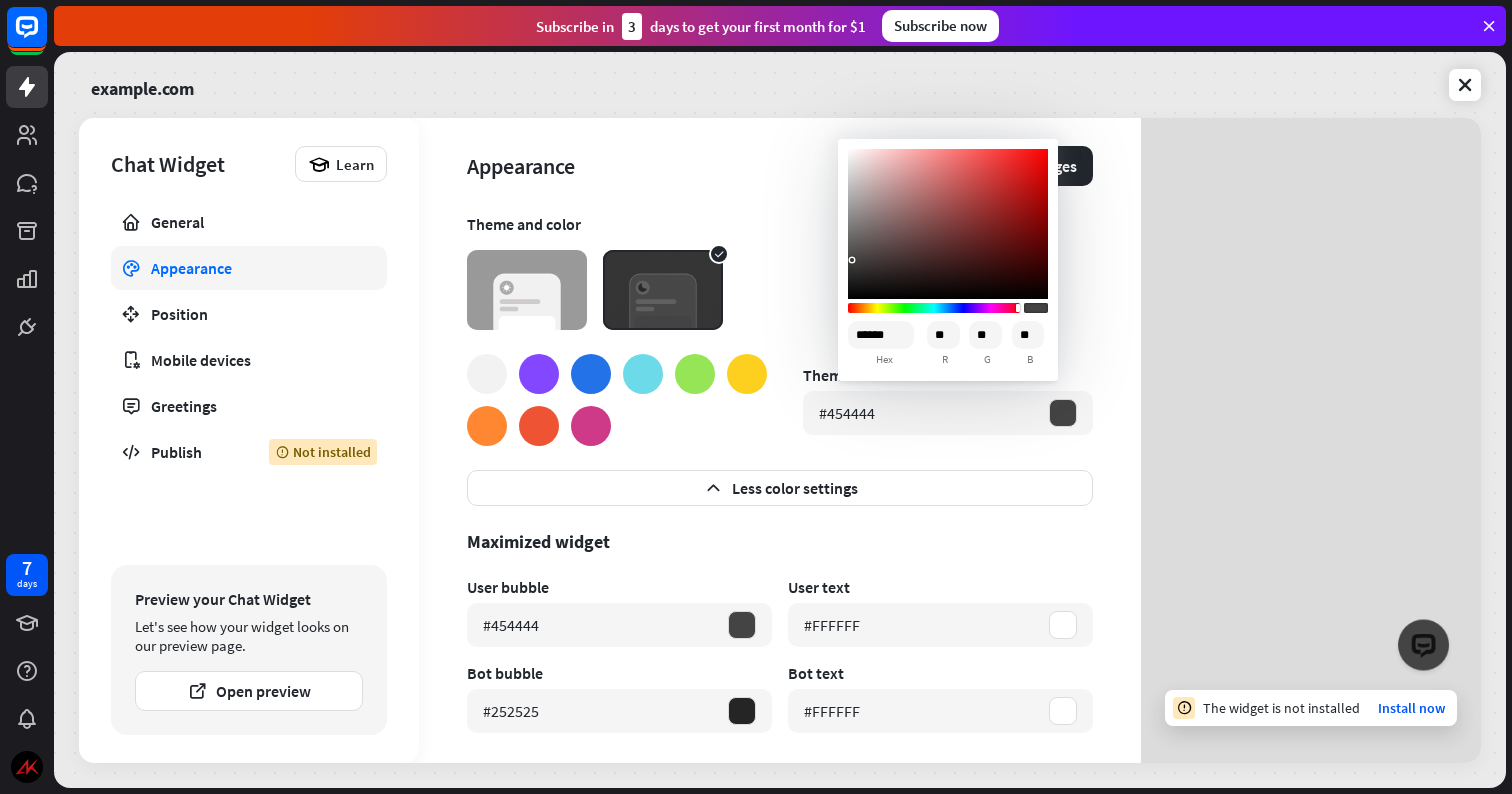 click on "Appearance Save changes" at bounding box center (780, 166) 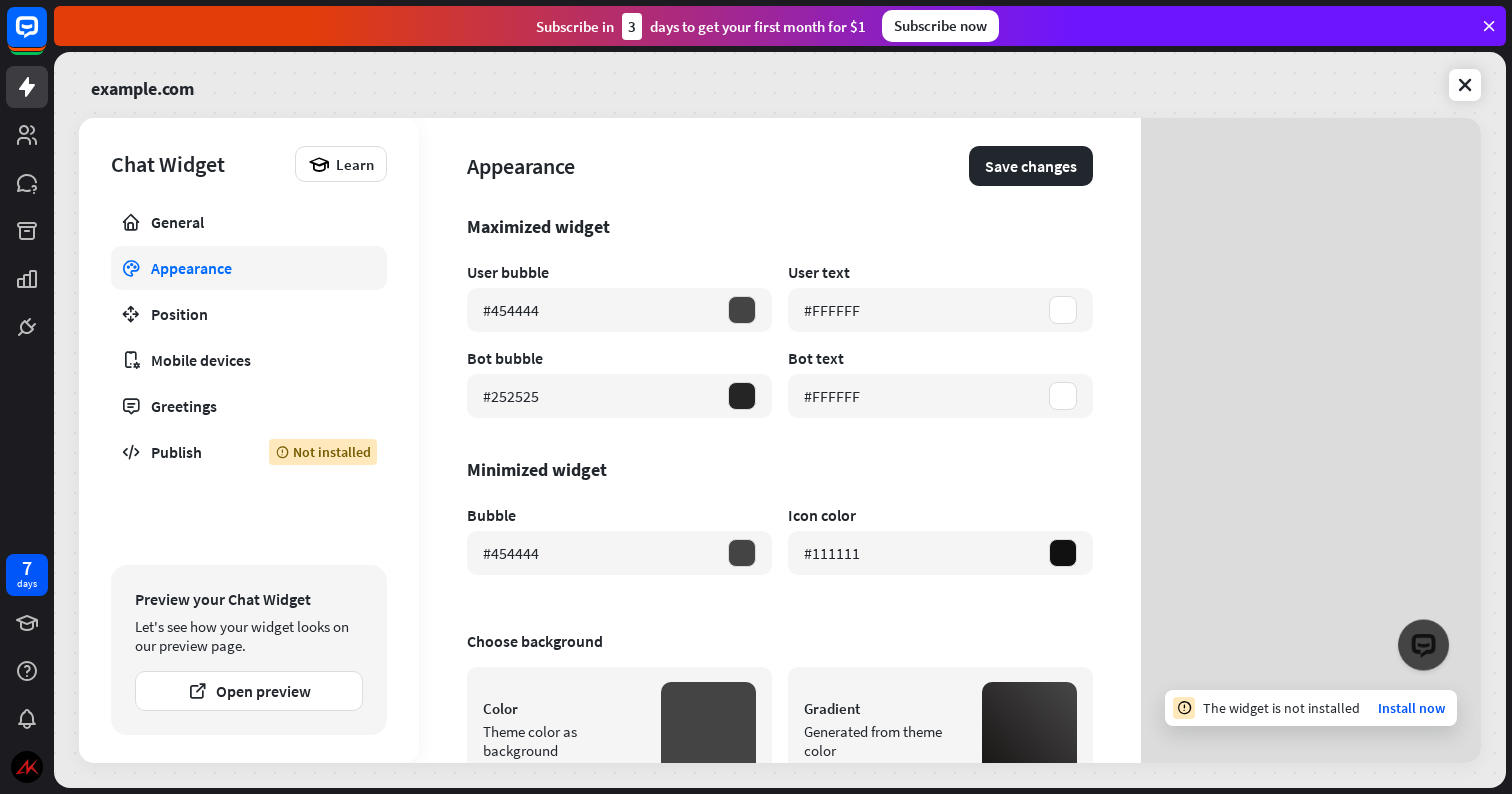 scroll, scrollTop: 358, scrollLeft: 0, axis: vertical 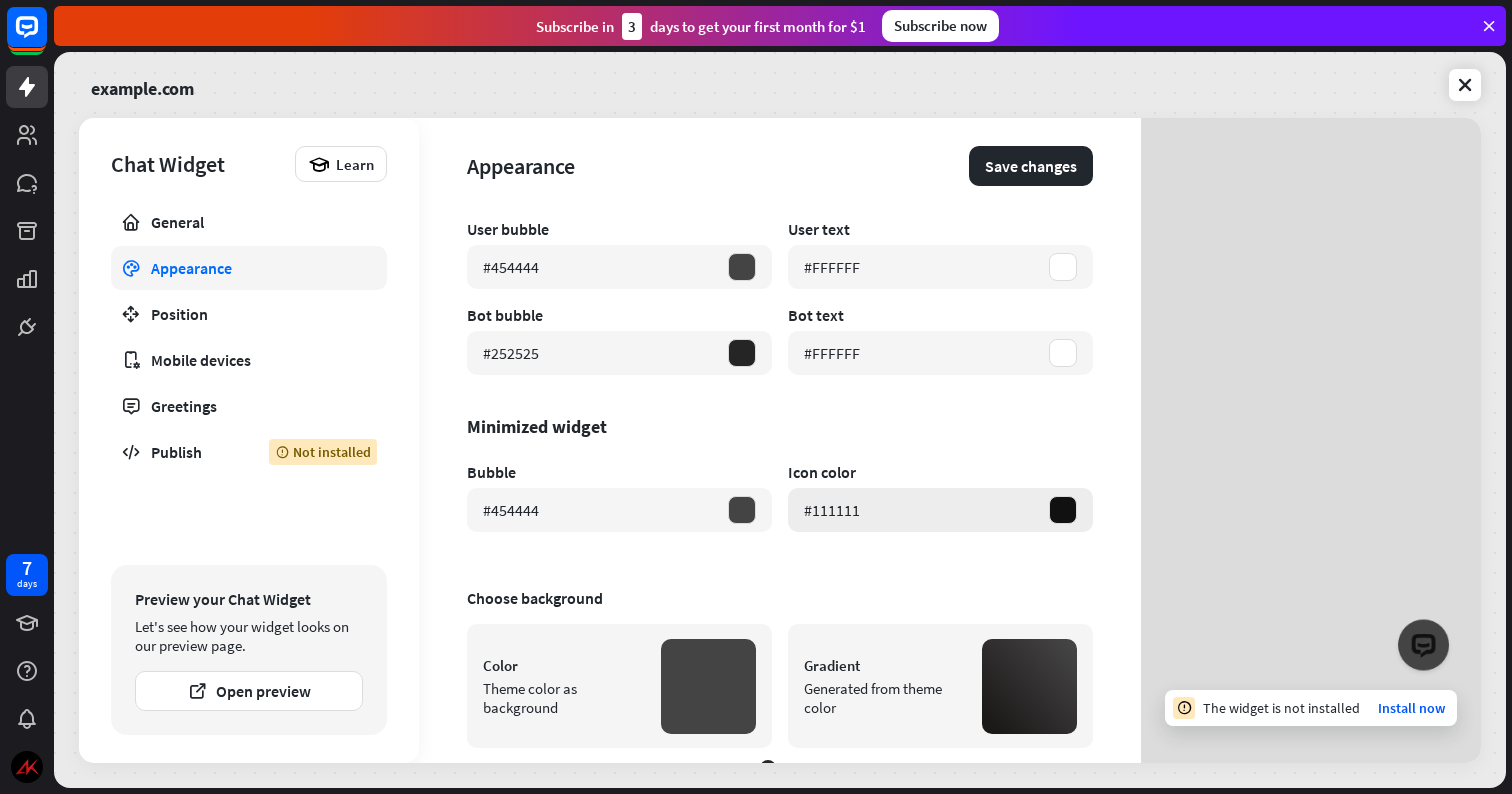 click at bounding box center (1063, 510) 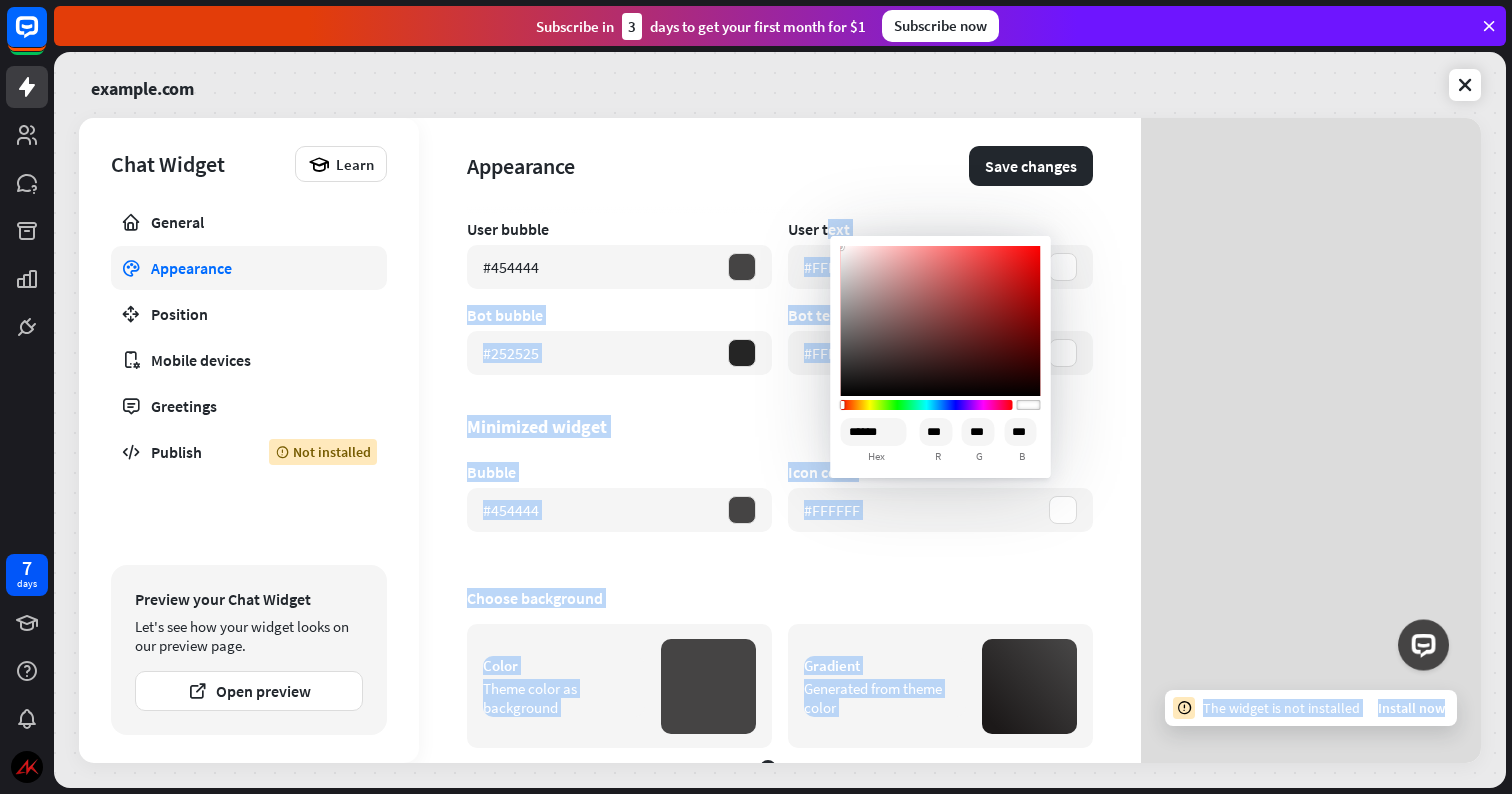 drag, startPoint x: 843, startPoint y: 384, endPoint x: 829, endPoint y: 219, distance: 165.59288 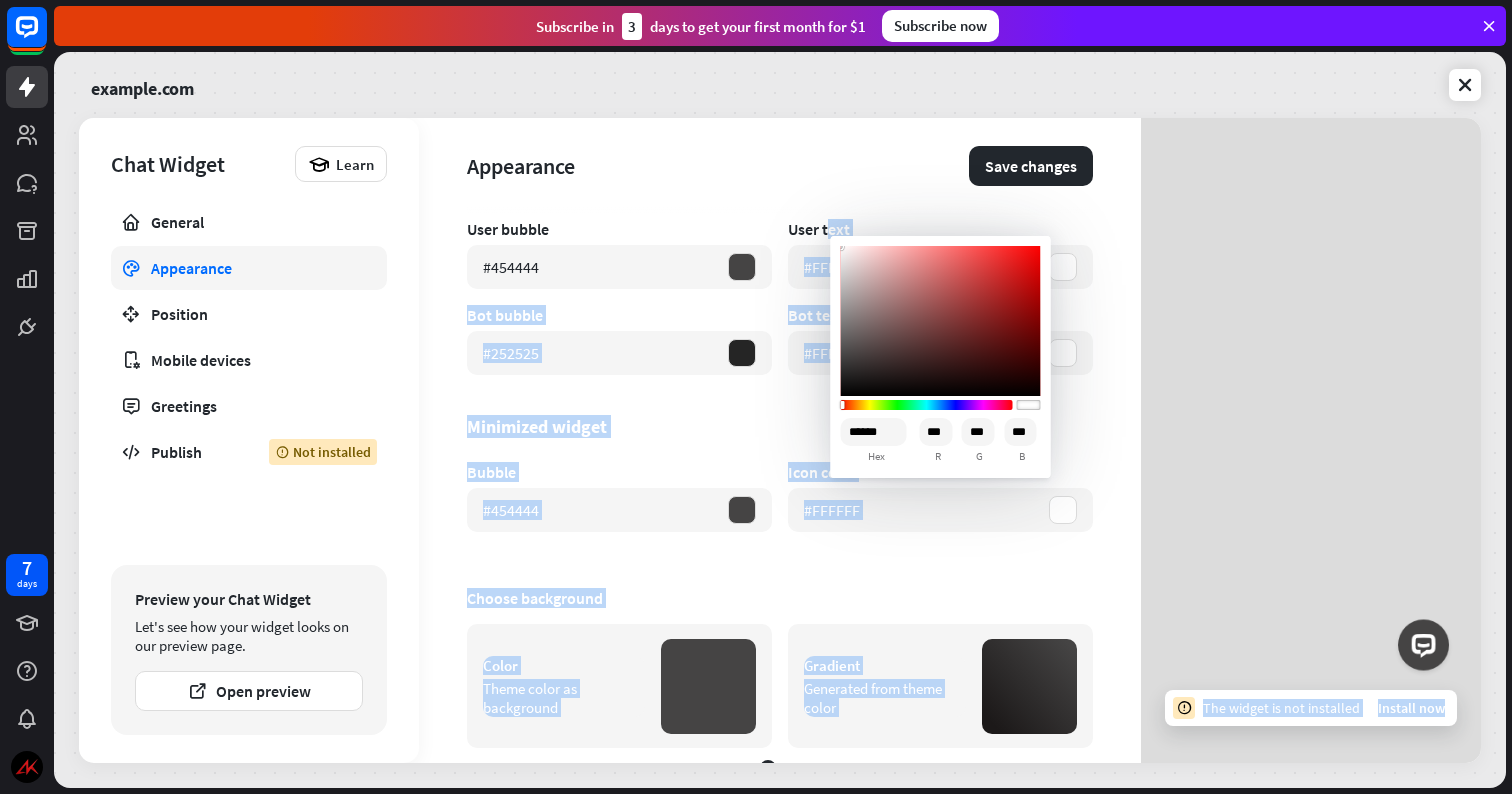 click on "7   days
close
Product Help
First steps   Get started with ChatBot       Help Center   Follow step-by-step tutorials       Academy   Level up your skill set       Contact us   Connect with our Product Experts
Subscribe in
3
days
to get your first month for $1
Subscribe now
example.com
Chat Widget     Learn       General     Appearance     Position     Mobile devices     Greetings     Publish
Not installed
Preview your Chat Widget
Let's see how your widget looks on our preview page.
Open preview
Appearance" at bounding box center [756, 397] 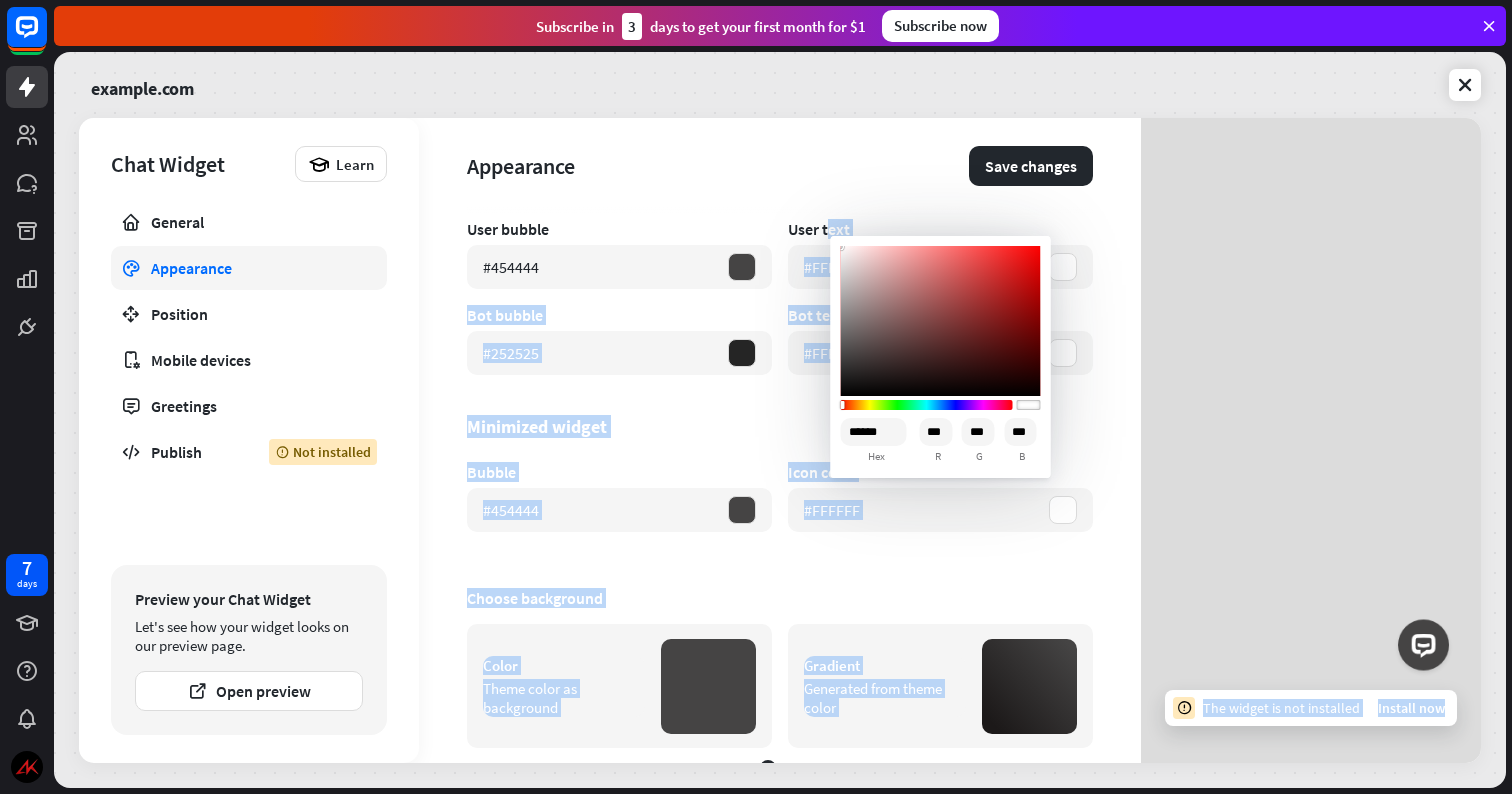 click on "Appearance Save changes" at bounding box center [780, 166] 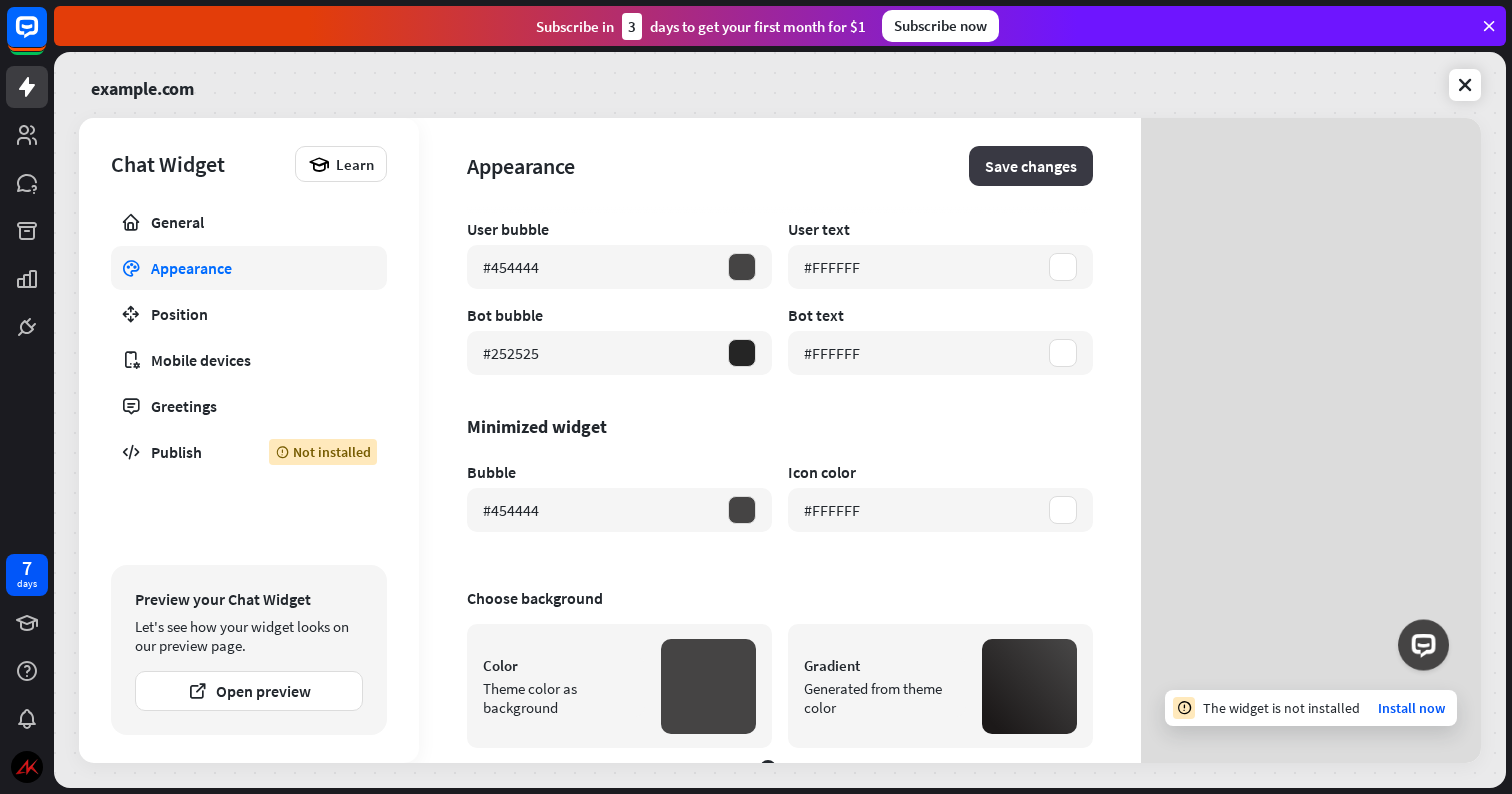 click on "Save changes" at bounding box center [1031, 166] 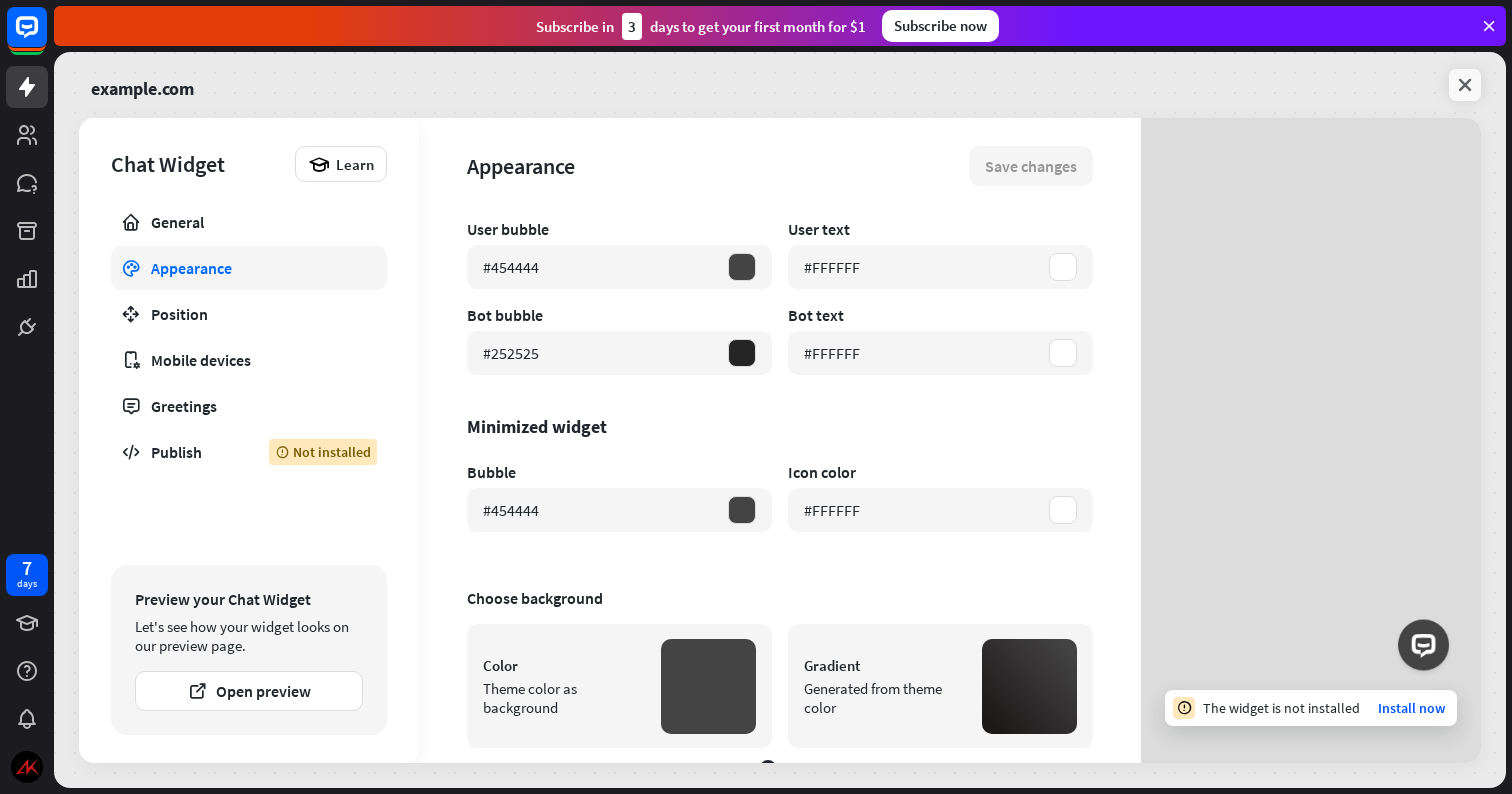 click at bounding box center (1465, 85) 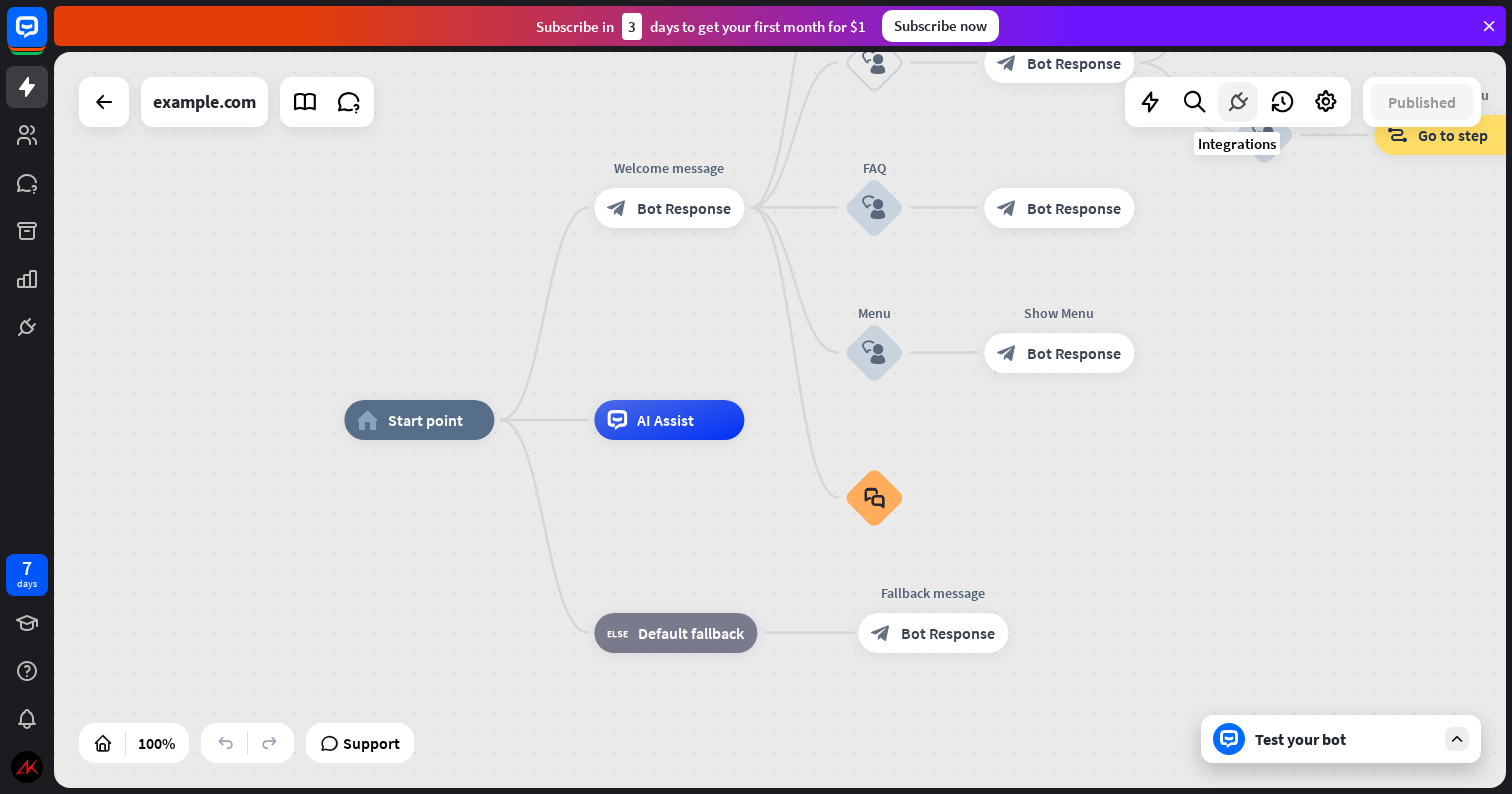 click at bounding box center (1238, 102) 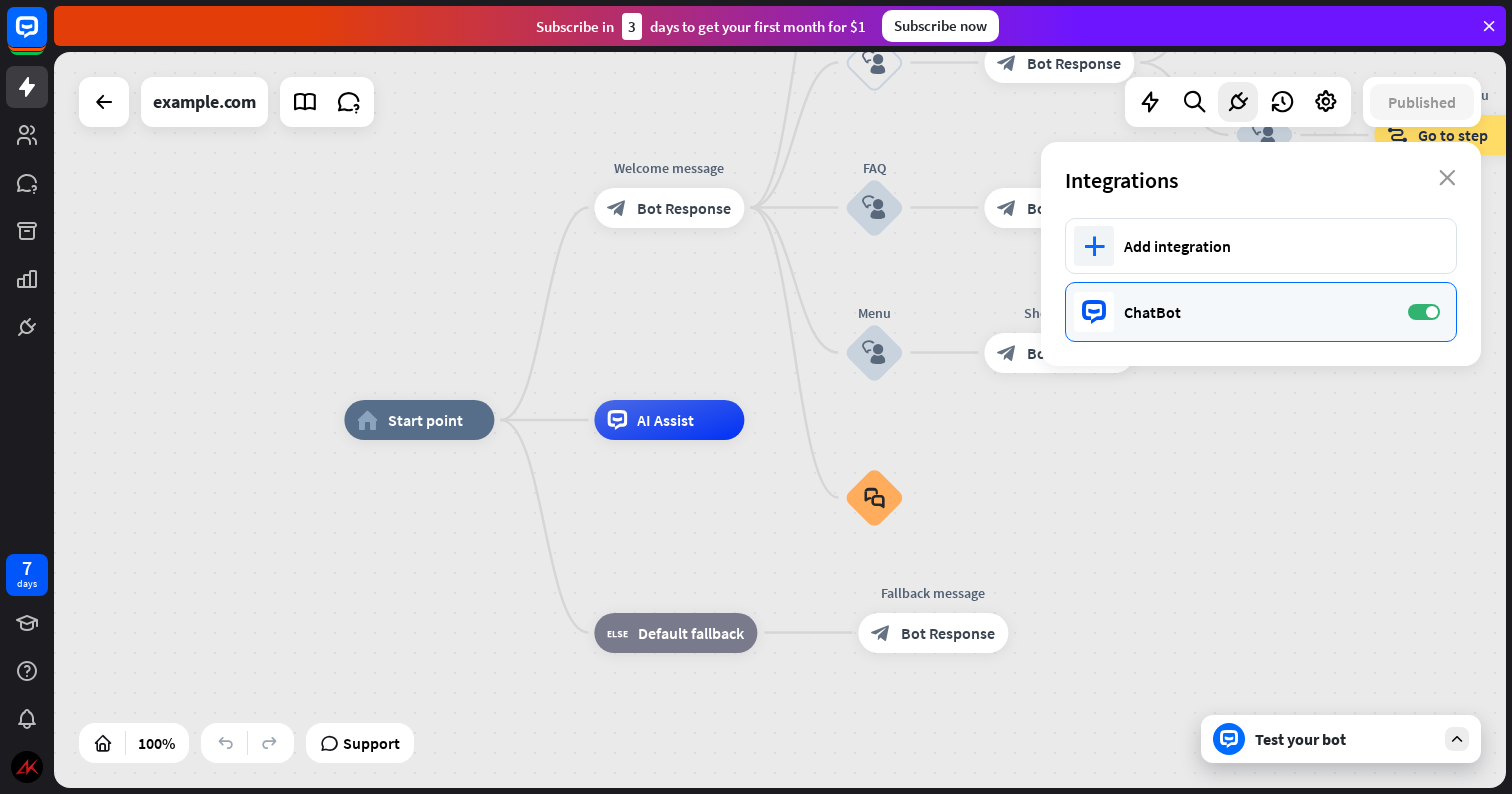 click on "ChatBot" at bounding box center [1256, 312] 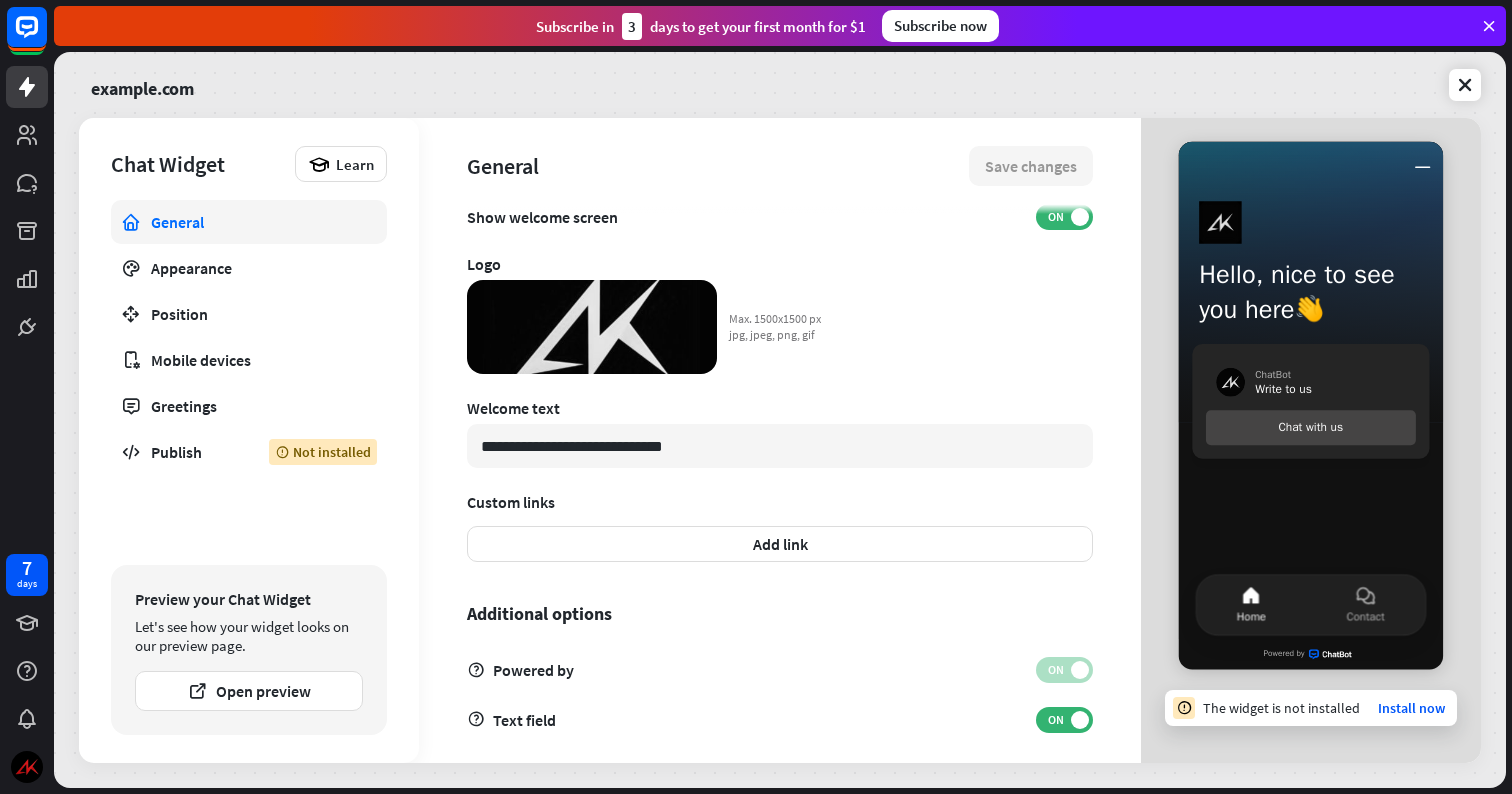 scroll, scrollTop: 523, scrollLeft: 0, axis: vertical 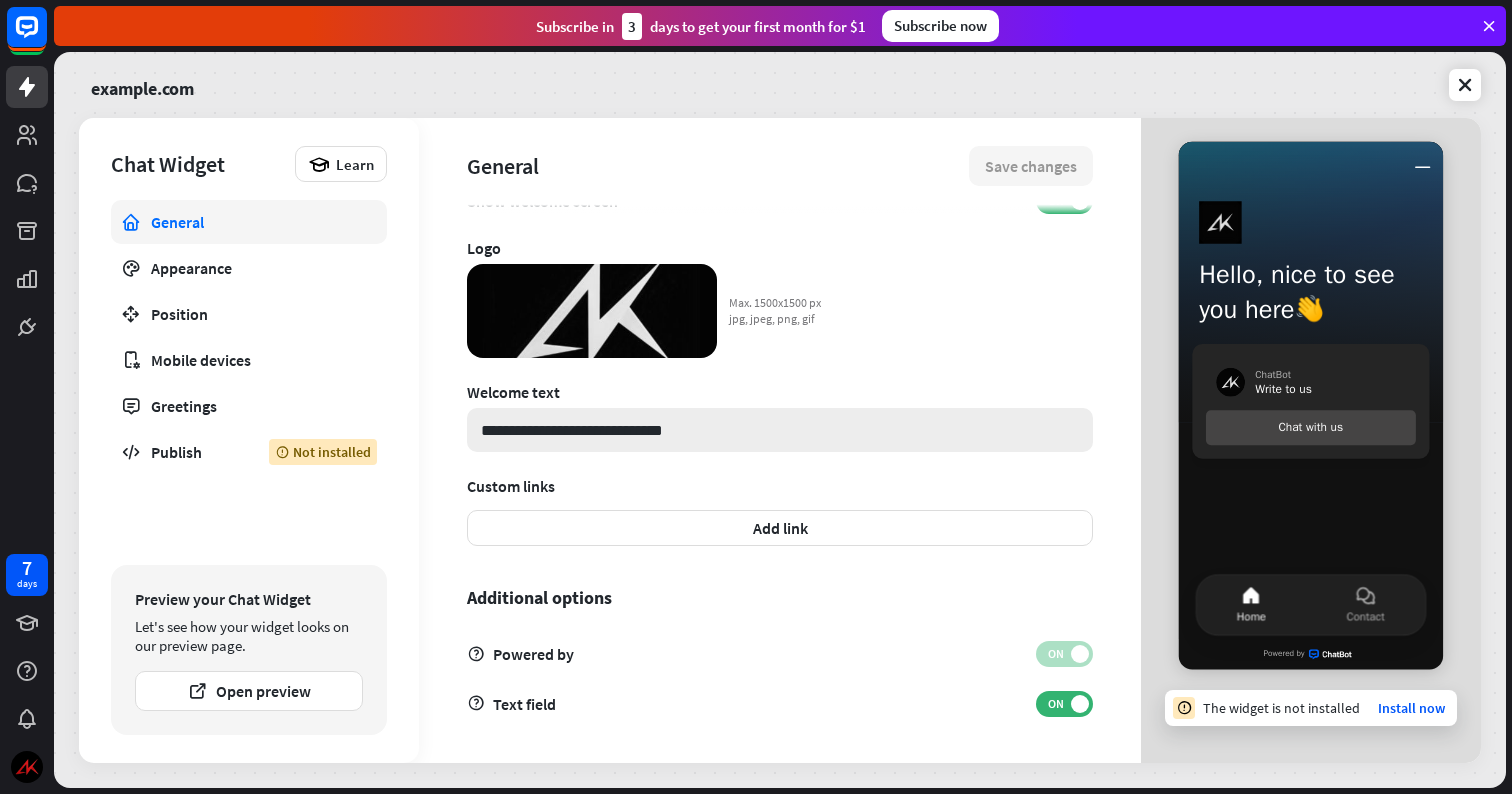 click on "**********" at bounding box center (780, 430) 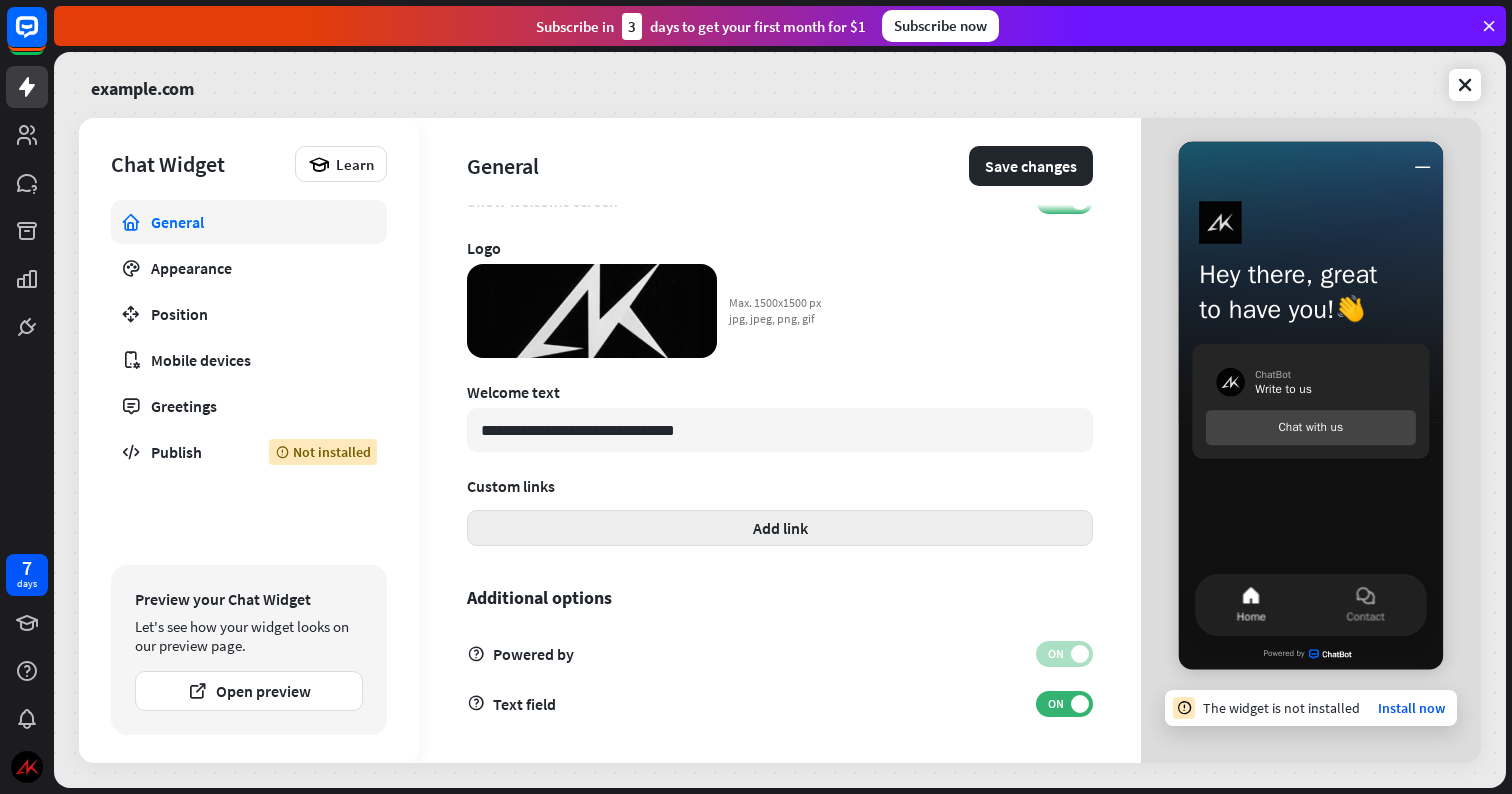 click on "Add link" at bounding box center (780, 528) 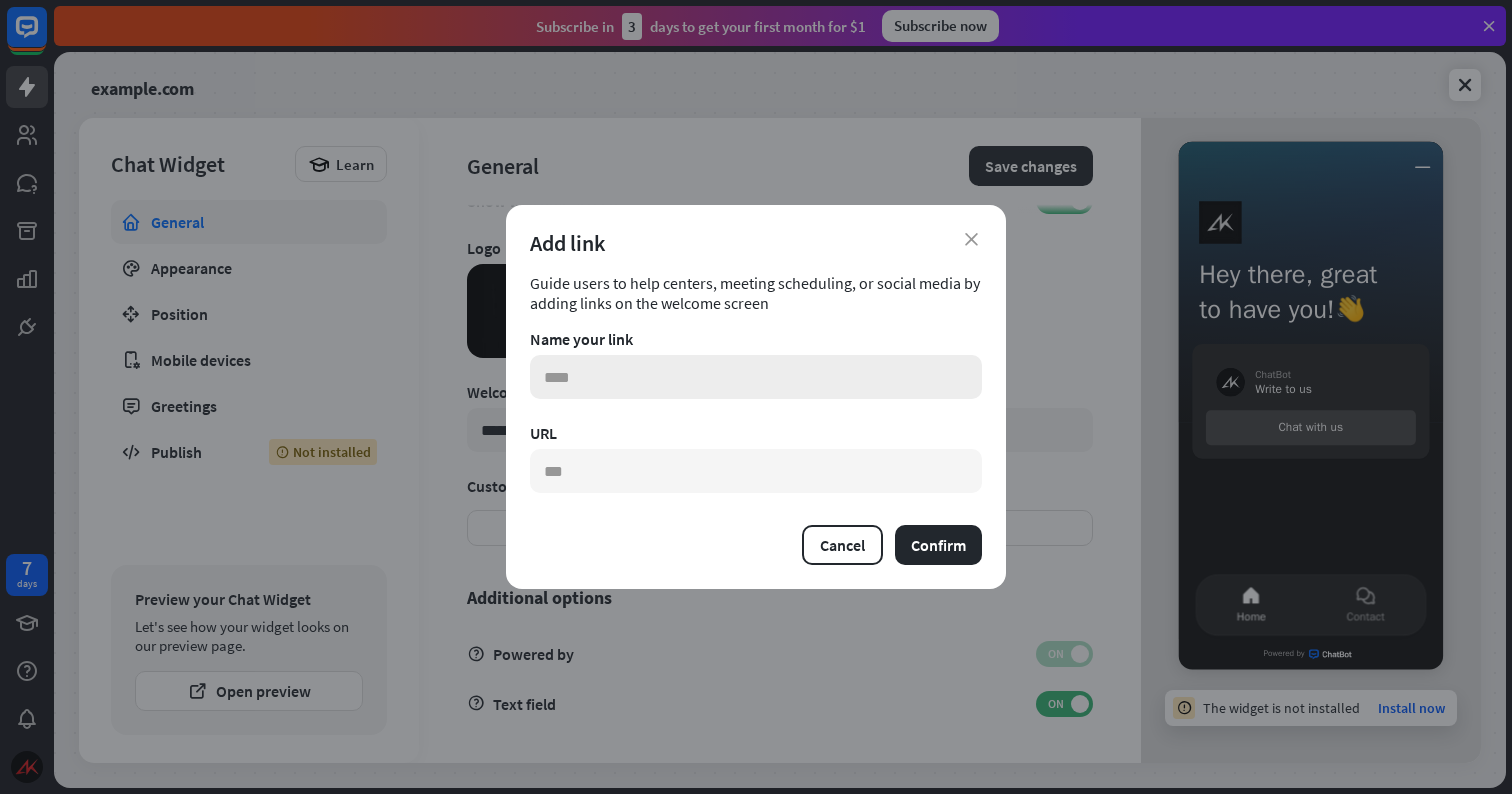 click at bounding box center (756, 377) 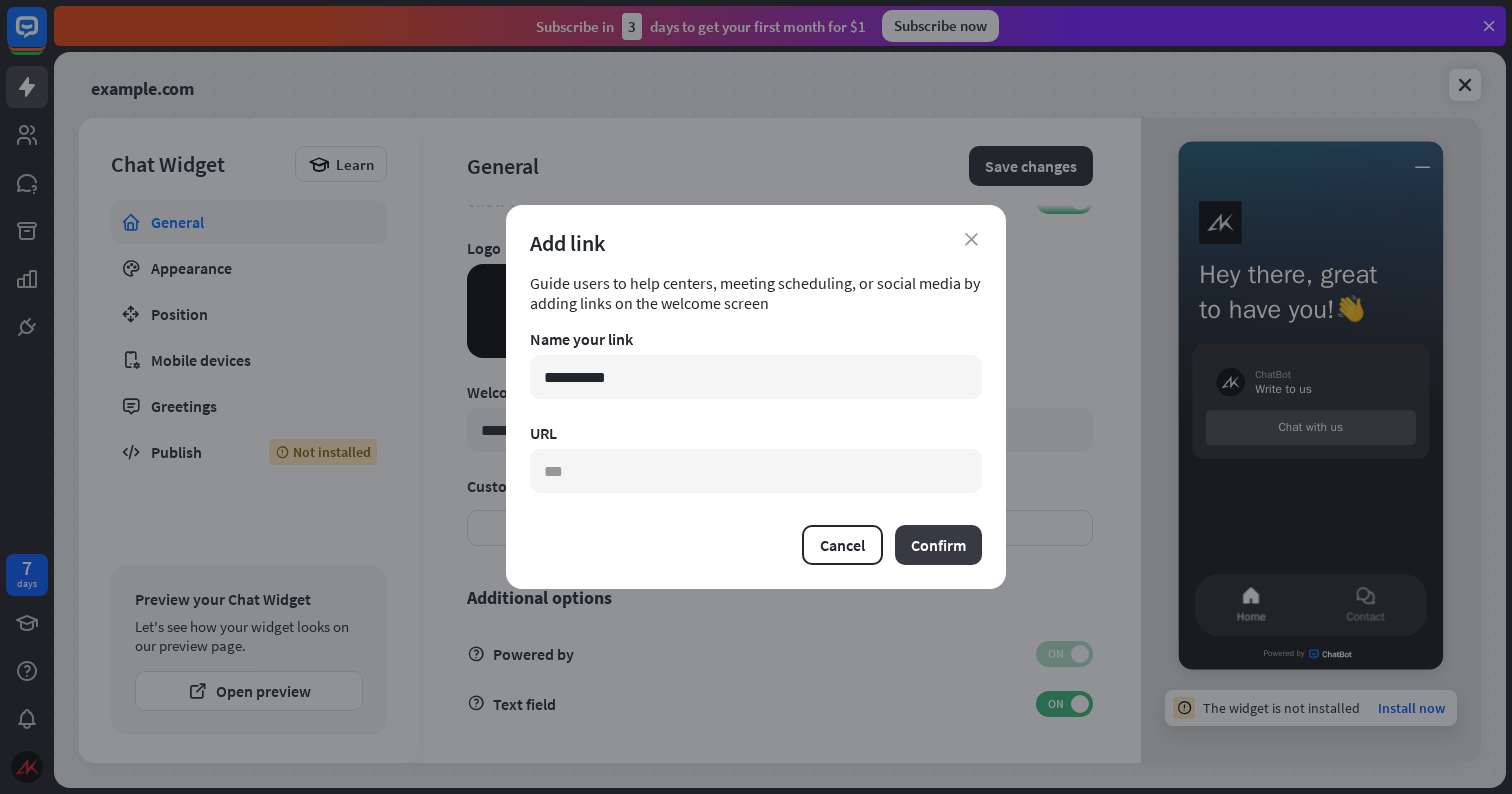 click on "Confirm" at bounding box center (938, 545) 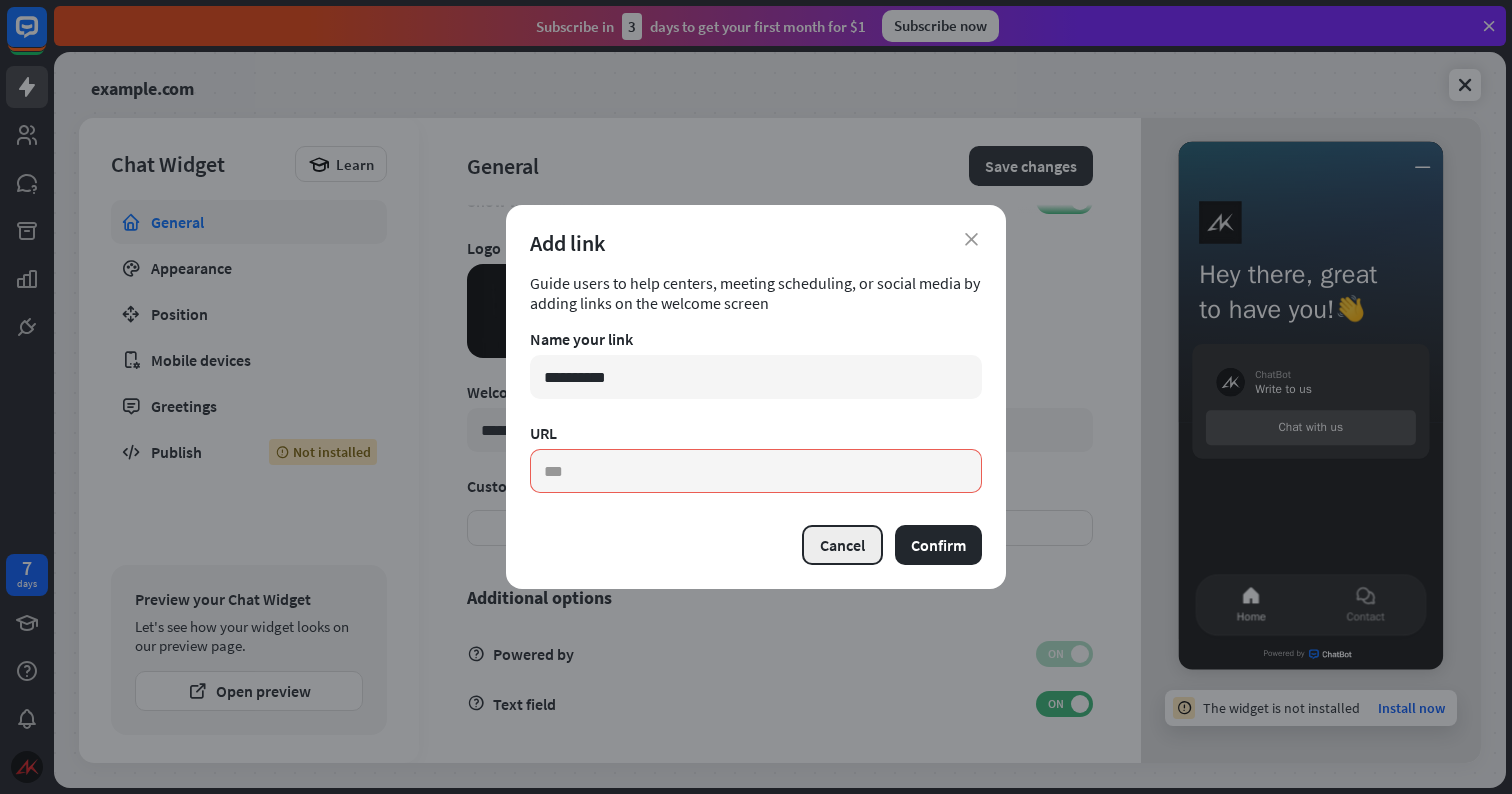 click on "Cancel" at bounding box center (842, 545) 